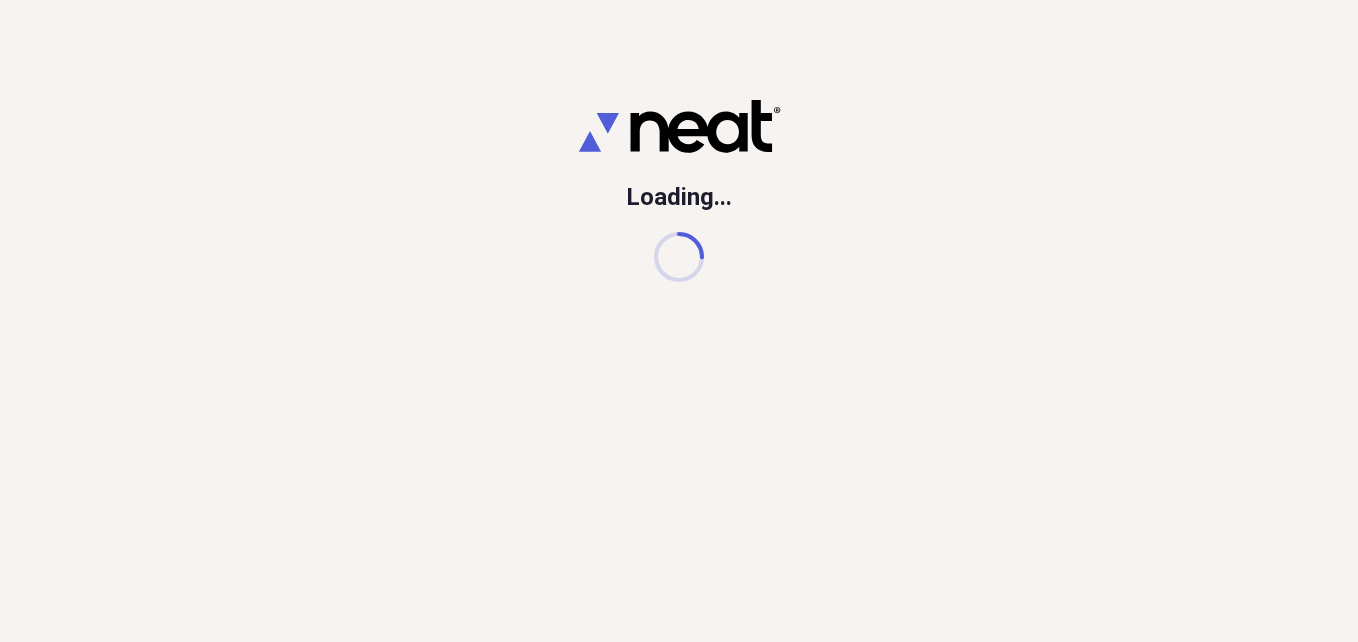 scroll, scrollTop: 0, scrollLeft: 0, axis: both 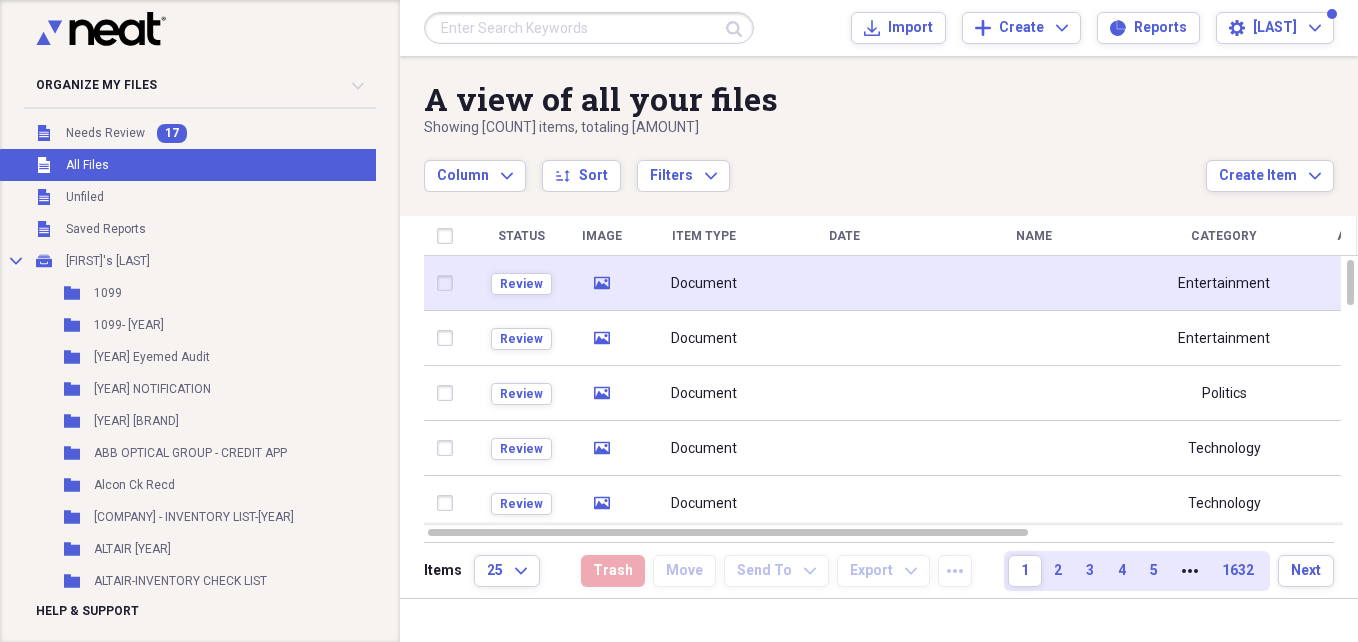 click at bounding box center (1034, 283) 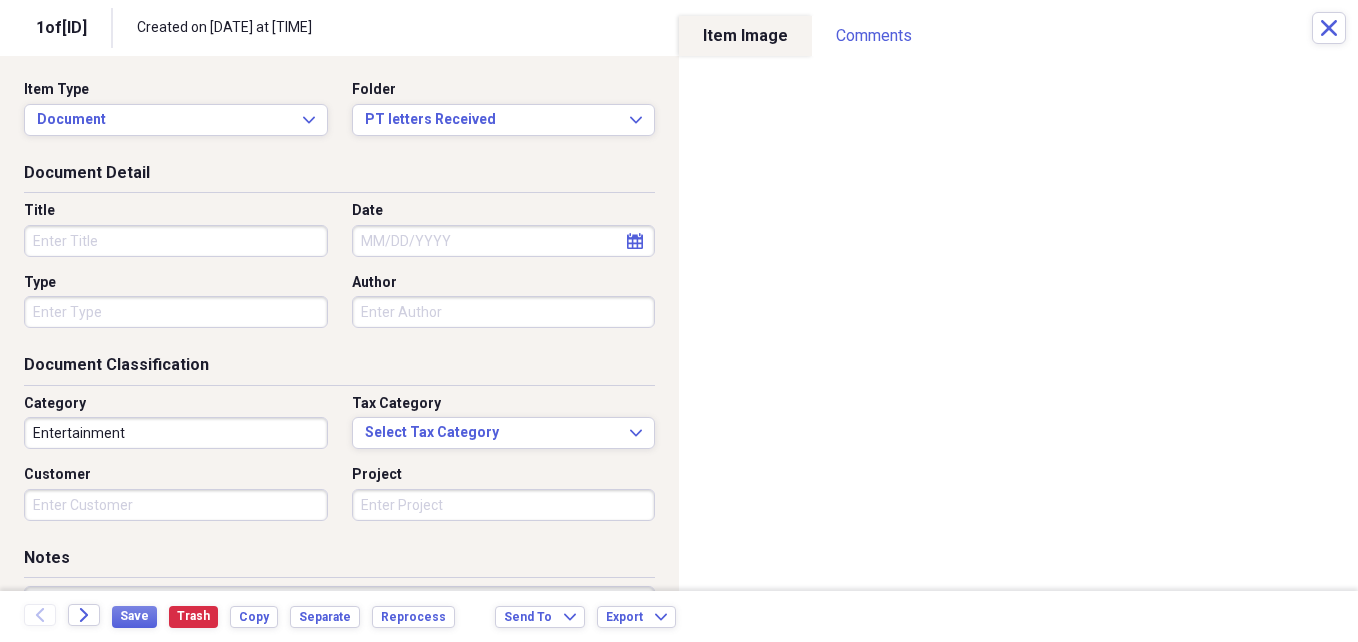 click on "Title" at bounding box center (176, 241) 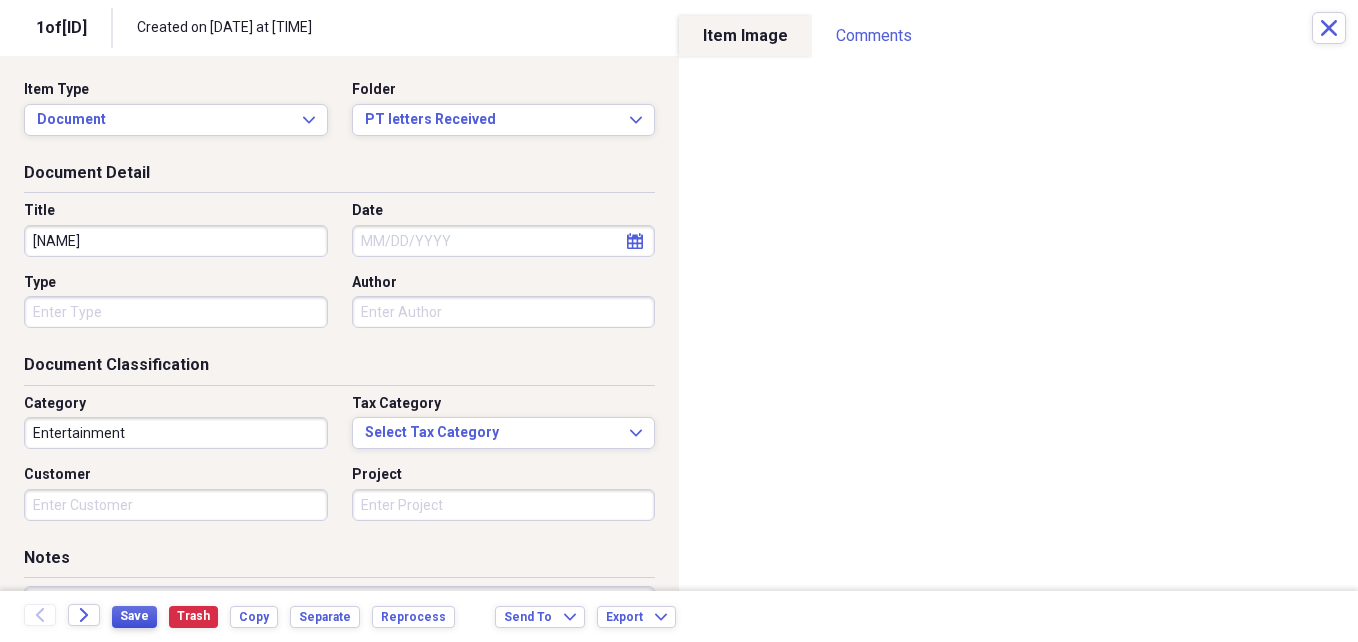 click on "Save" at bounding box center [134, 616] 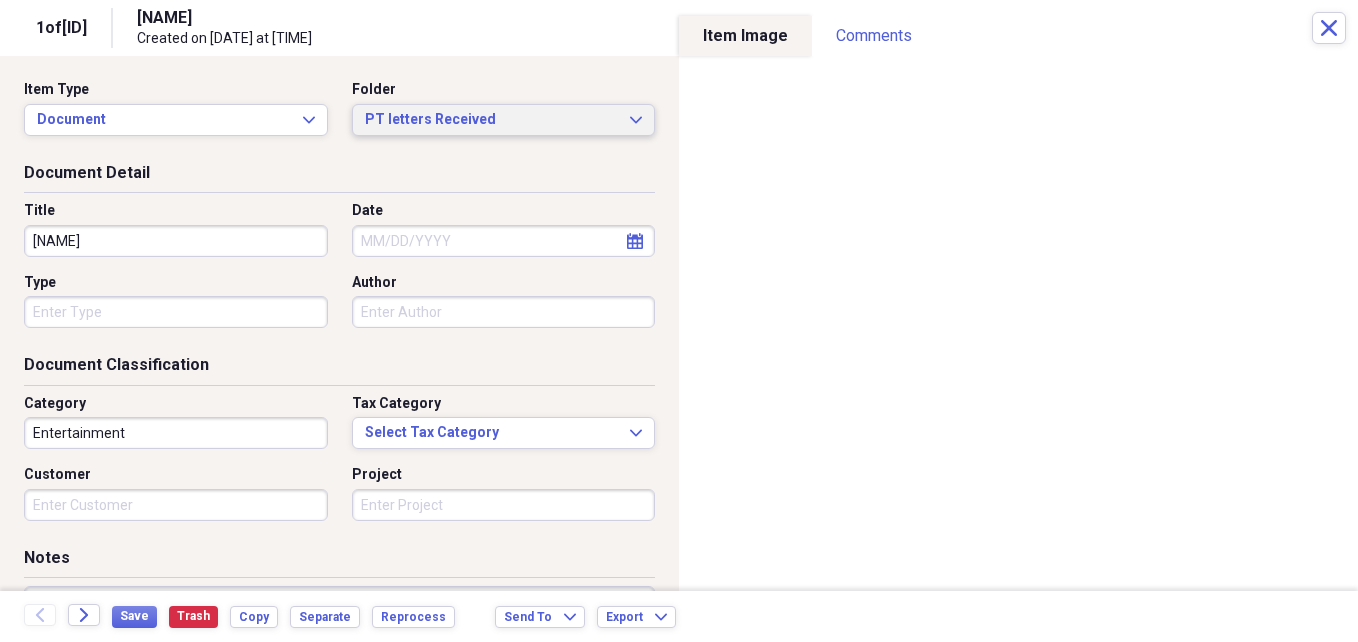 click on "Expand" 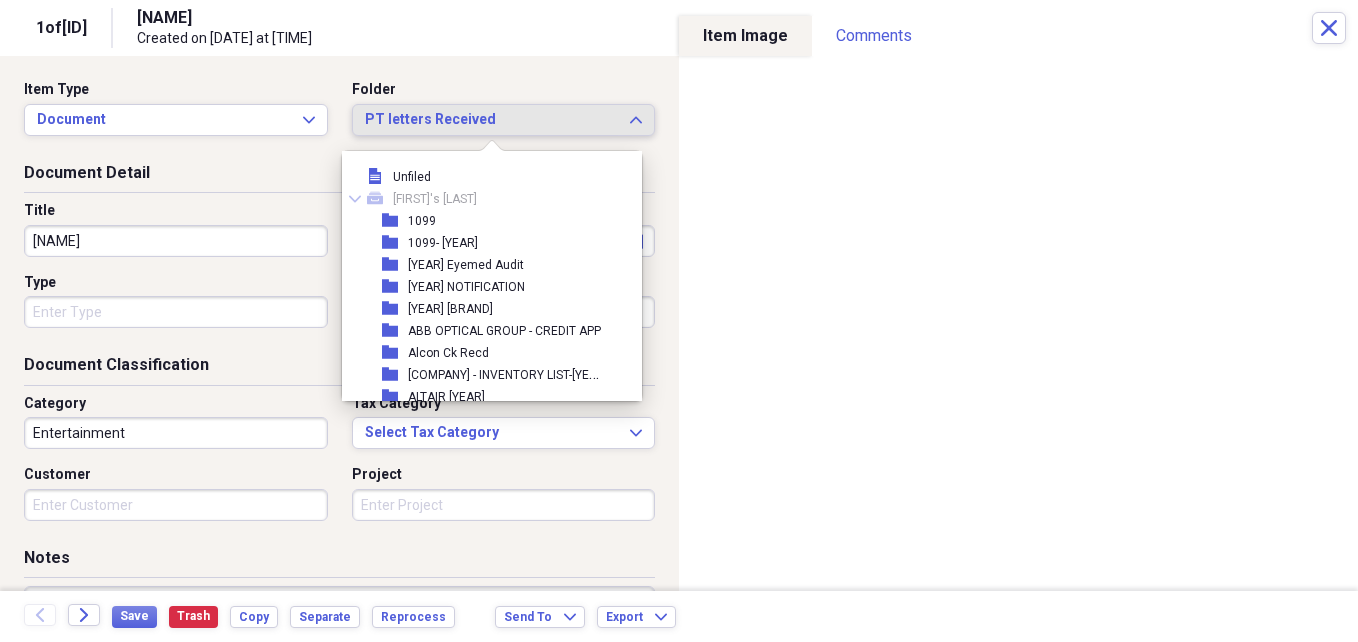 scroll, scrollTop: 6655, scrollLeft: 0, axis: vertical 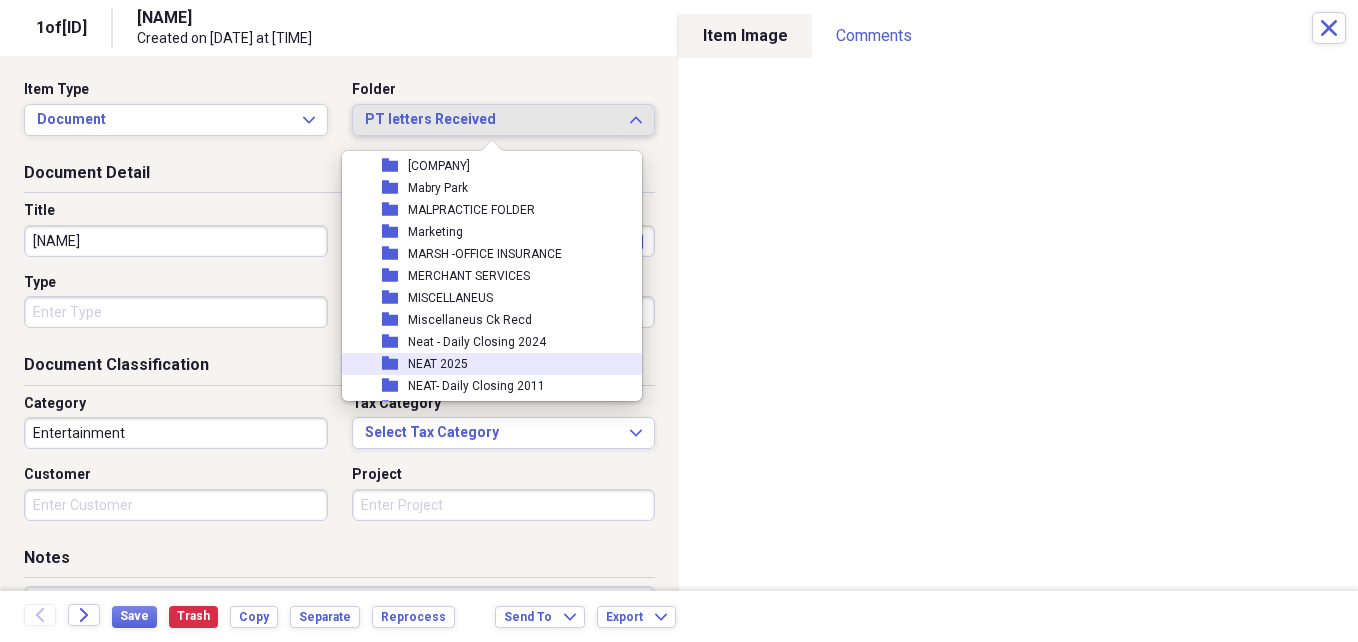 click on "NEAT 2025" at bounding box center [438, 364] 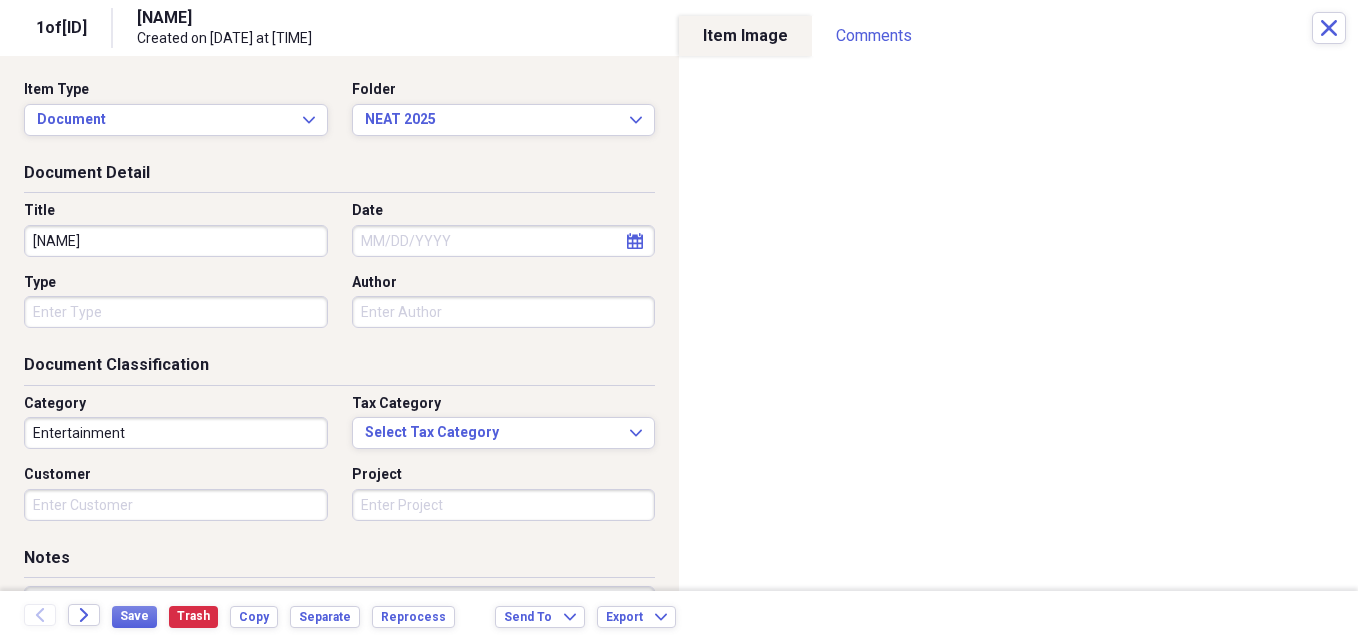 click on "[NAME]" at bounding box center [176, 241] 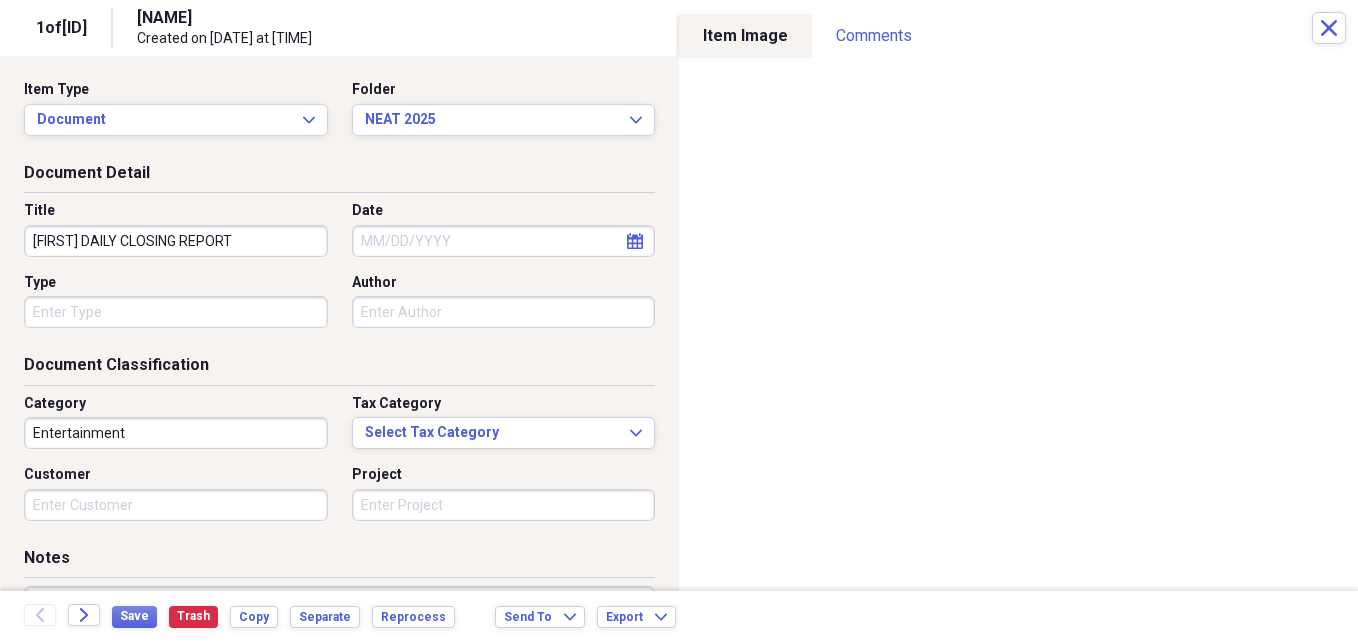 type on "[FIRST] DAILY CLOSING REPORT" 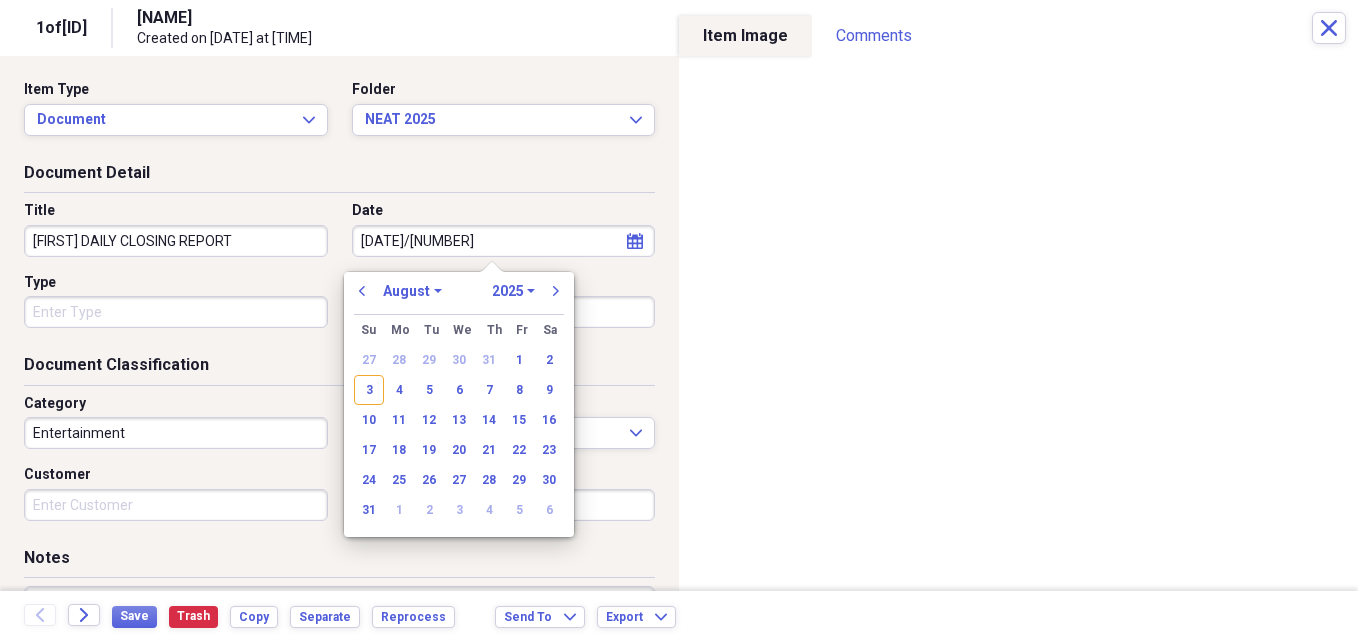 type on "[DATE]" 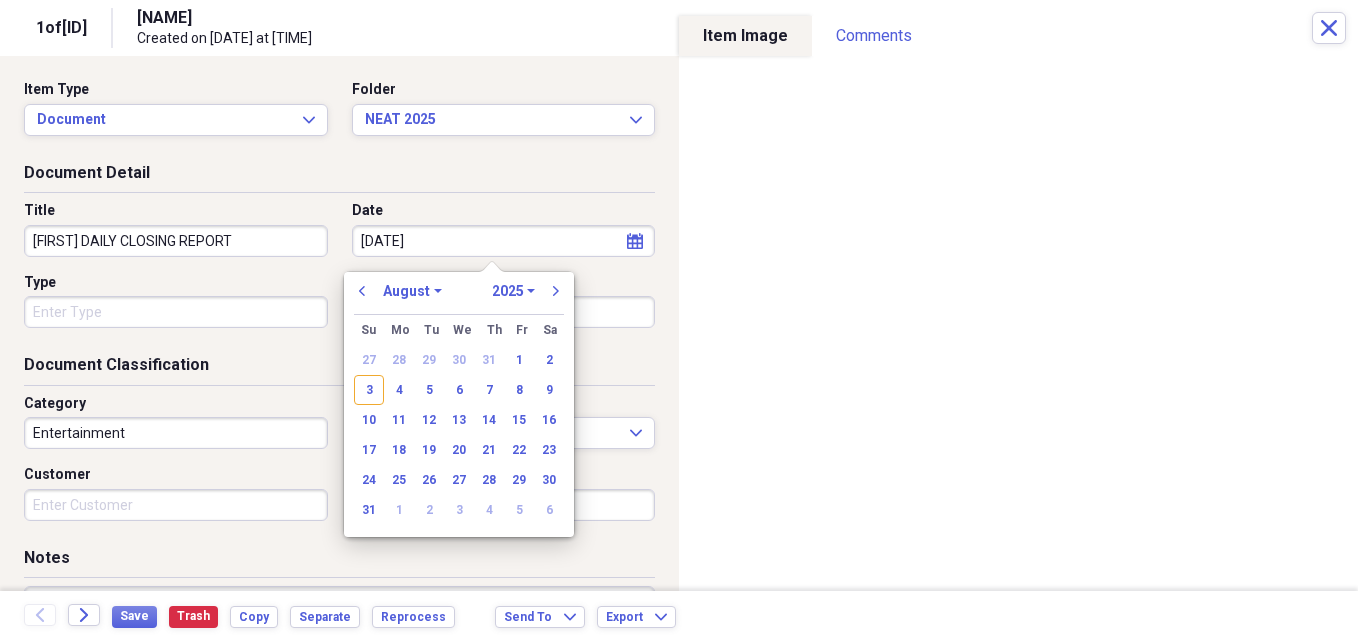 select on "6" 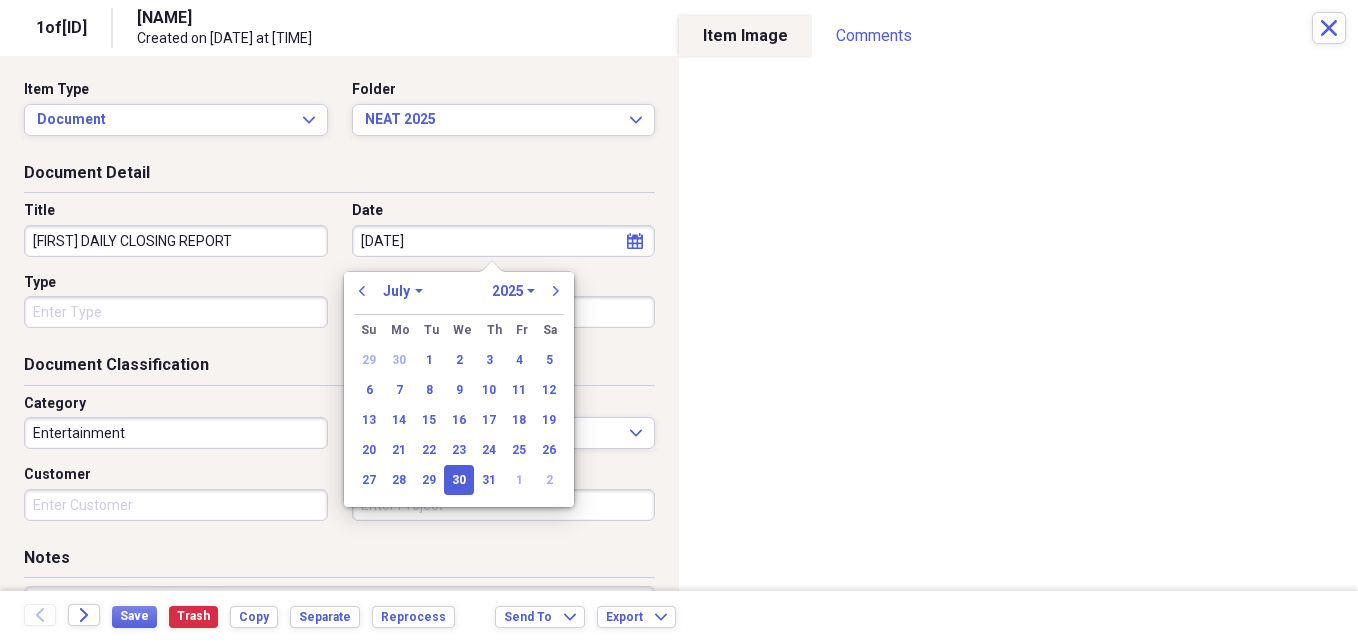 type on "07/30/2025" 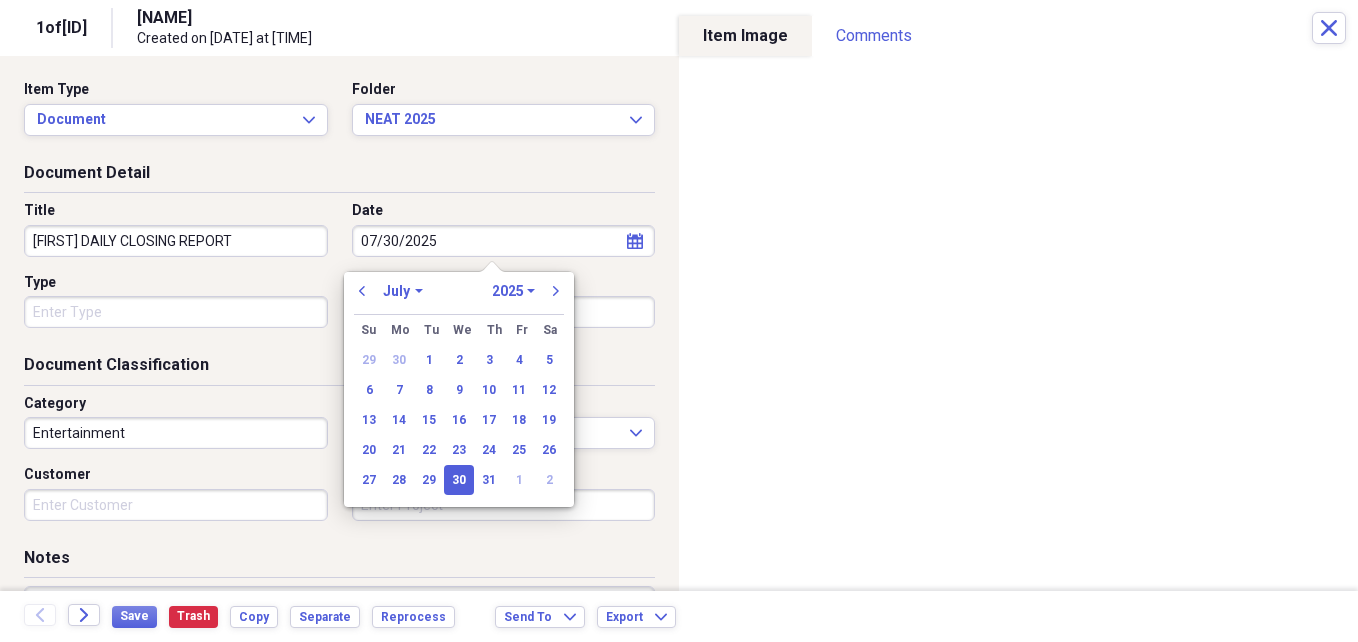 click on "Entertainment" at bounding box center [176, 433] 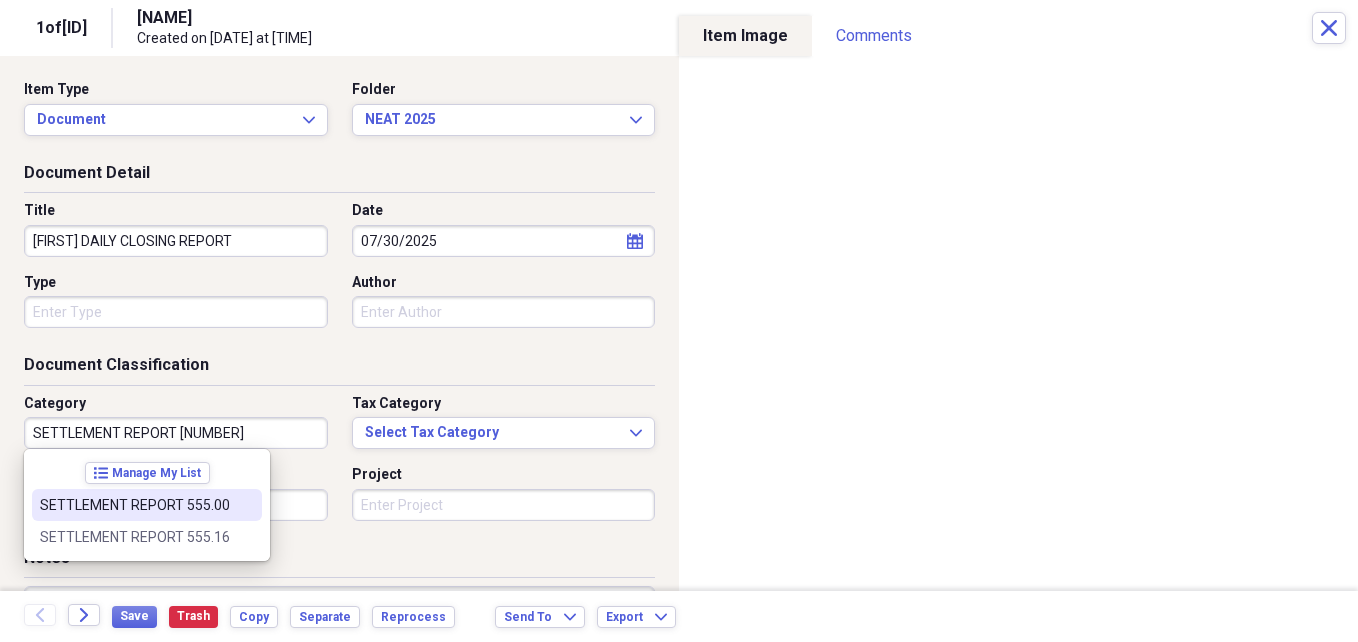 click on "SETTLEMENT REPORT 555.00" at bounding box center (147, 505) 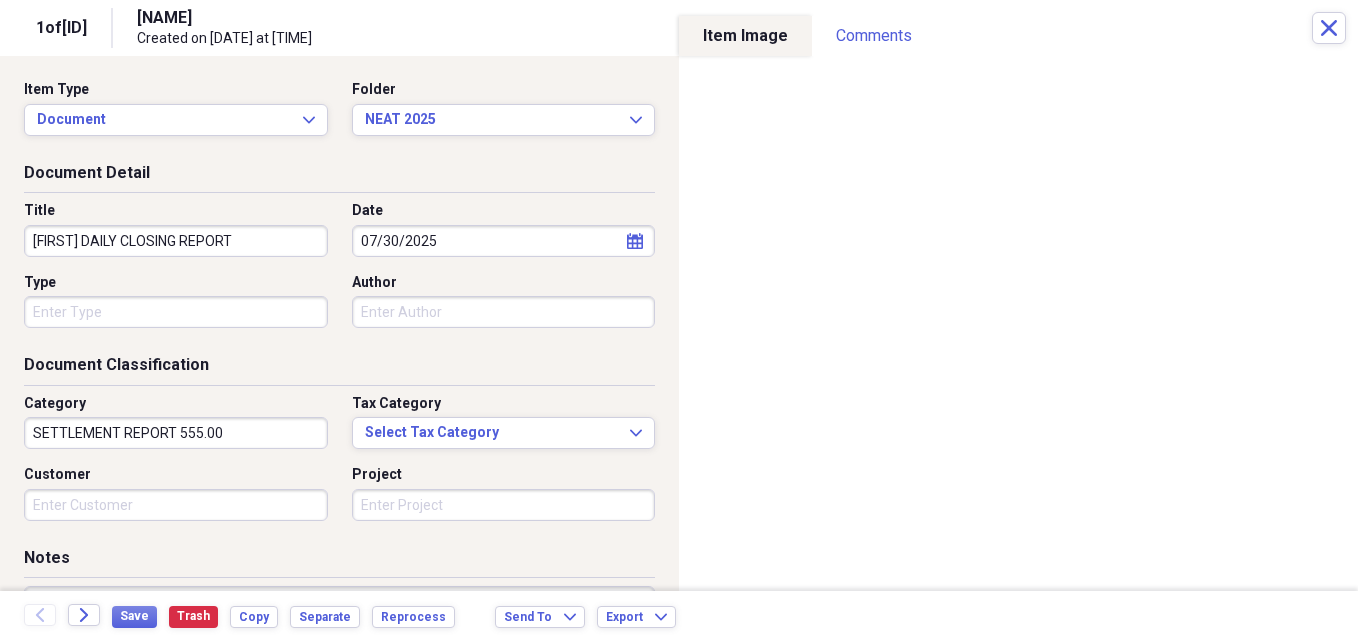 click on "Customer" at bounding box center [176, 505] 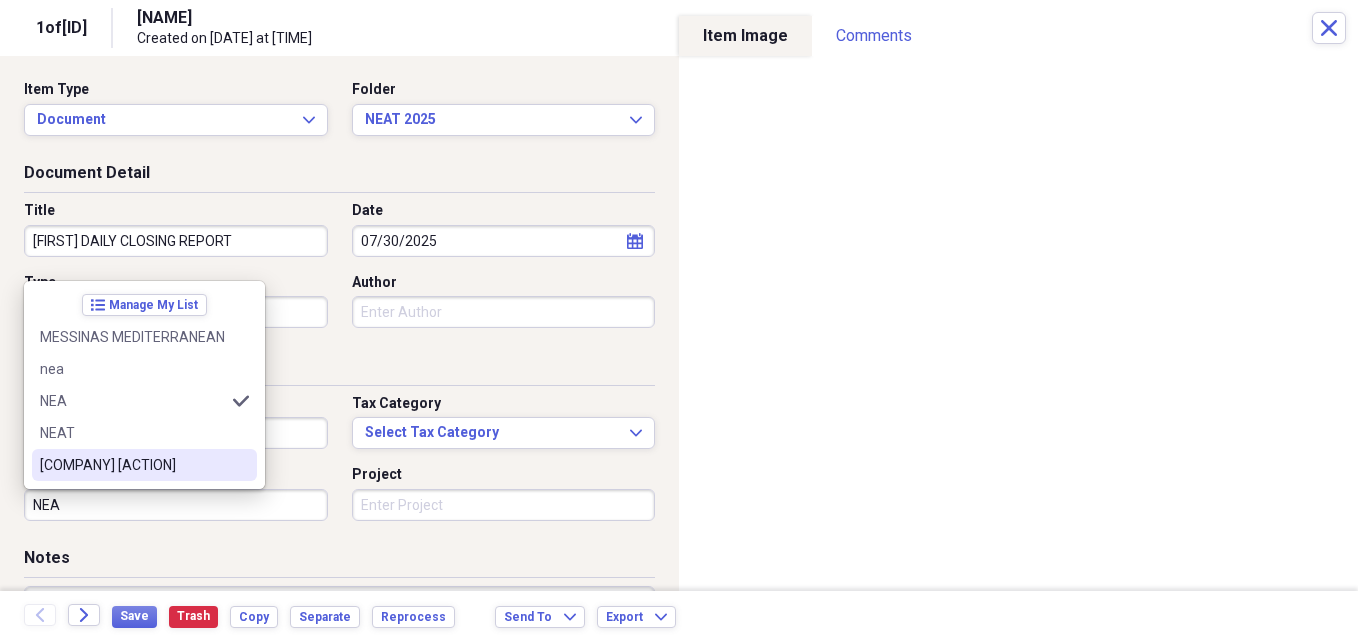 click on "[COMPANY] [ACTION]" at bounding box center [132, 465] 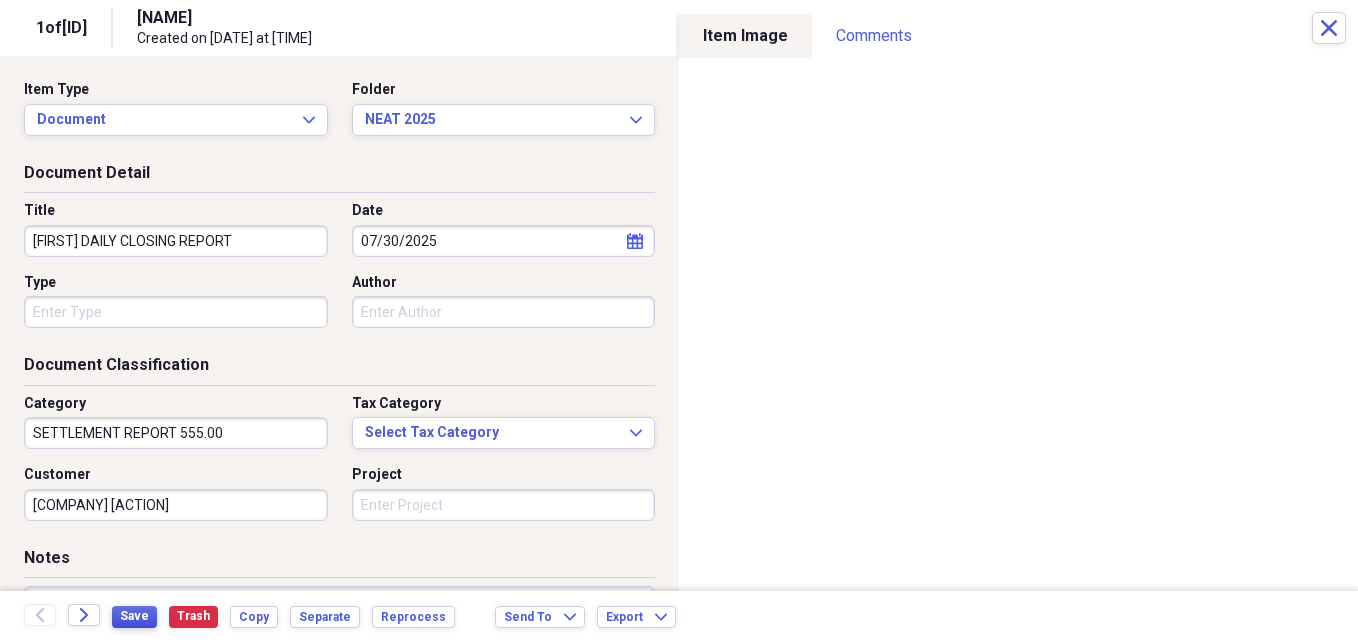 click on "Save" at bounding box center [134, 617] 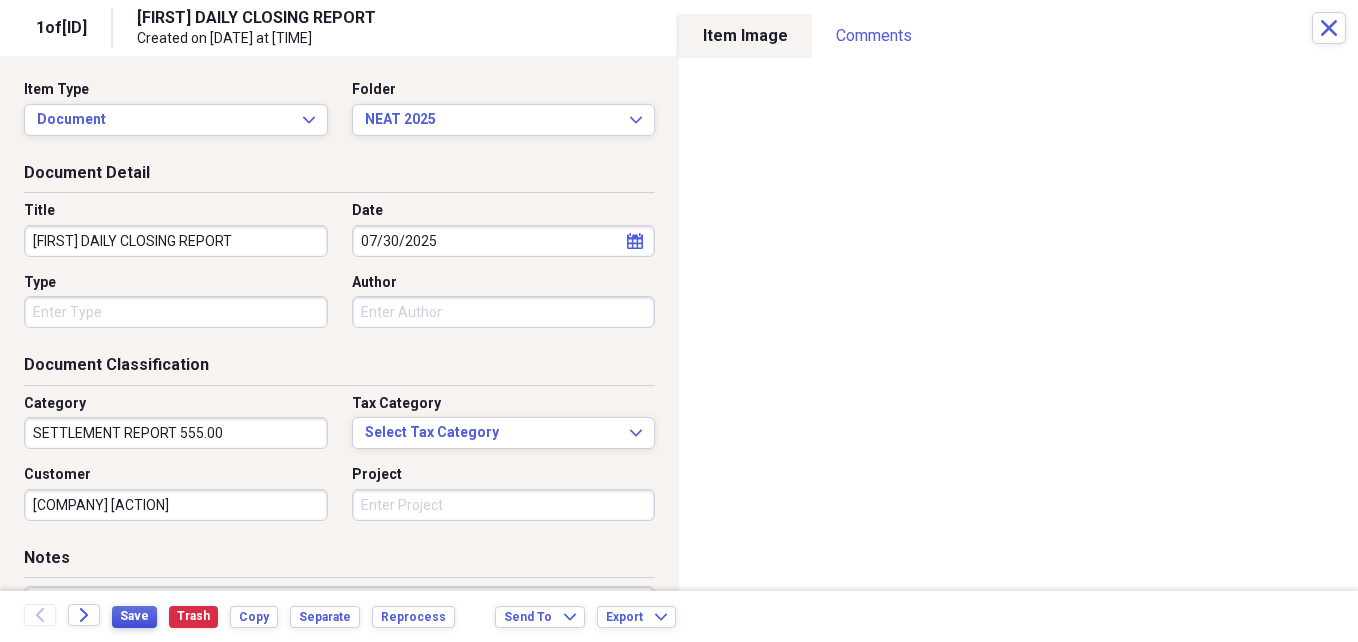 click on "Save" at bounding box center (134, 617) 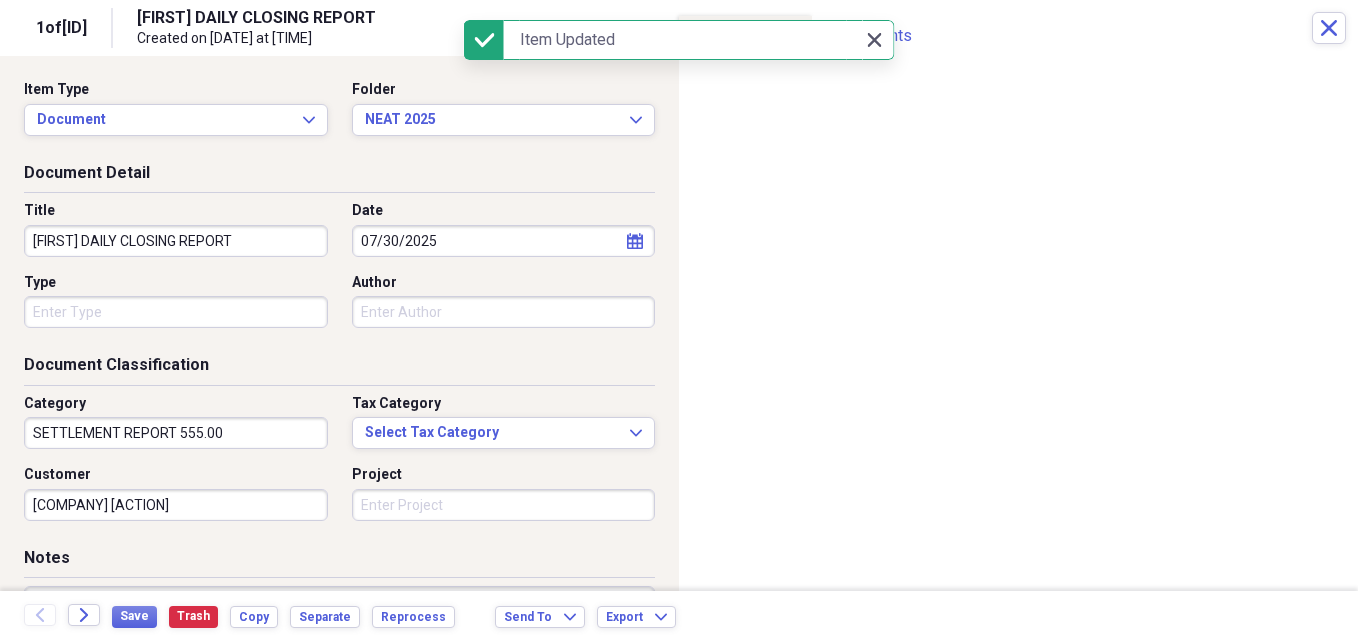 click on "Close" 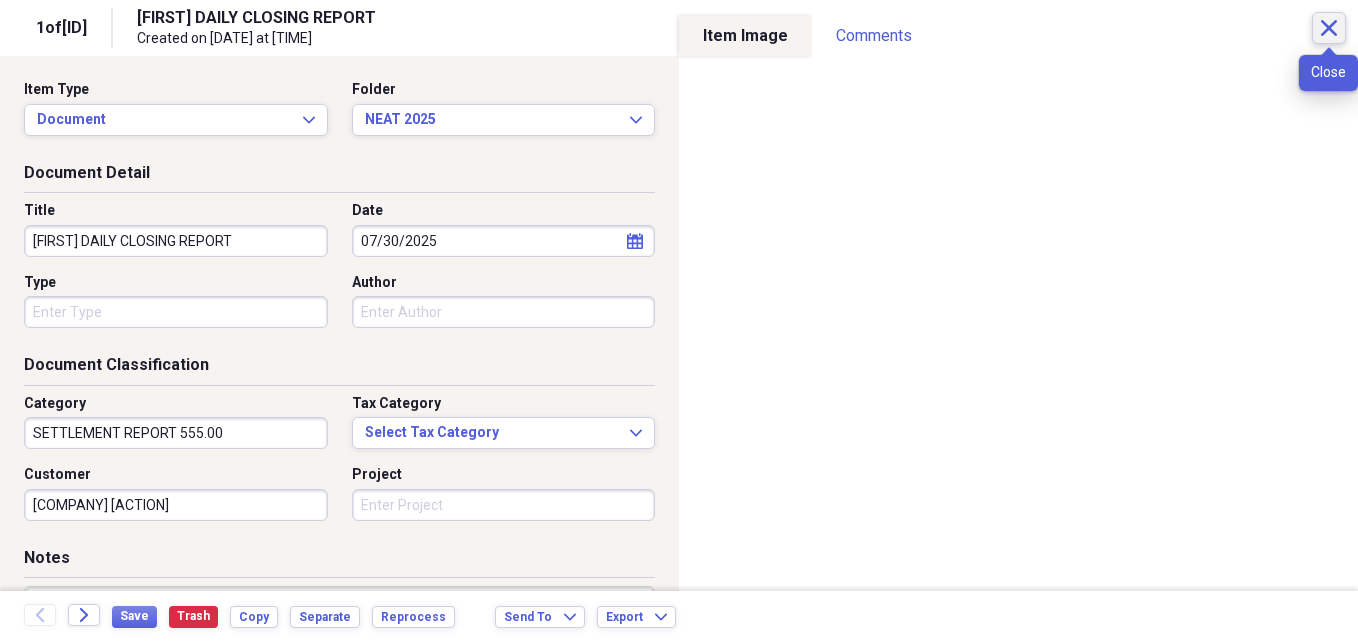 click on "Close" at bounding box center [1329, 28] 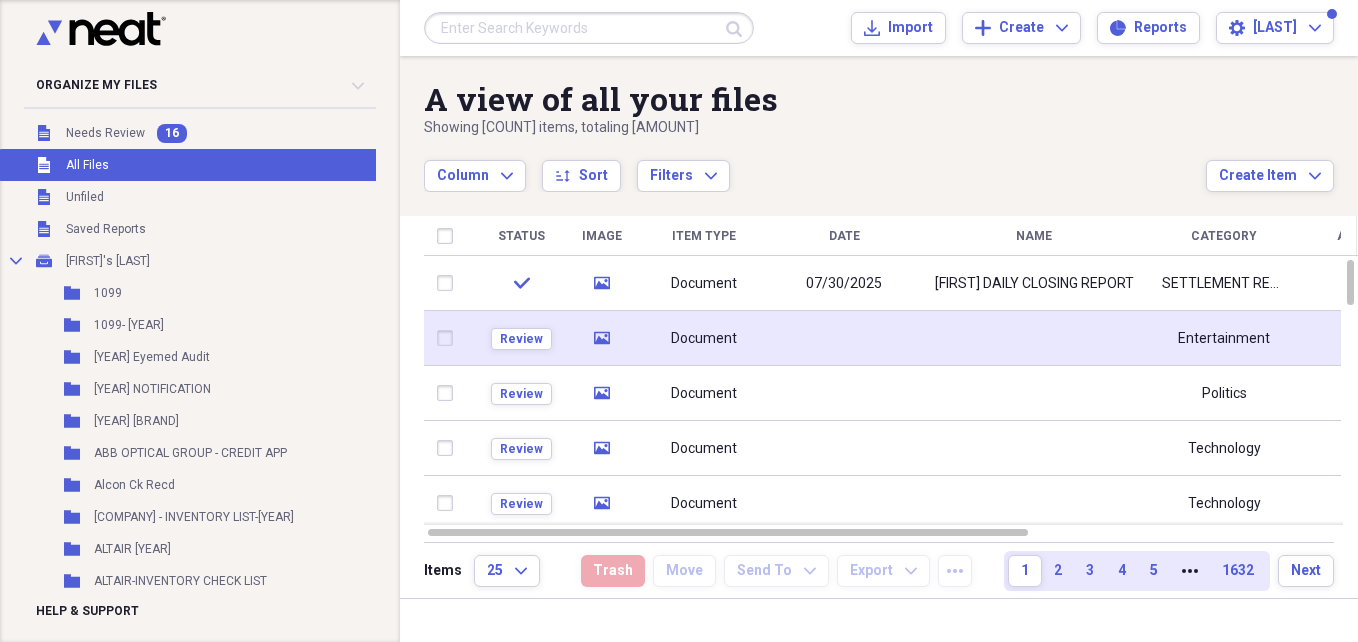 click at bounding box center (1034, 338) 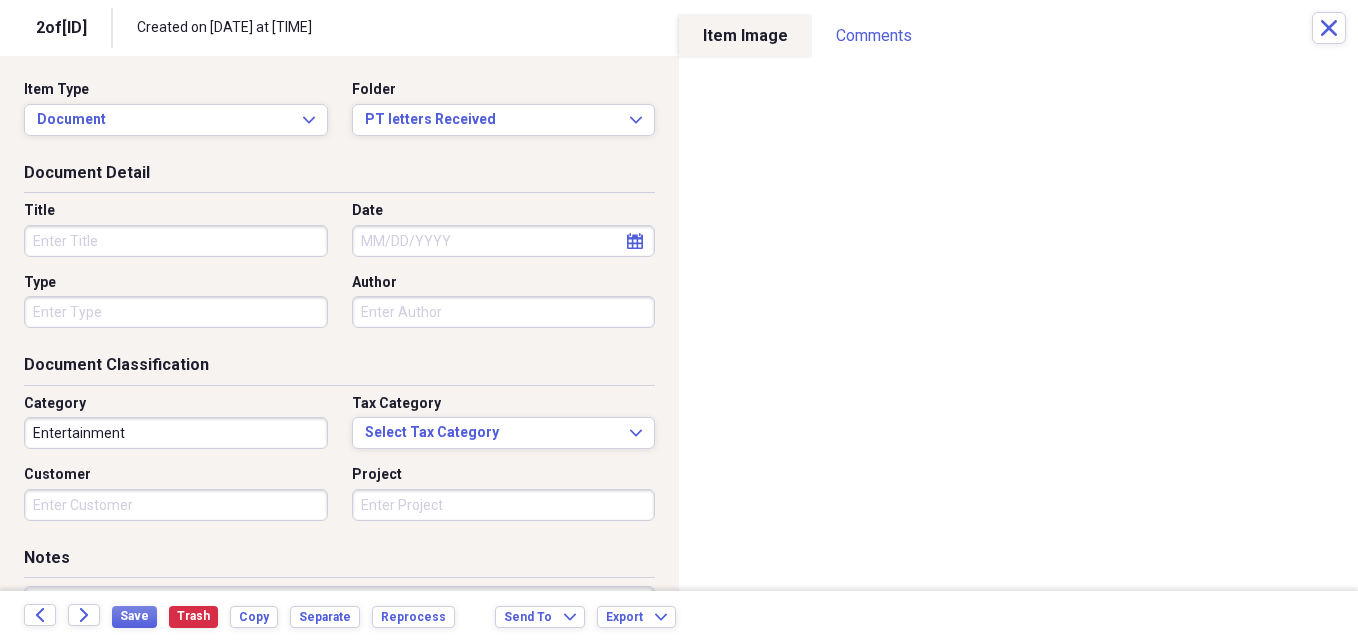 click on "Title" at bounding box center (176, 241) 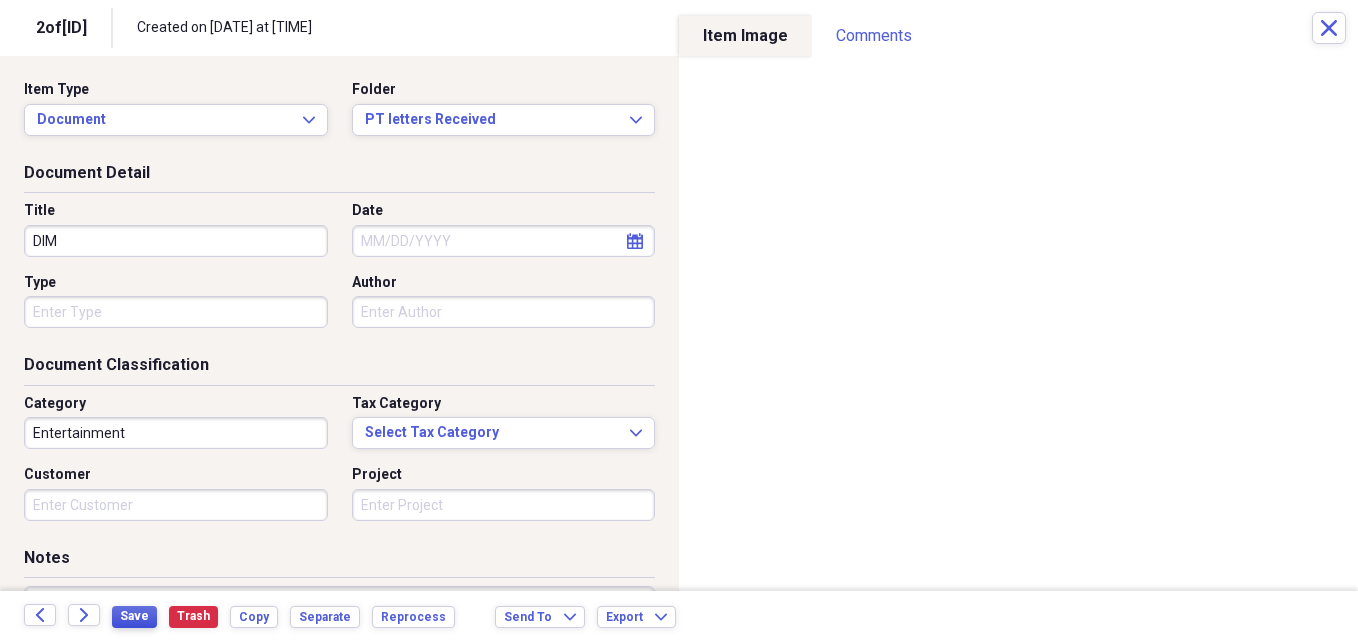 click on "Save" at bounding box center (134, 616) 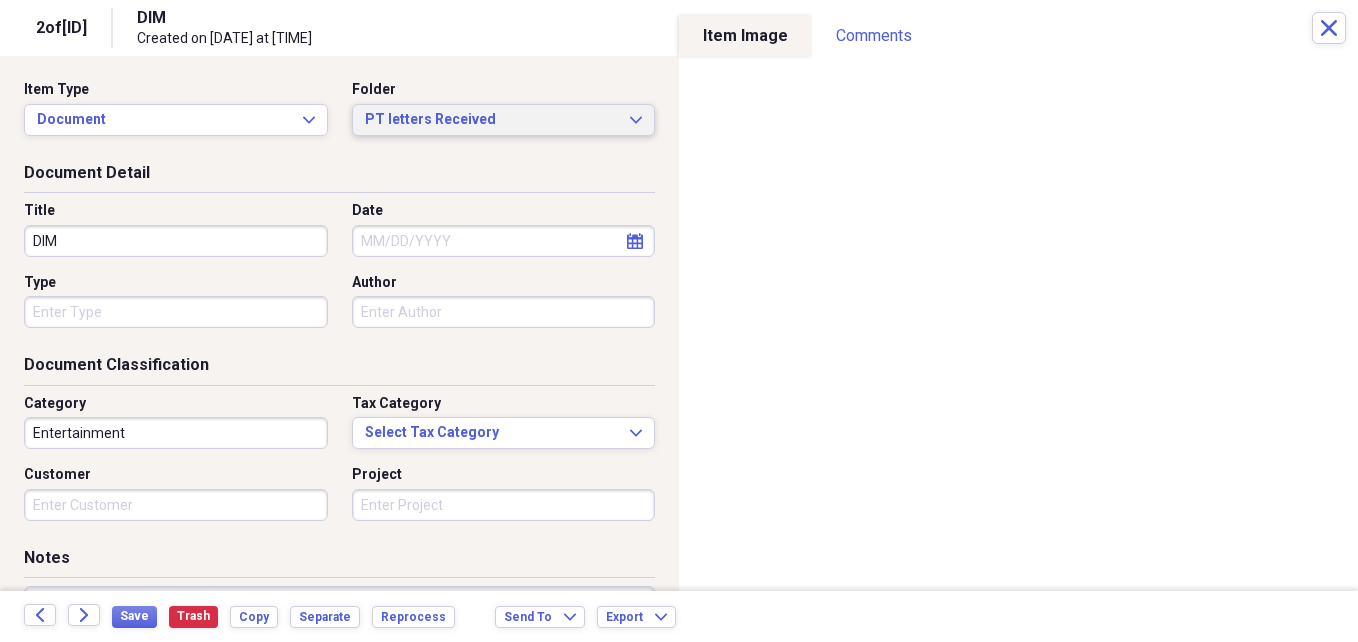 click on "Expand" 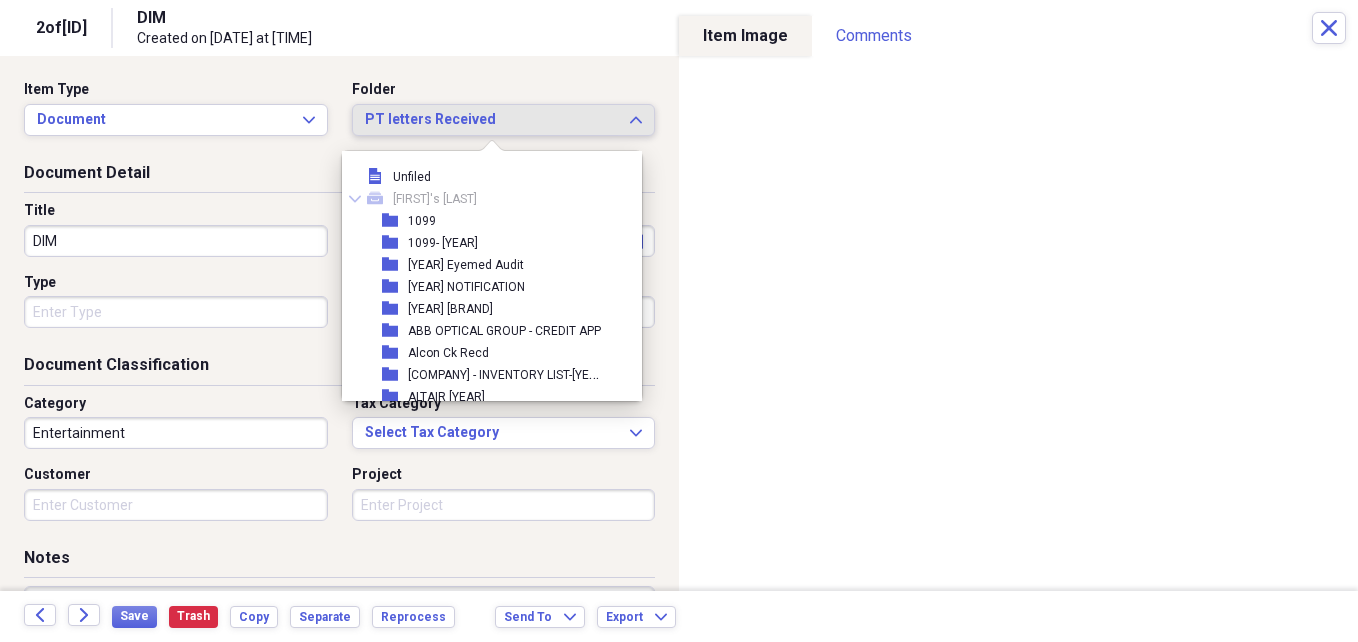 scroll, scrollTop: 6655, scrollLeft: 0, axis: vertical 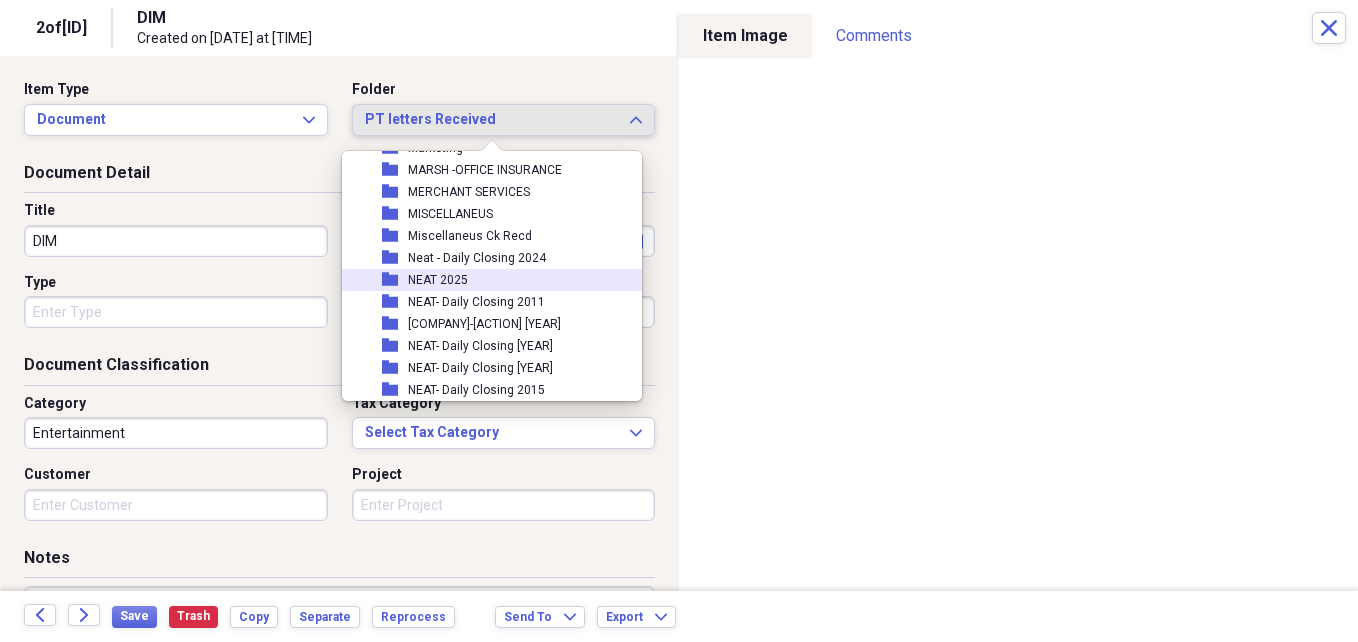 click on "NEAT 2025" at bounding box center (438, 280) 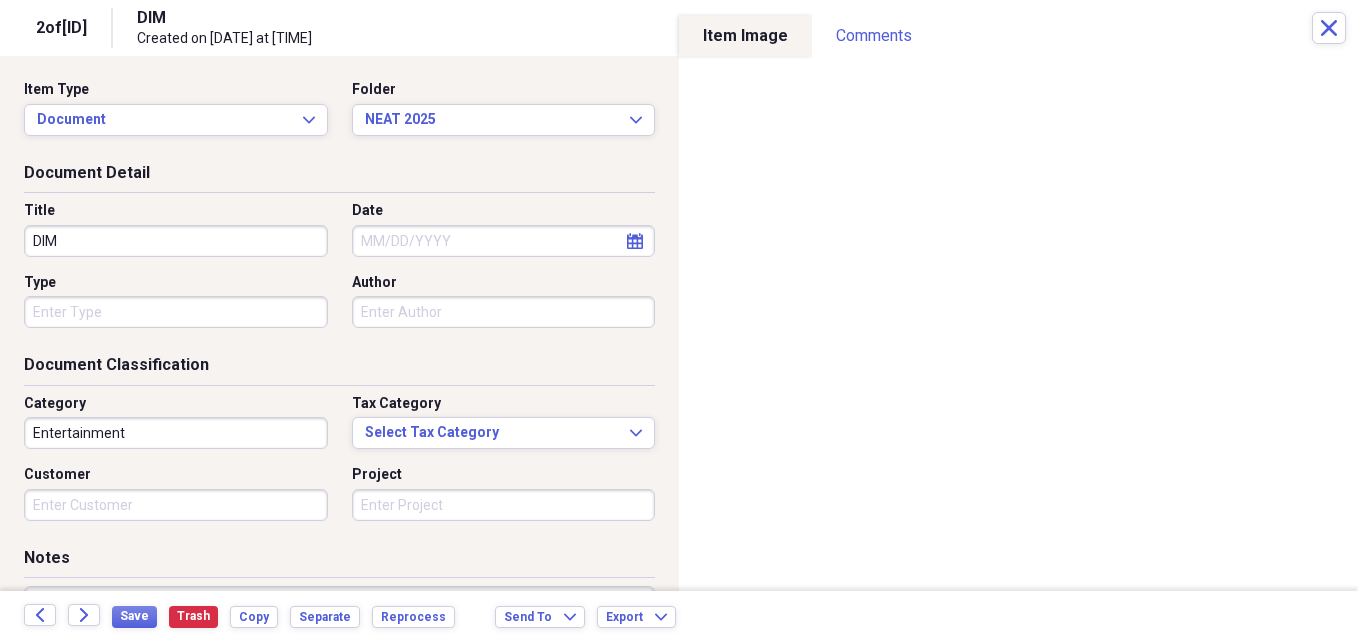 click on "DIM" at bounding box center [176, 241] 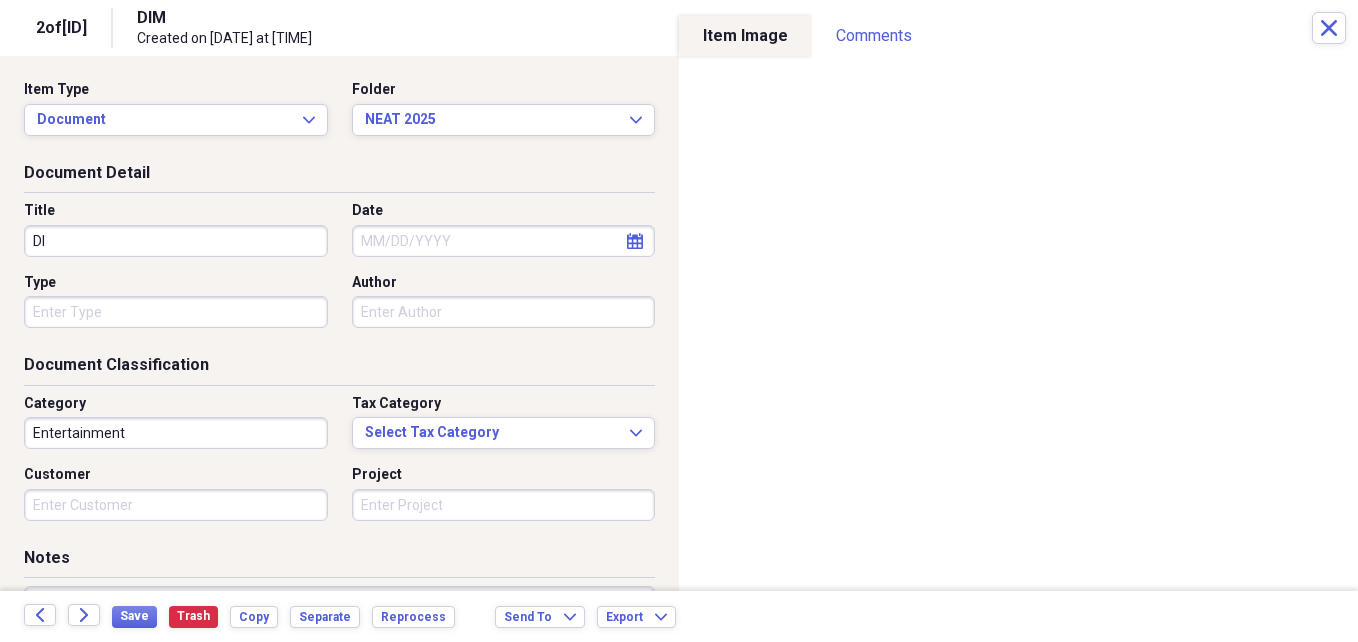 type on "D" 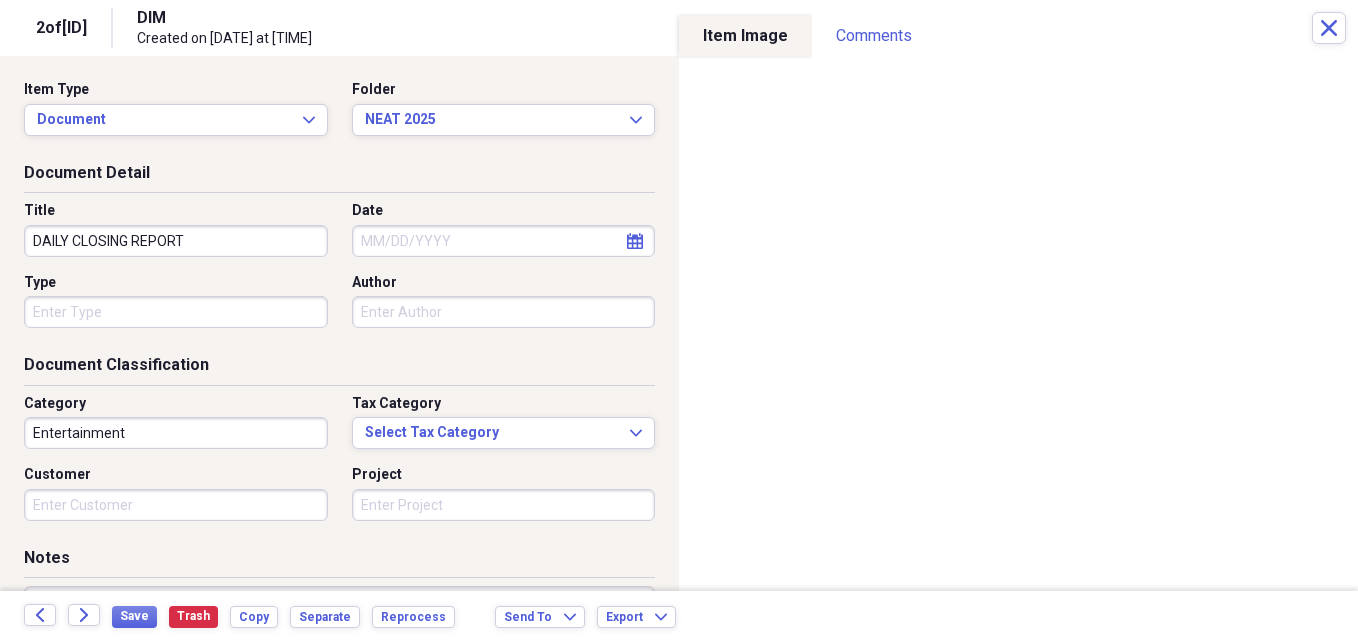 type on "DAILY CLOSING REPORT" 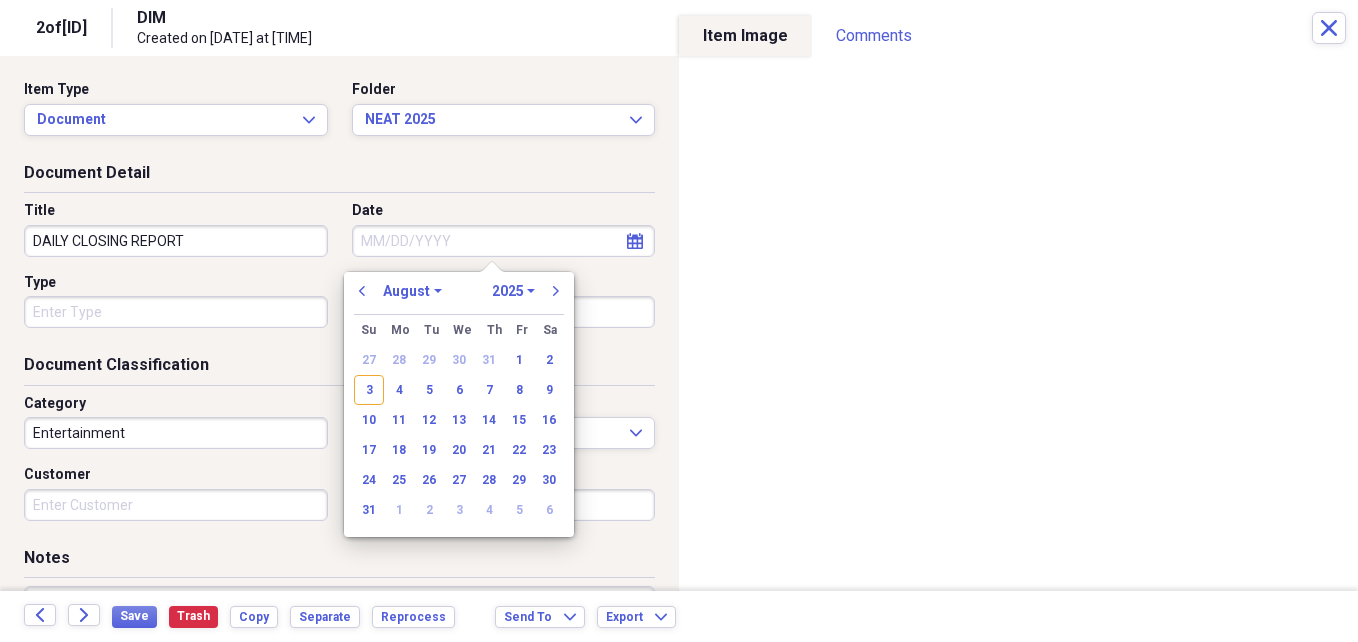 click on "Date" at bounding box center (504, 241) 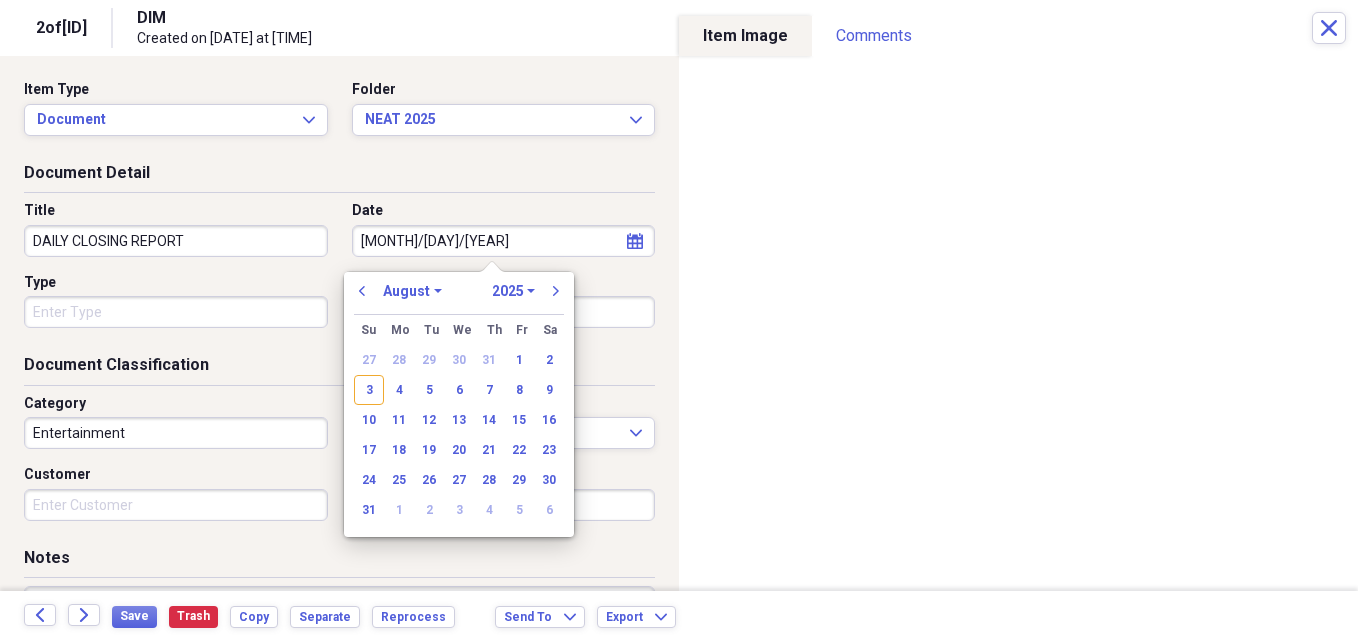 type on "[DATE]" 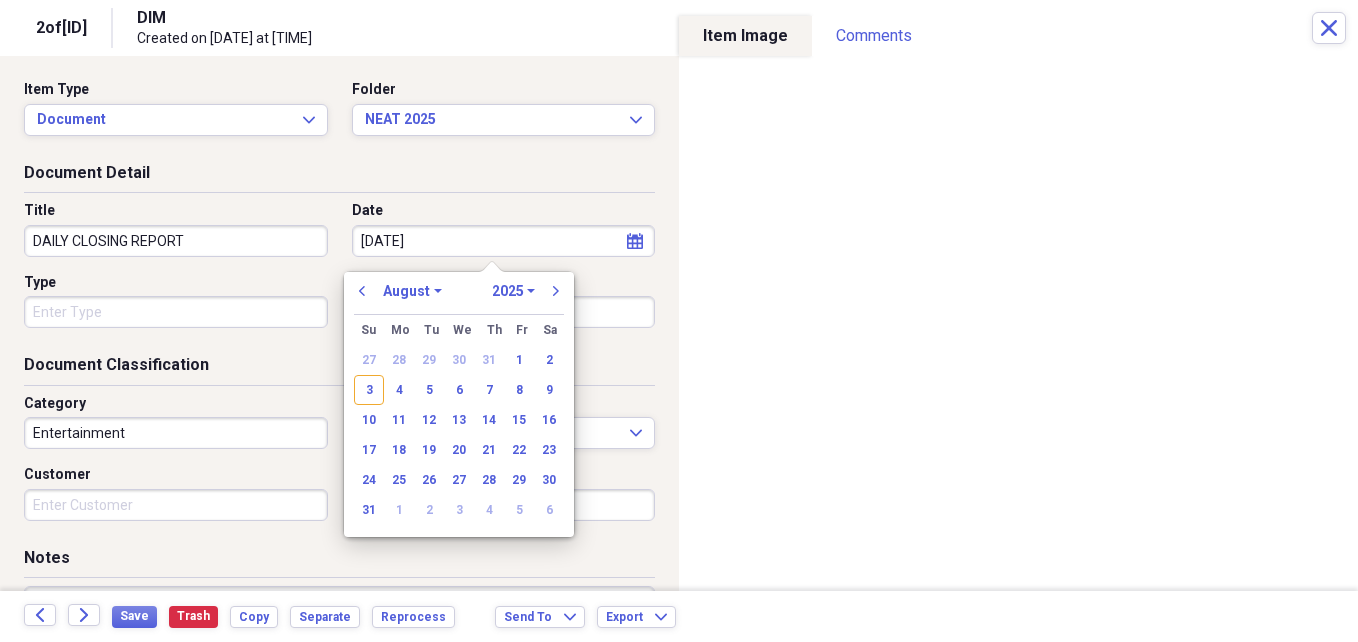 select on "6" 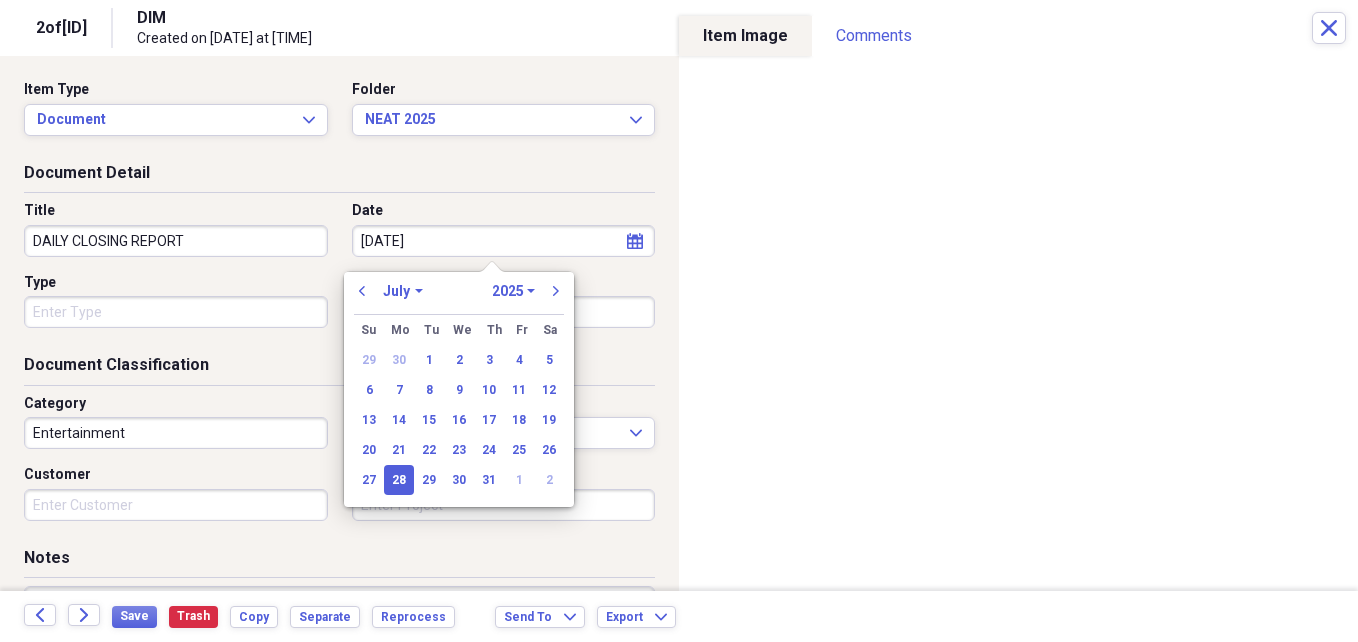 type on "[DATE]" 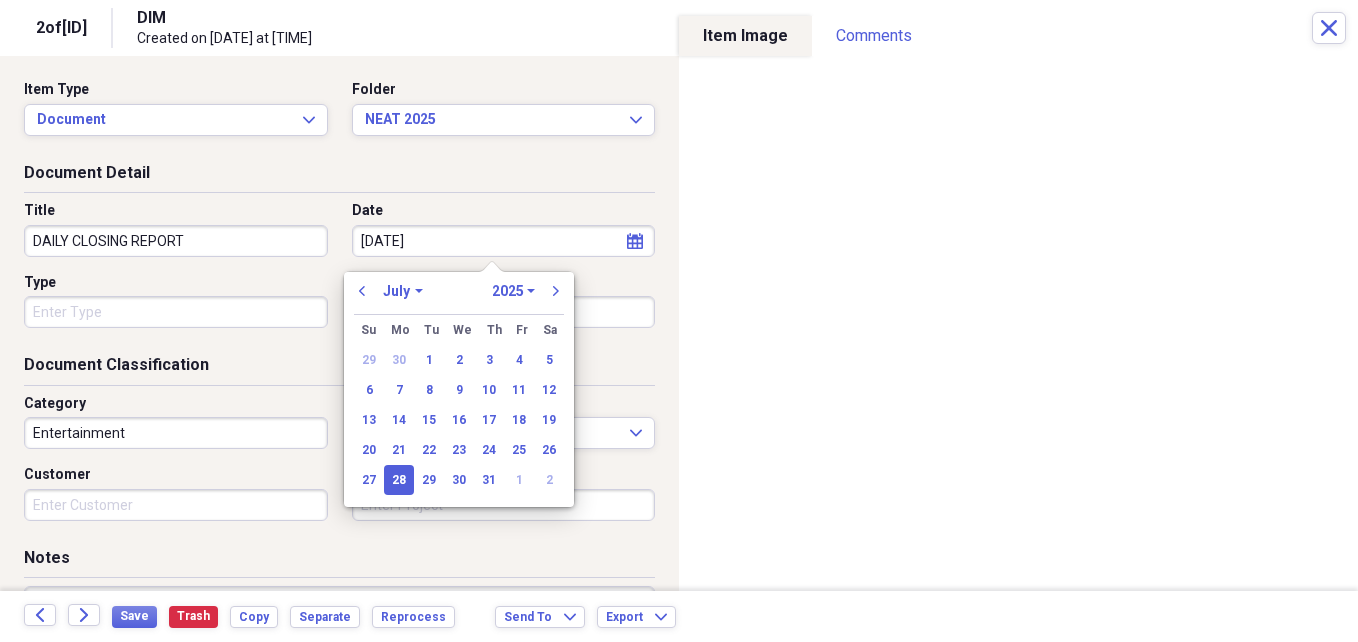 click on "Entertainment" at bounding box center (176, 433) 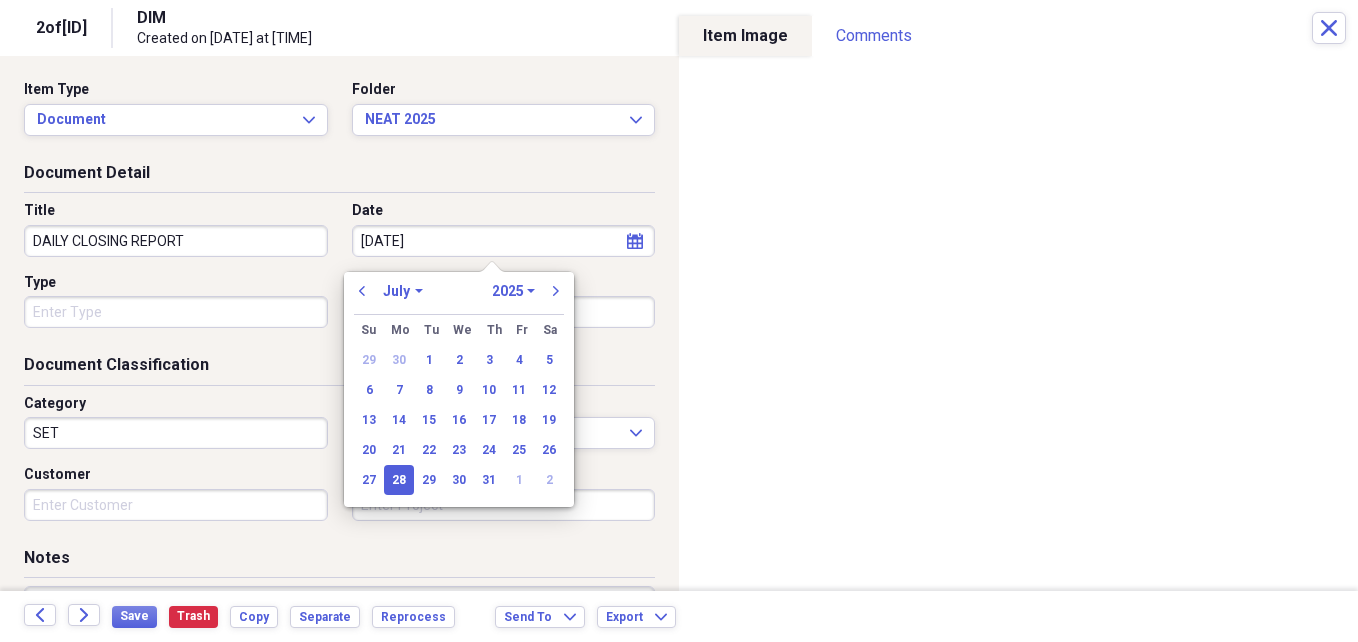 type on "SETT" 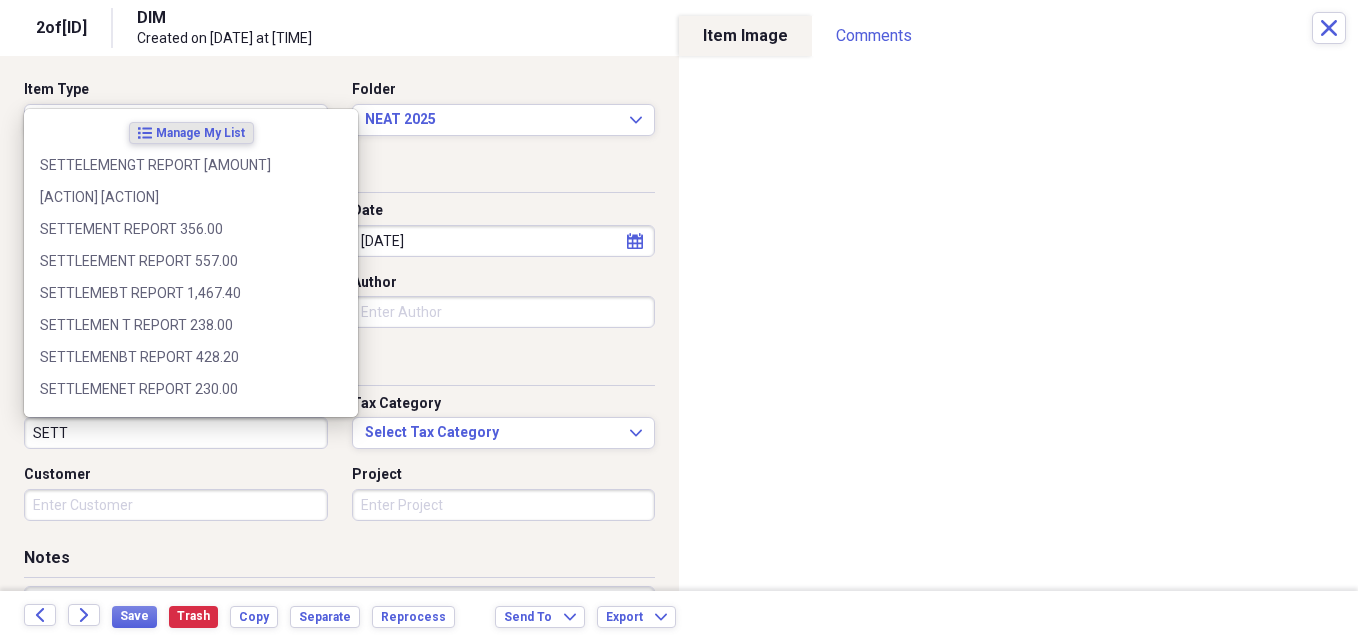 type on "07/28/2025" 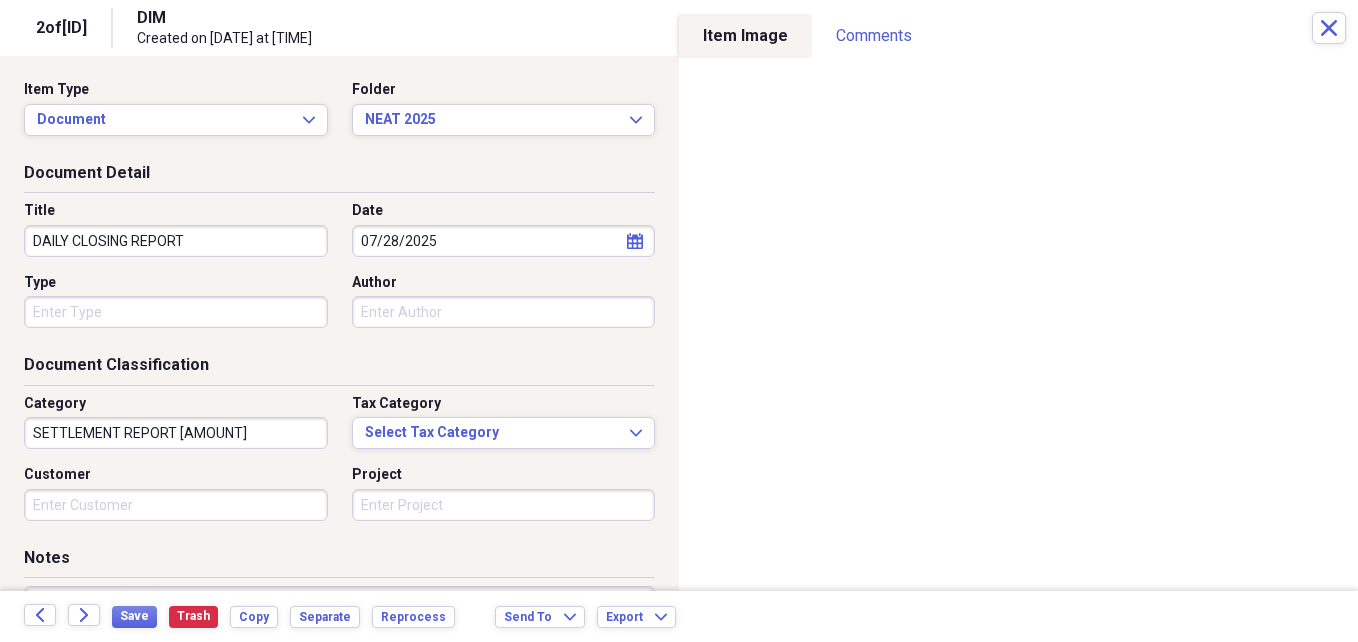 type on "SETTLEMENT REPORT [AMOUNT]" 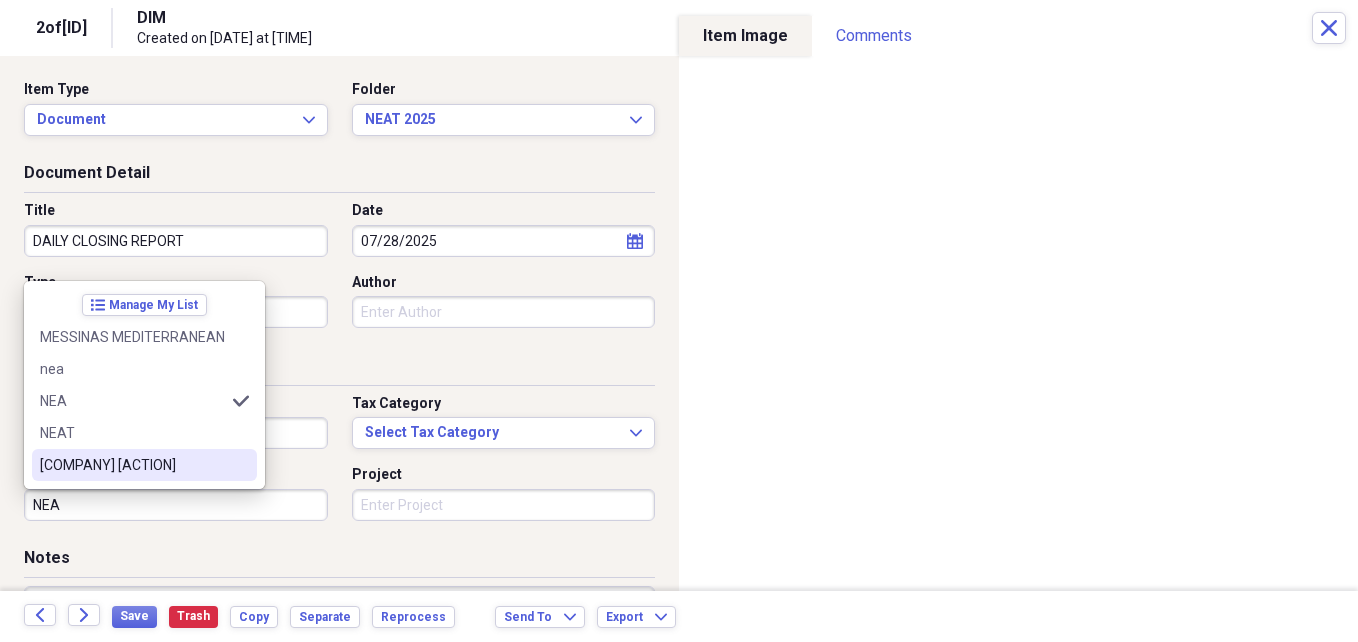 click on "[COMPANY] [ACTION]" at bounding box center (132, 465) 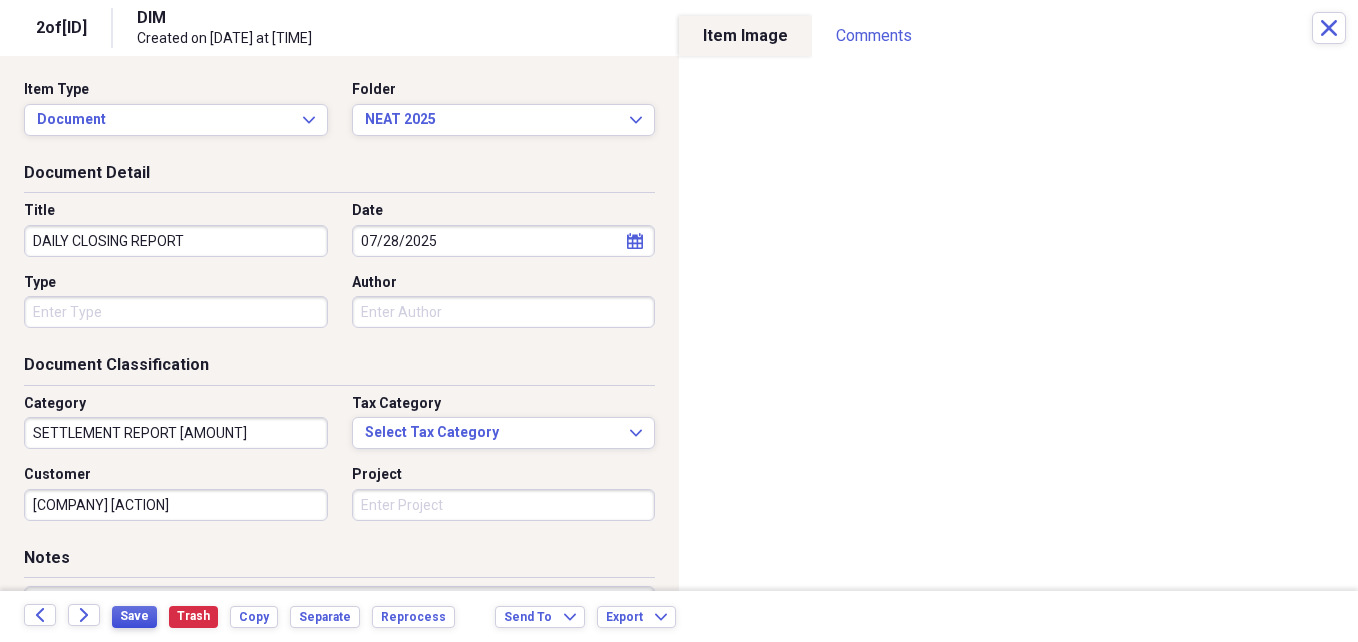 click on "Save" at bounding box center [134, 616] 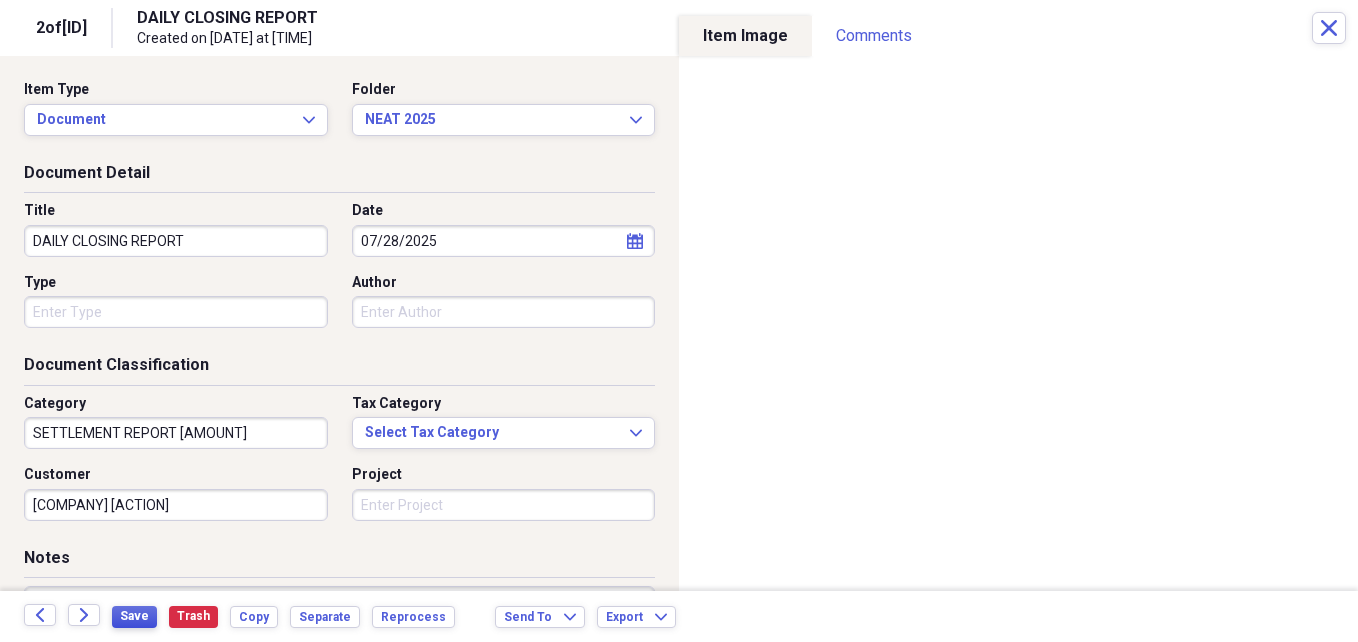click on "Save" at bounding box center [134, 616] 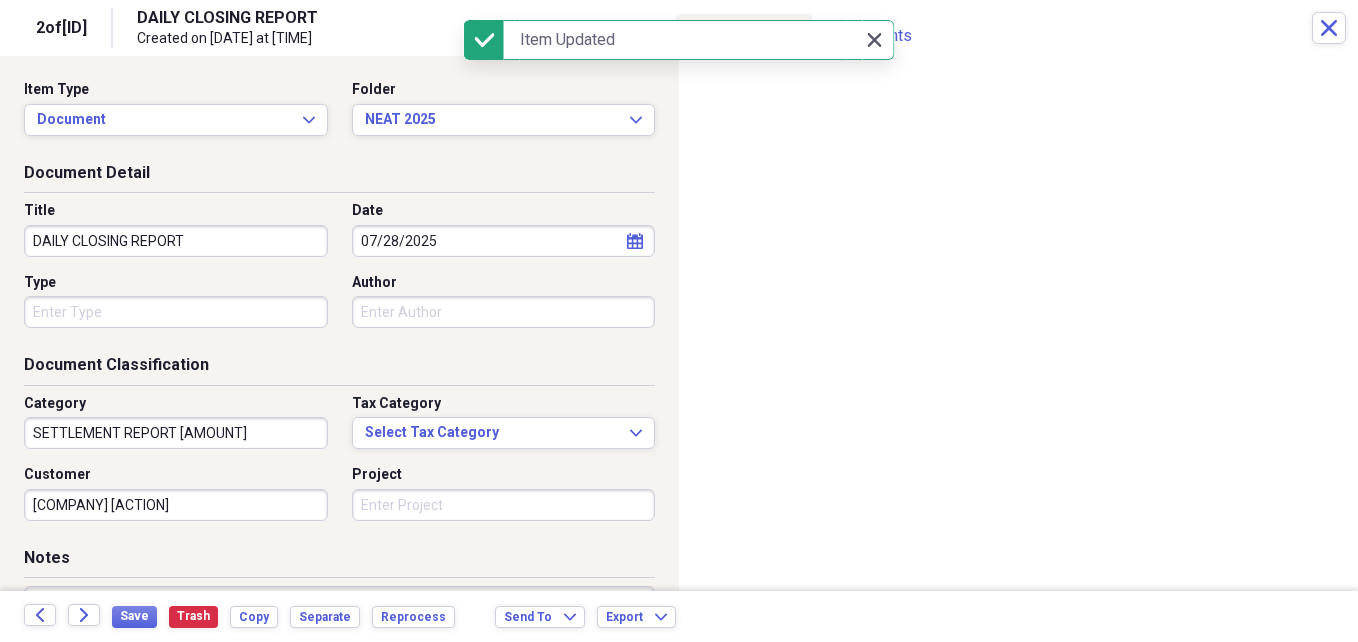 click on "Close" 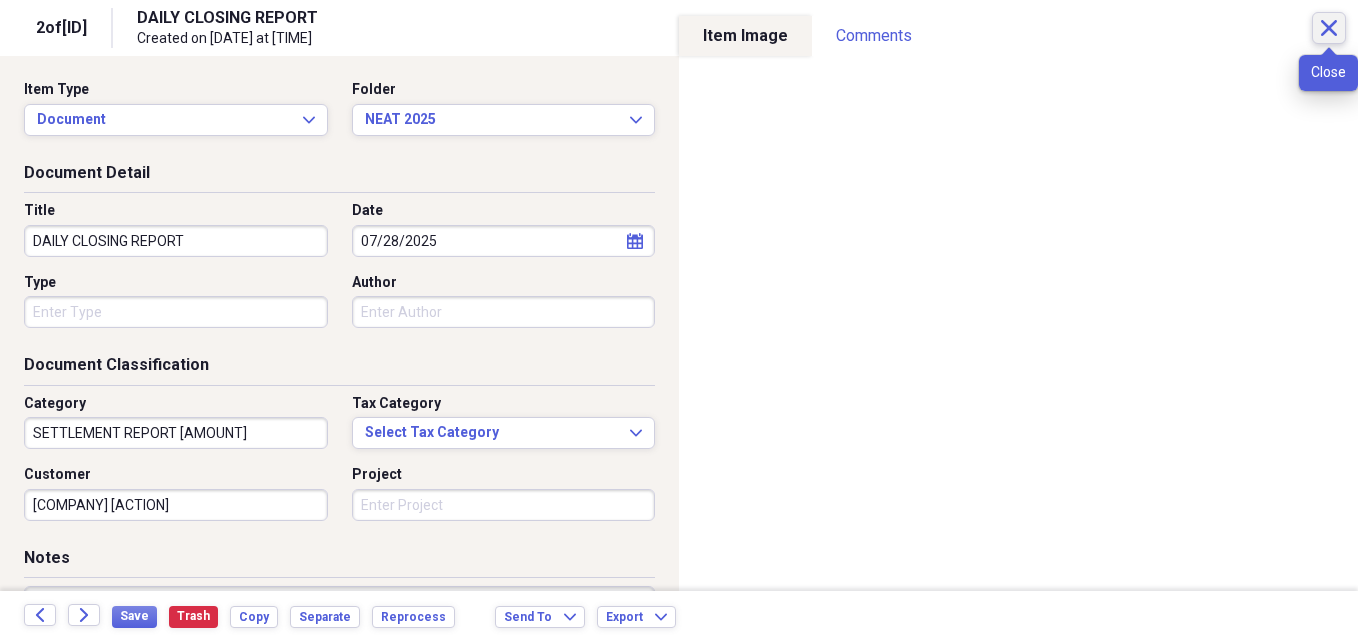 click on "Close" 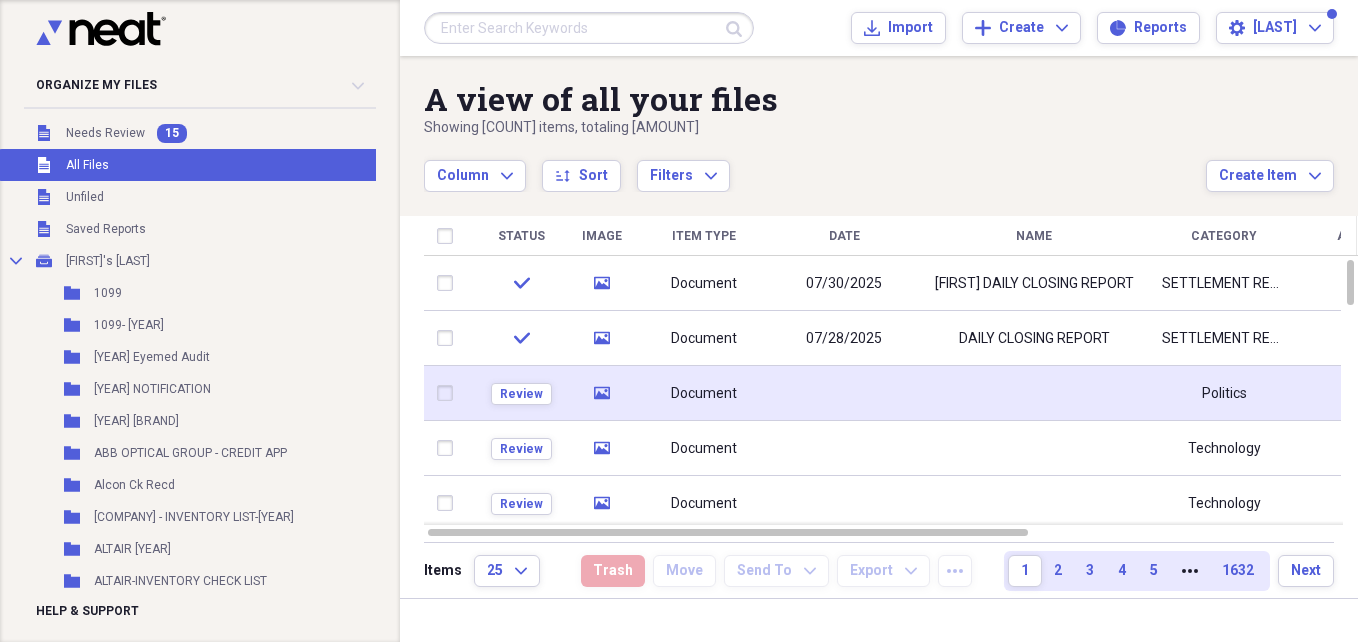 click at bounding box center [1034, 393] 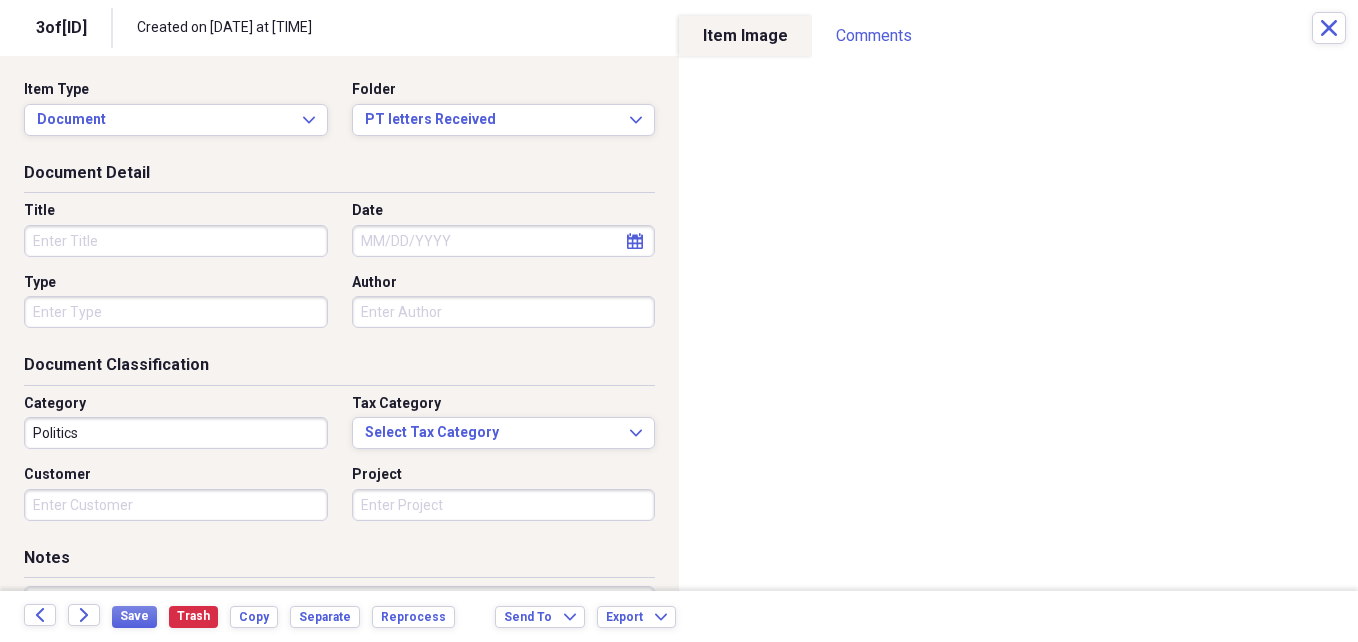 click on "Title" at bounding box center (176, 241) 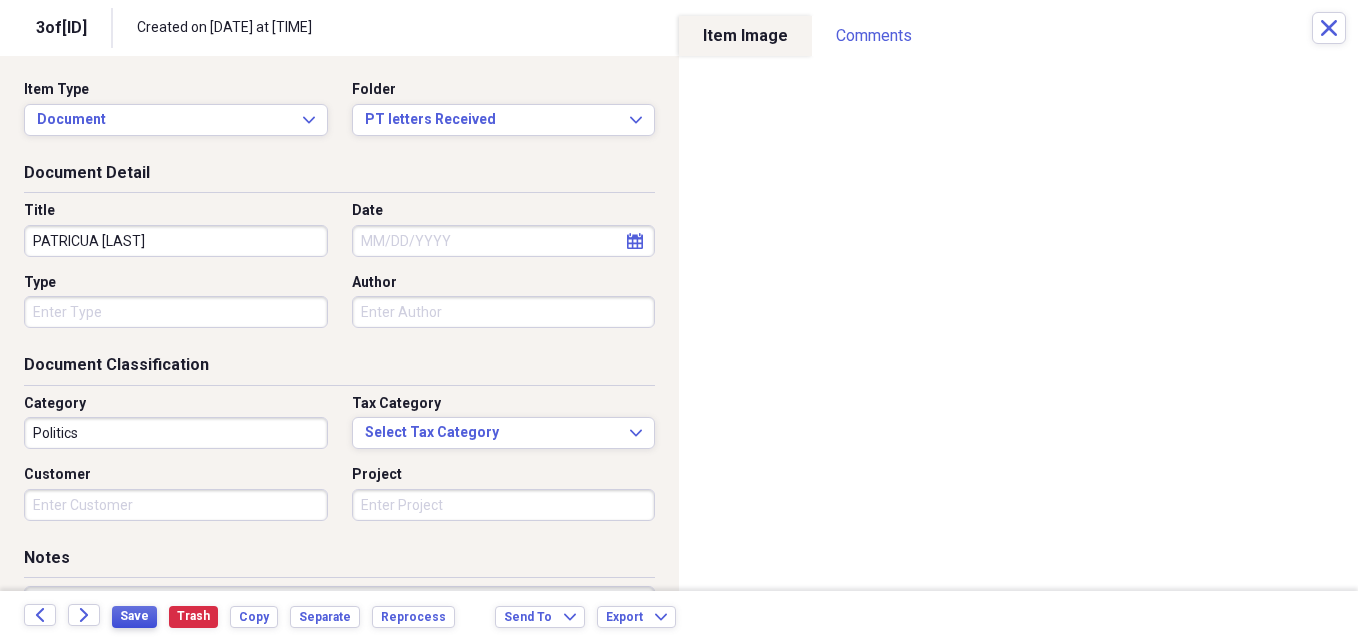 type on "PATRICUA [LAST]" 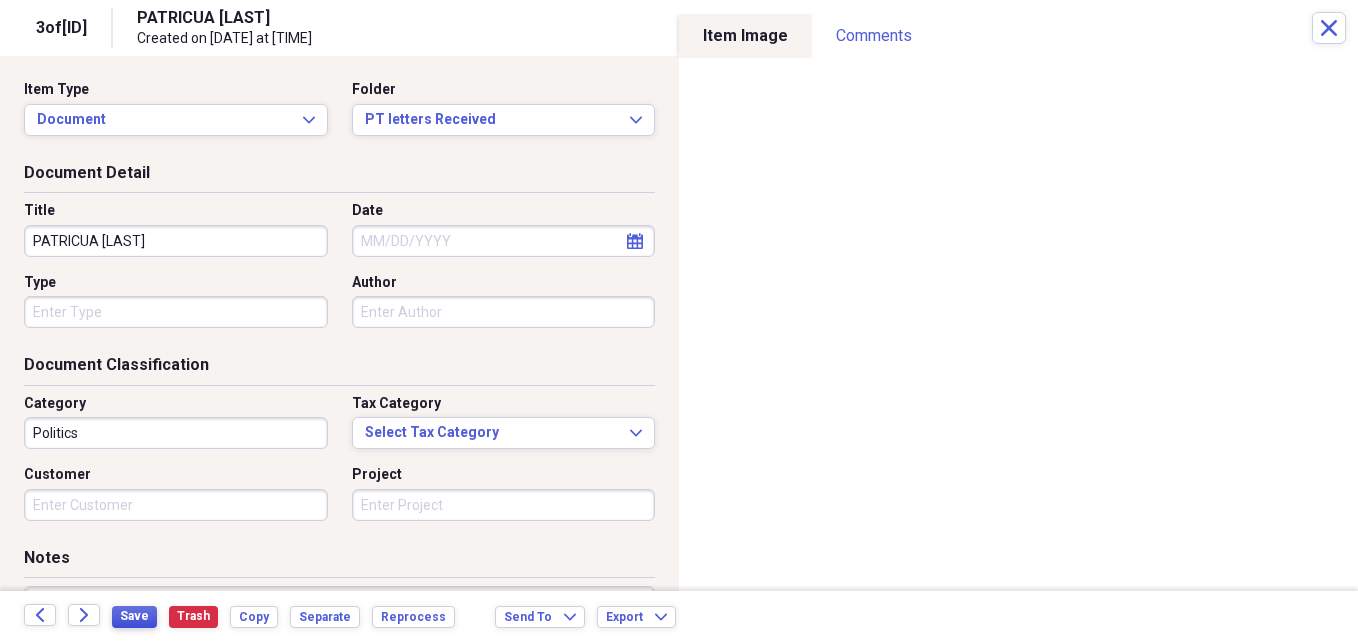 click on "Save" at bounding box center [134, 616] 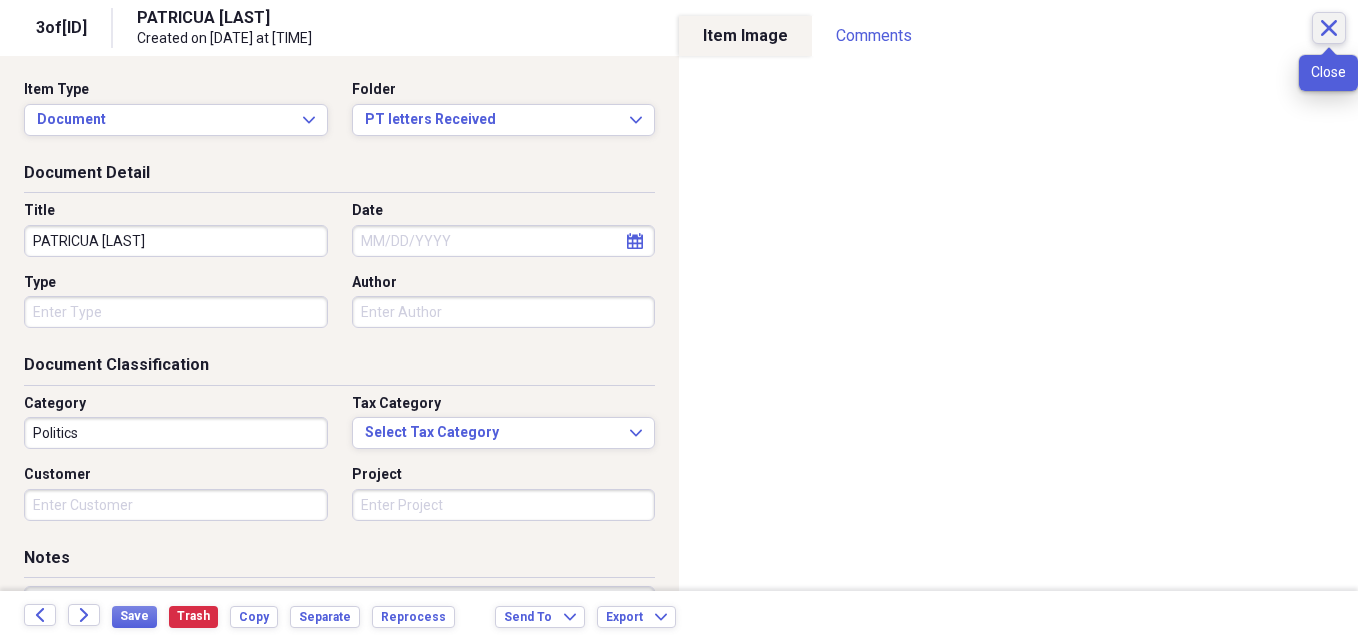 click on "Close" 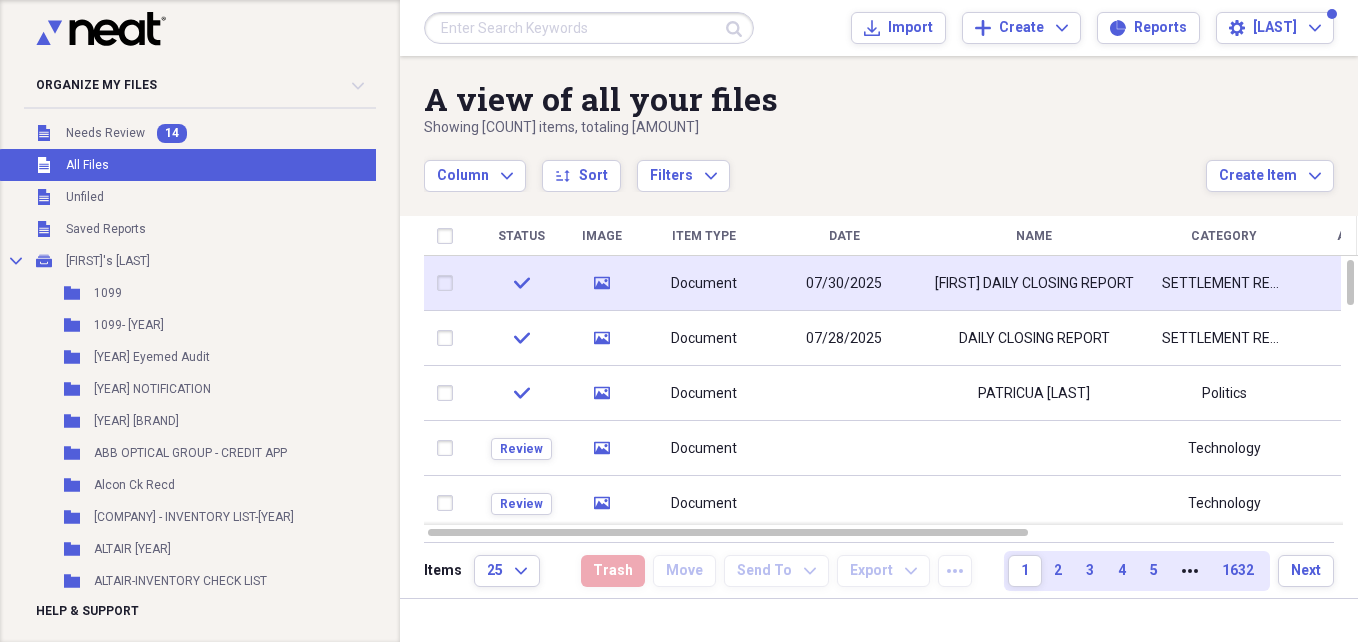 click on "[FIRST] DAILY CLOSING REPORT" at bounding box center [1034, 284] 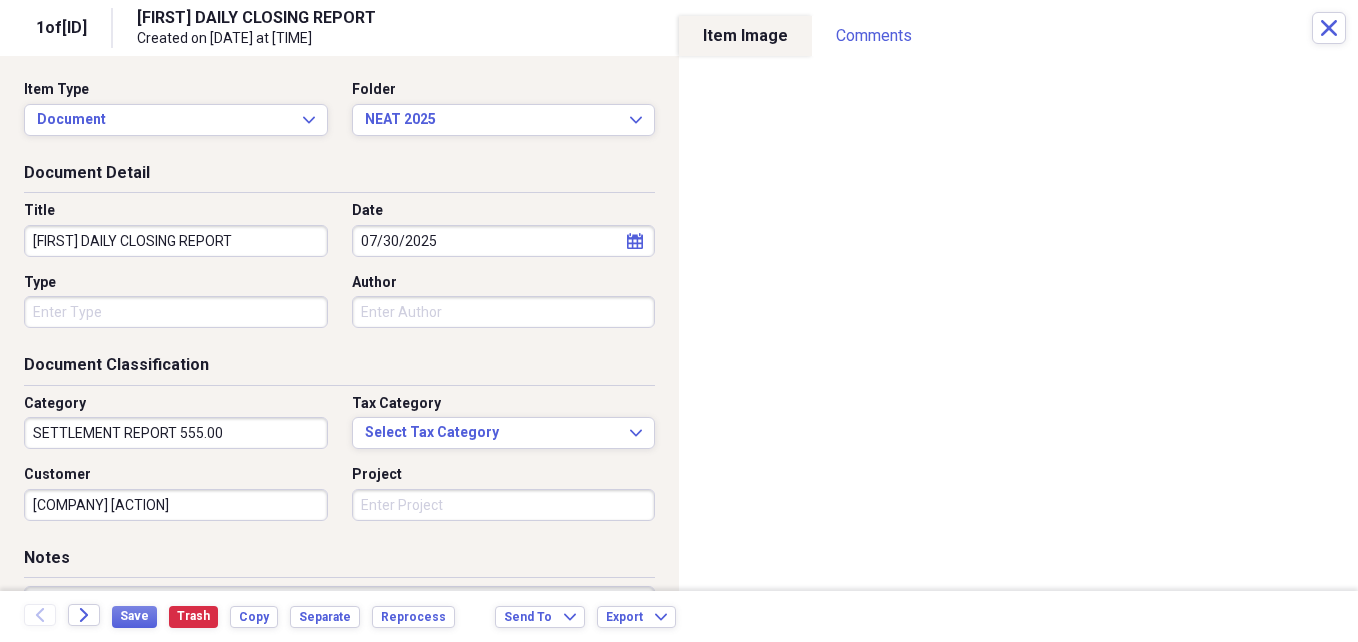 click on "[FIRST] DAILY CLOSING REPORT" at bounding box center [176, 241] 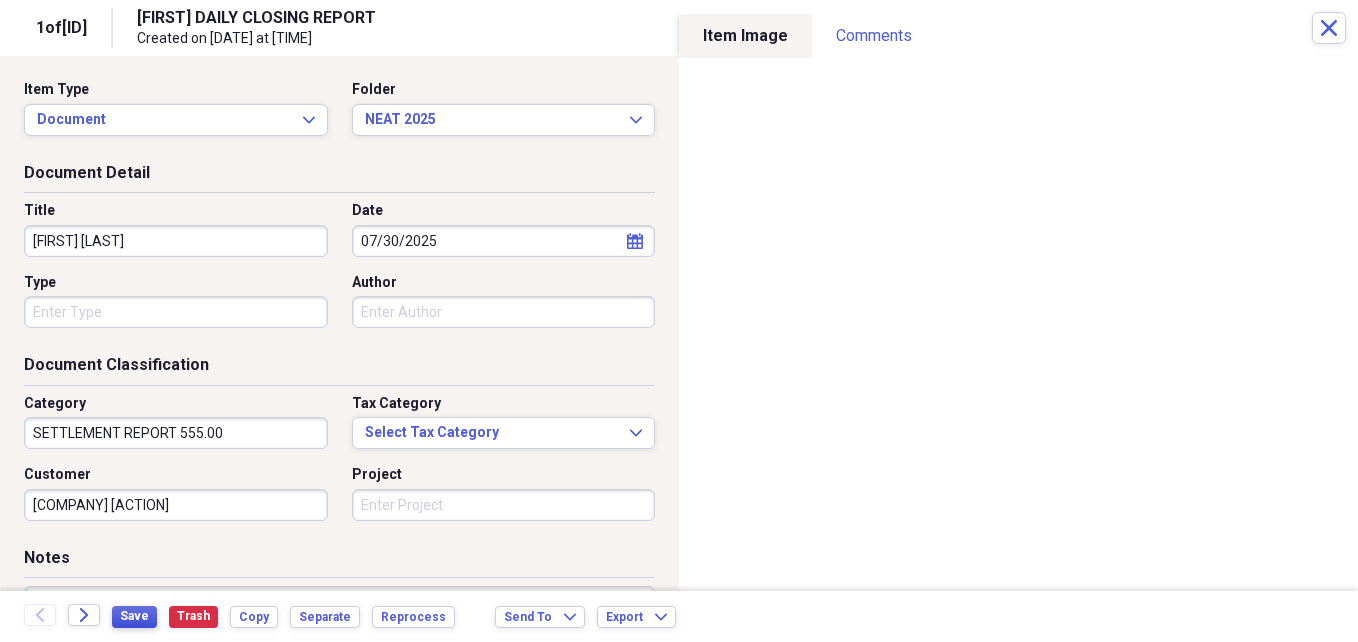 type on "[FIRST] [LAST]" 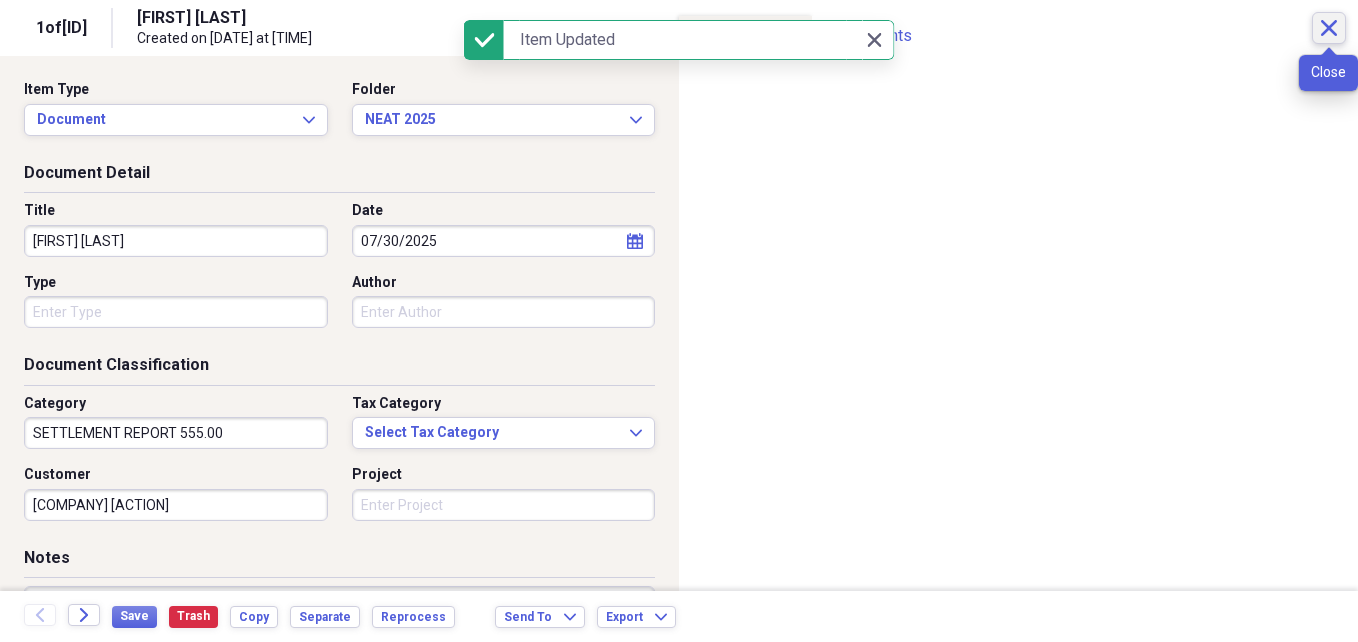 click on "Close" at bounding box center (1329, 28) 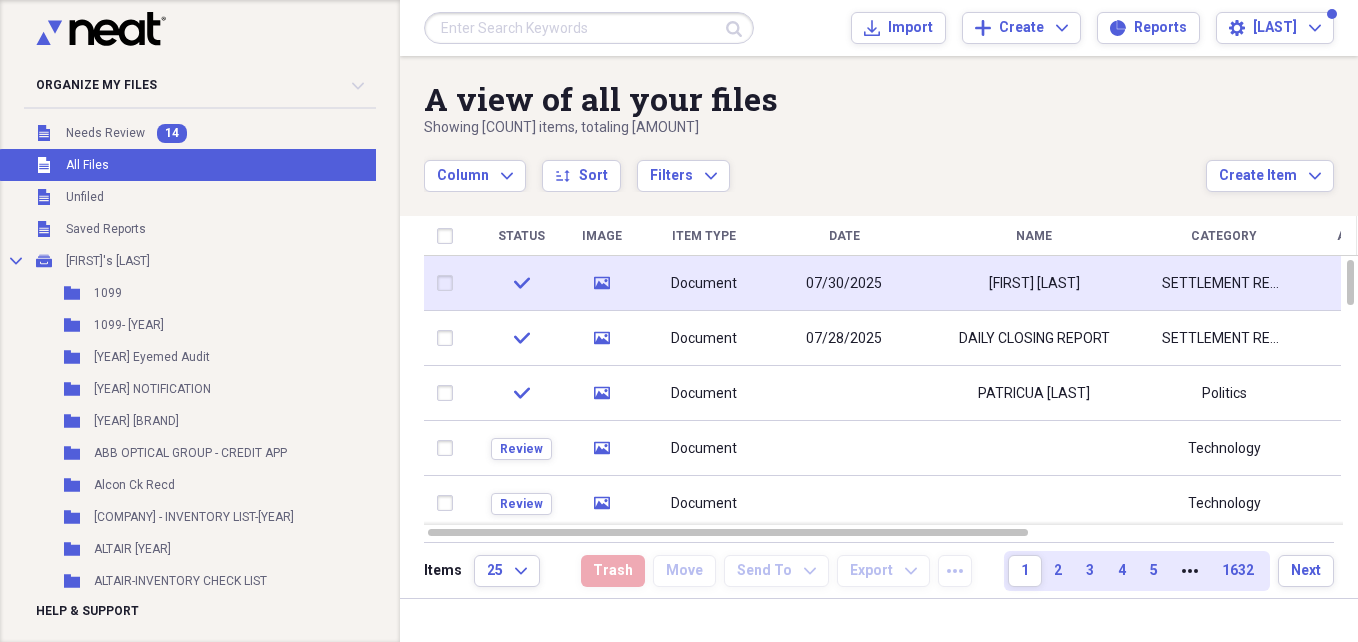 click on "[FIRST] [LAST]" at bounding box center (1034, 284) 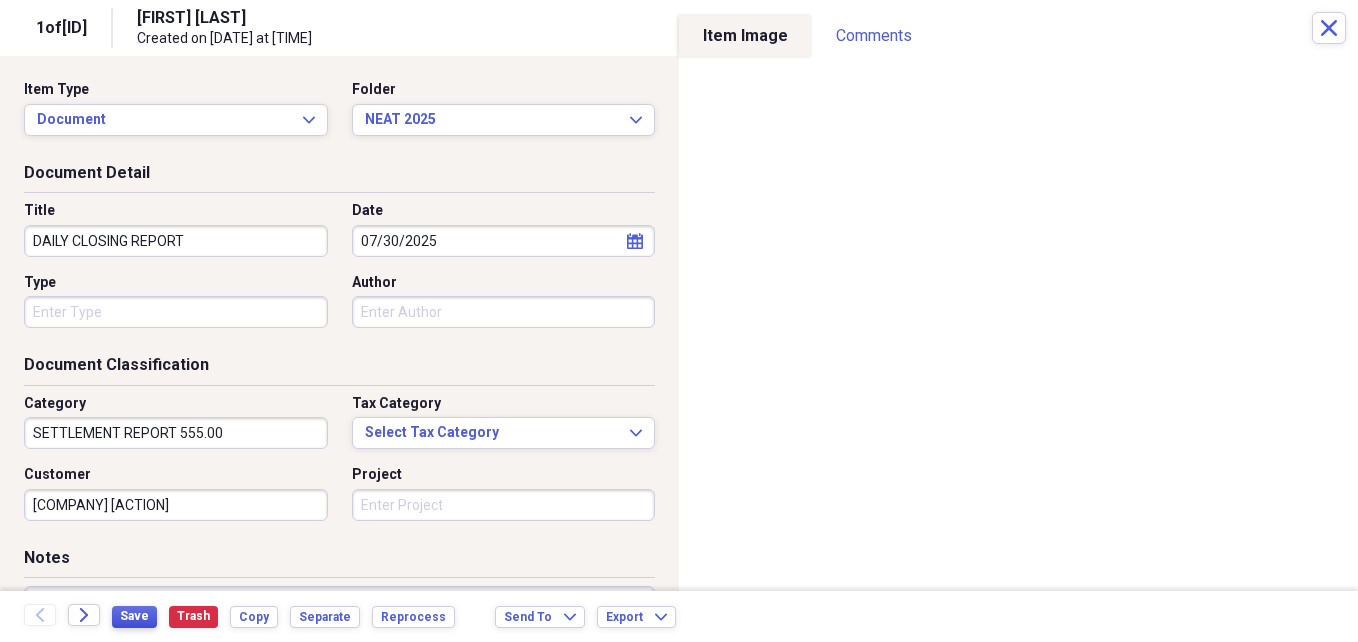 type on "DAILY CLOSING REPORT" 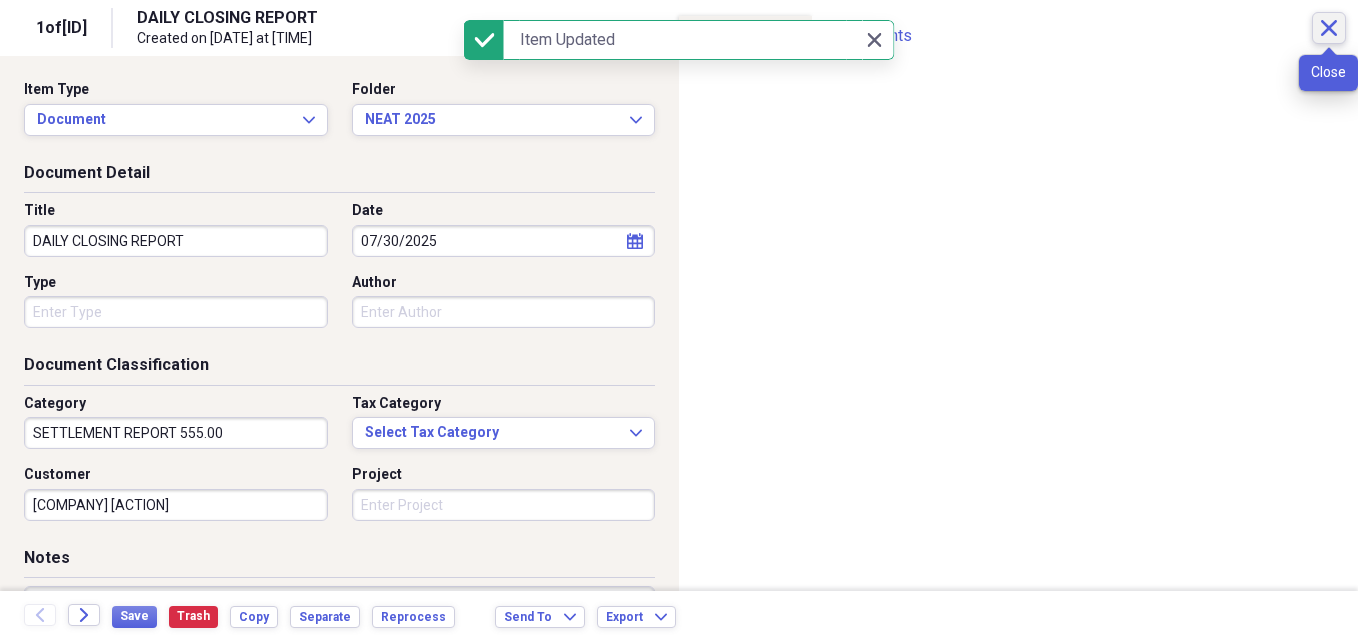 click on "Close" at bounding box center (1329, 28) 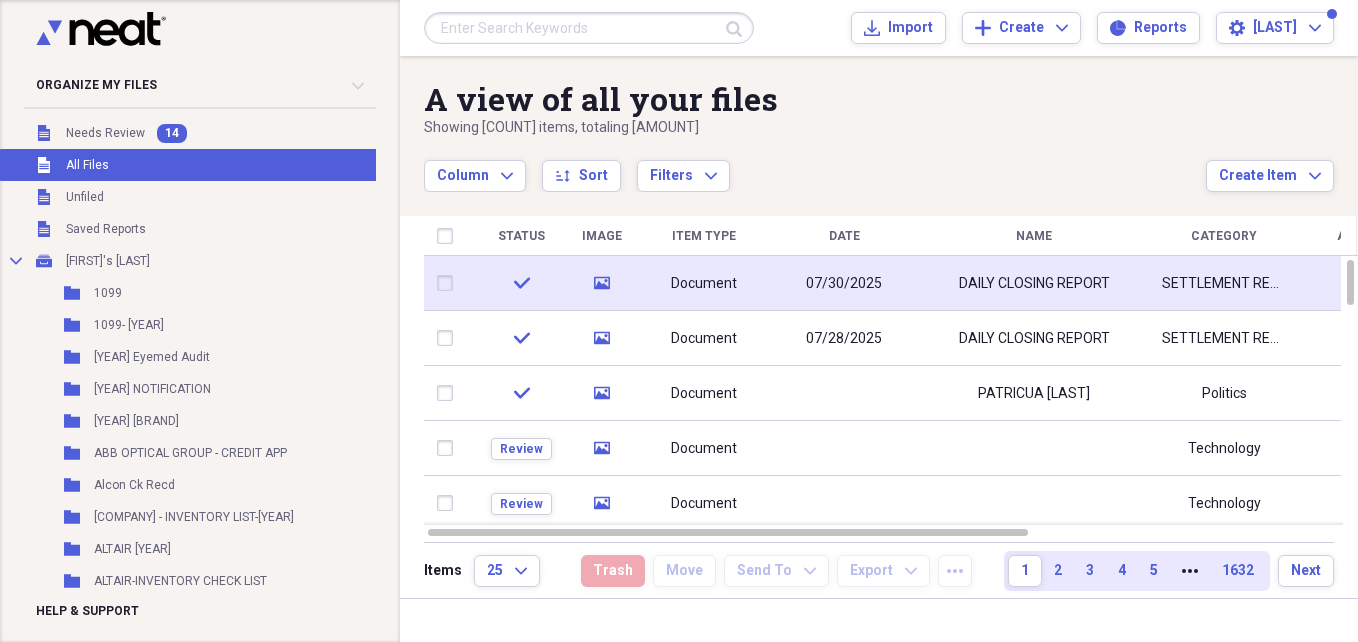 click on "DAILY CLOSING REPORT" at bounding box center [1034, 284] 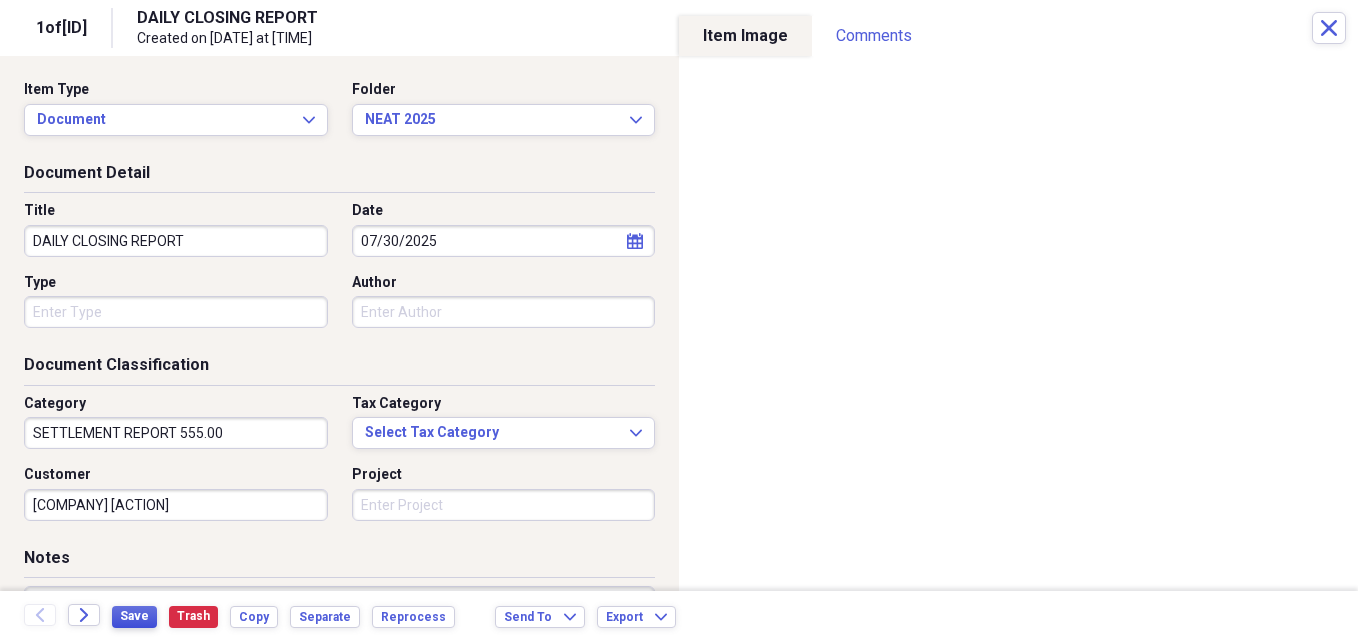 click on "Save" at bounding box center [134, 617] 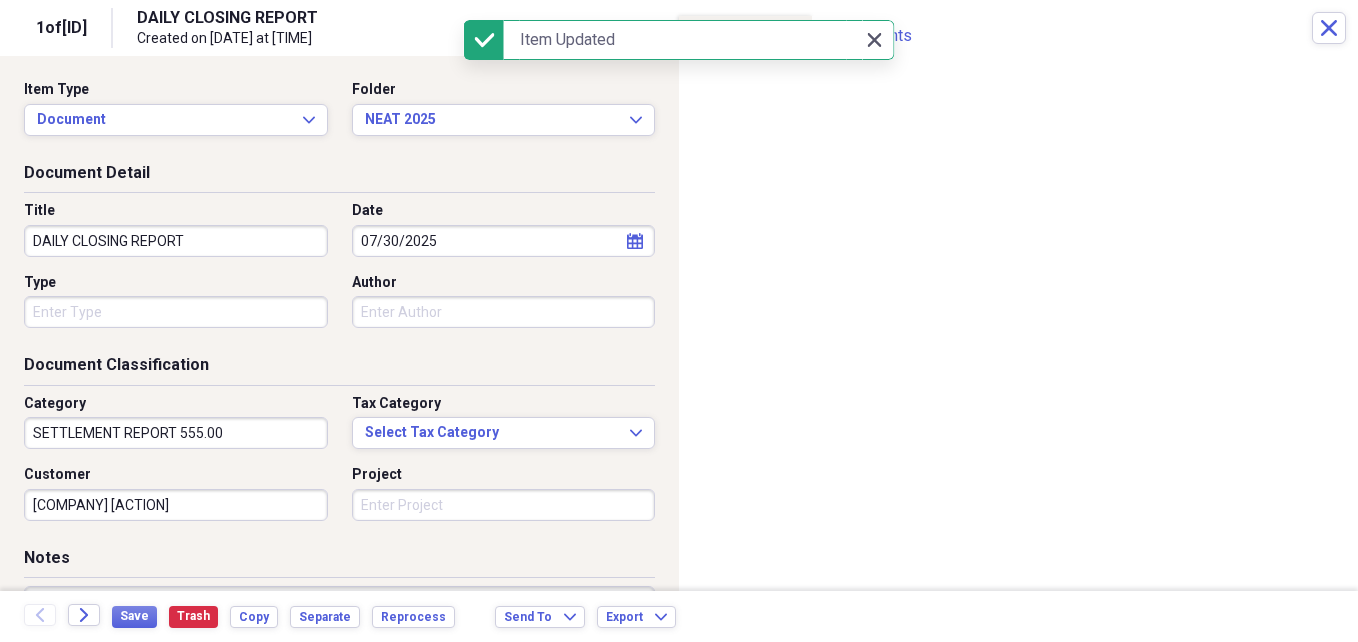 click on "Close" 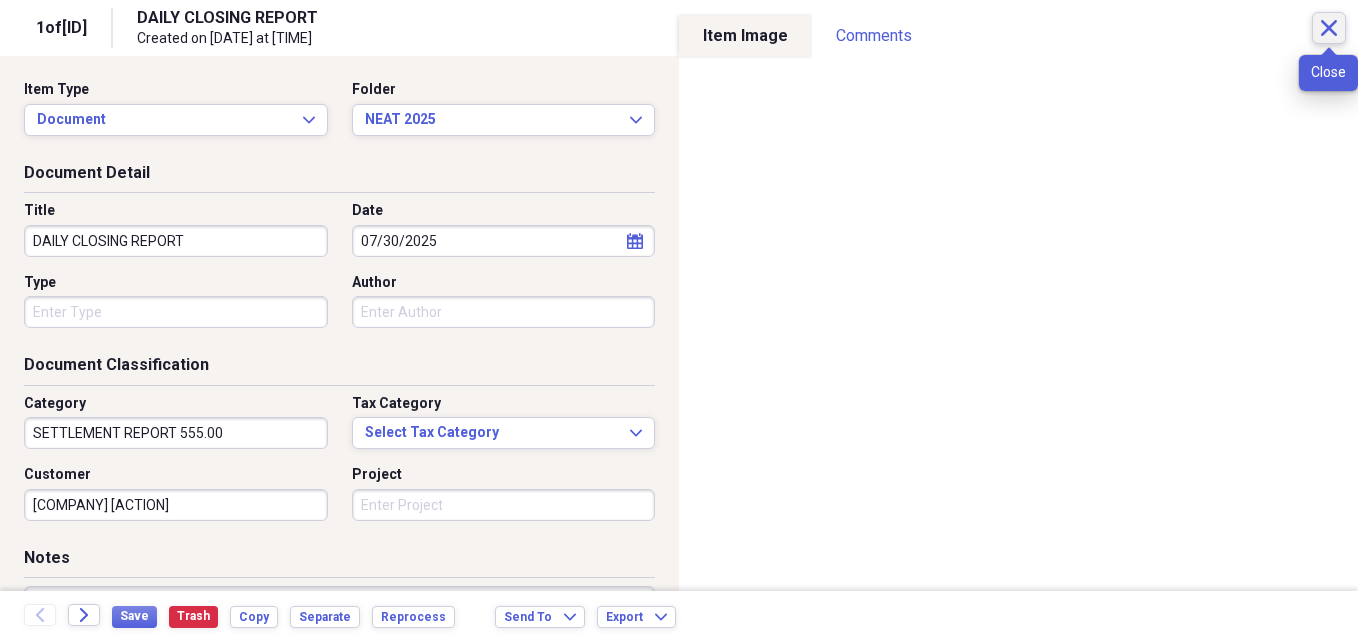 click on "Close" 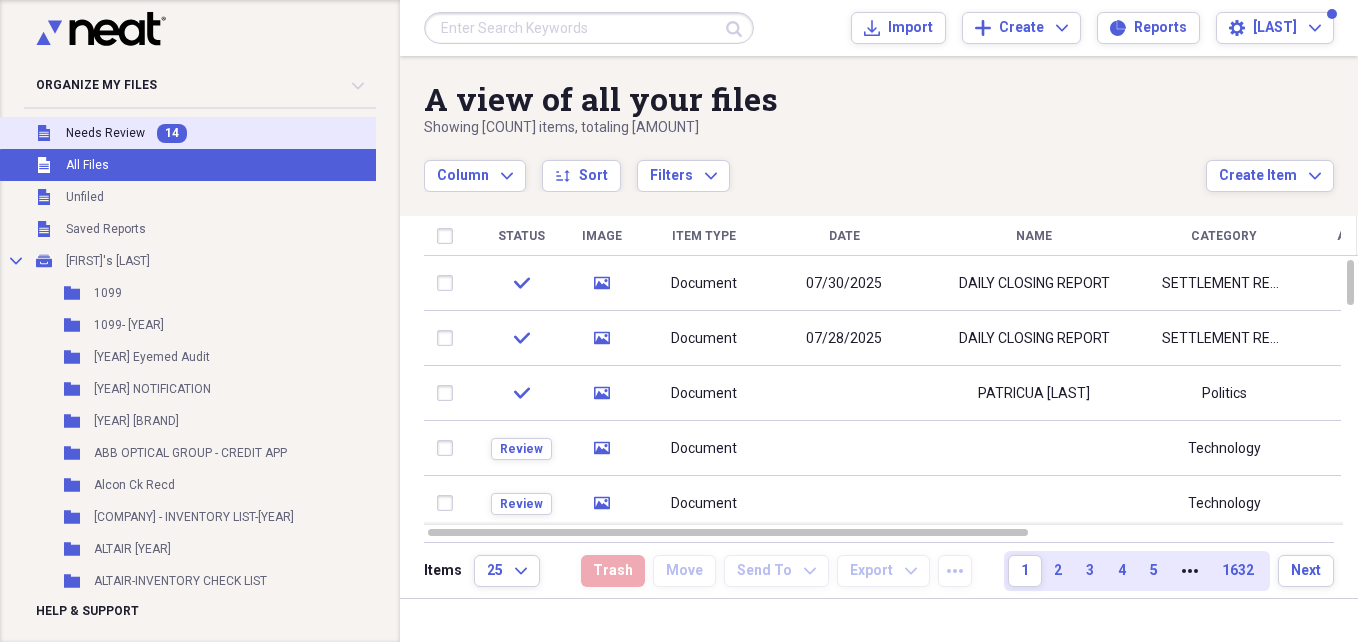 click on "Unfiled Needs Review 14" at bounding box center (218, 133) 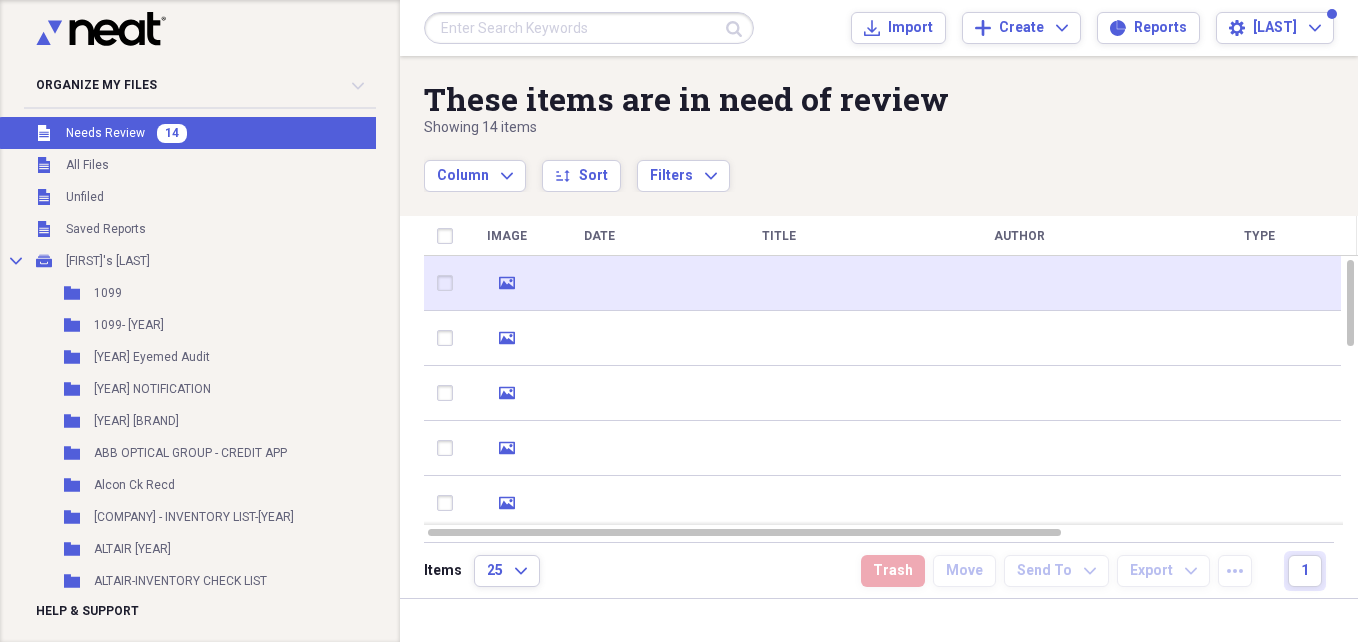 click at bounding box center [1019, 283] 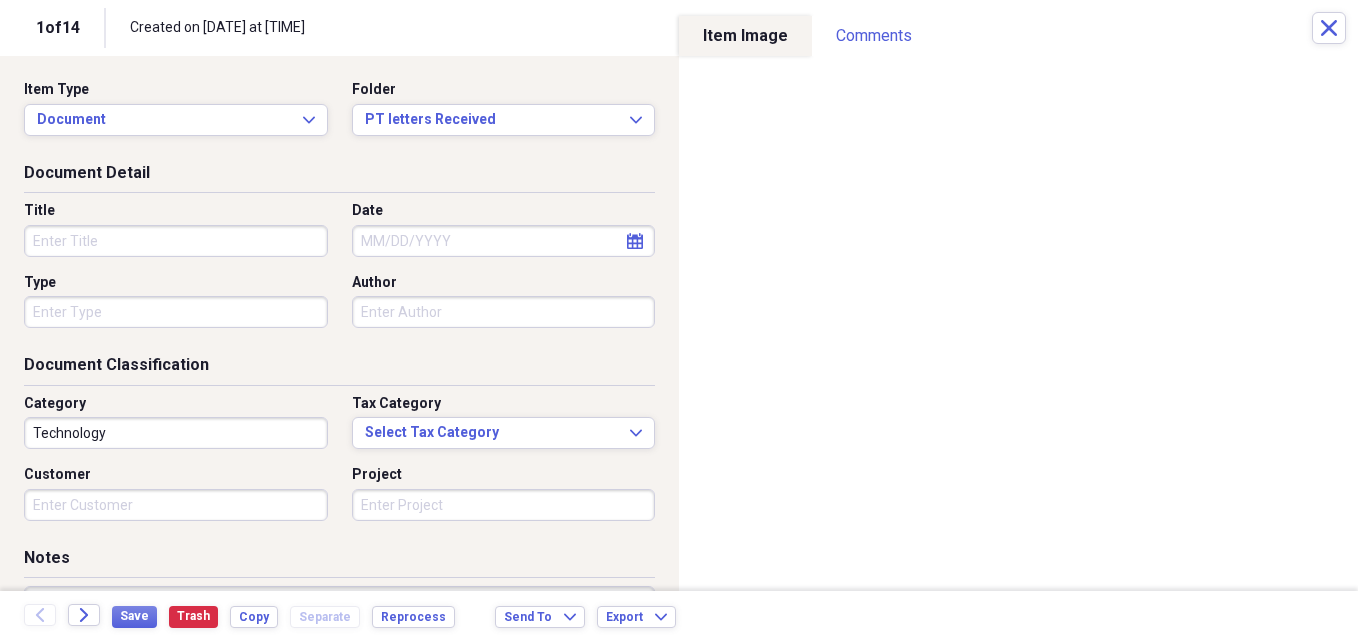 click on "Title" at bounding box center (176, 241) 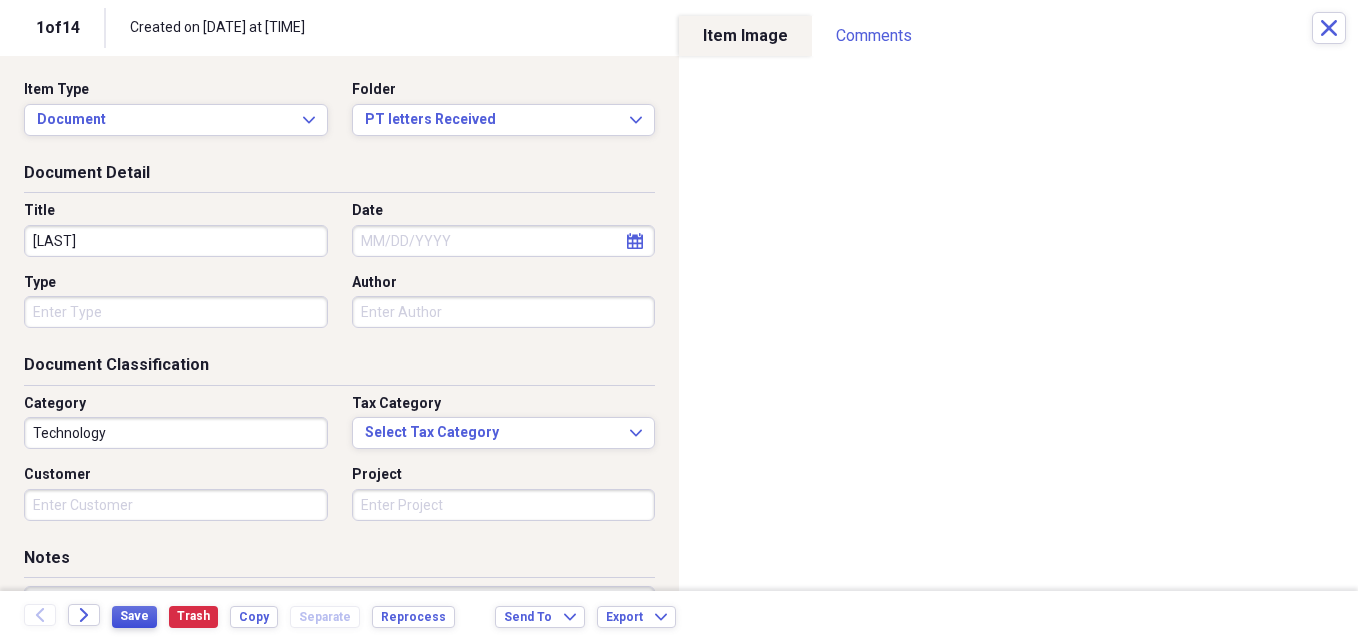 type on "[LAST]" 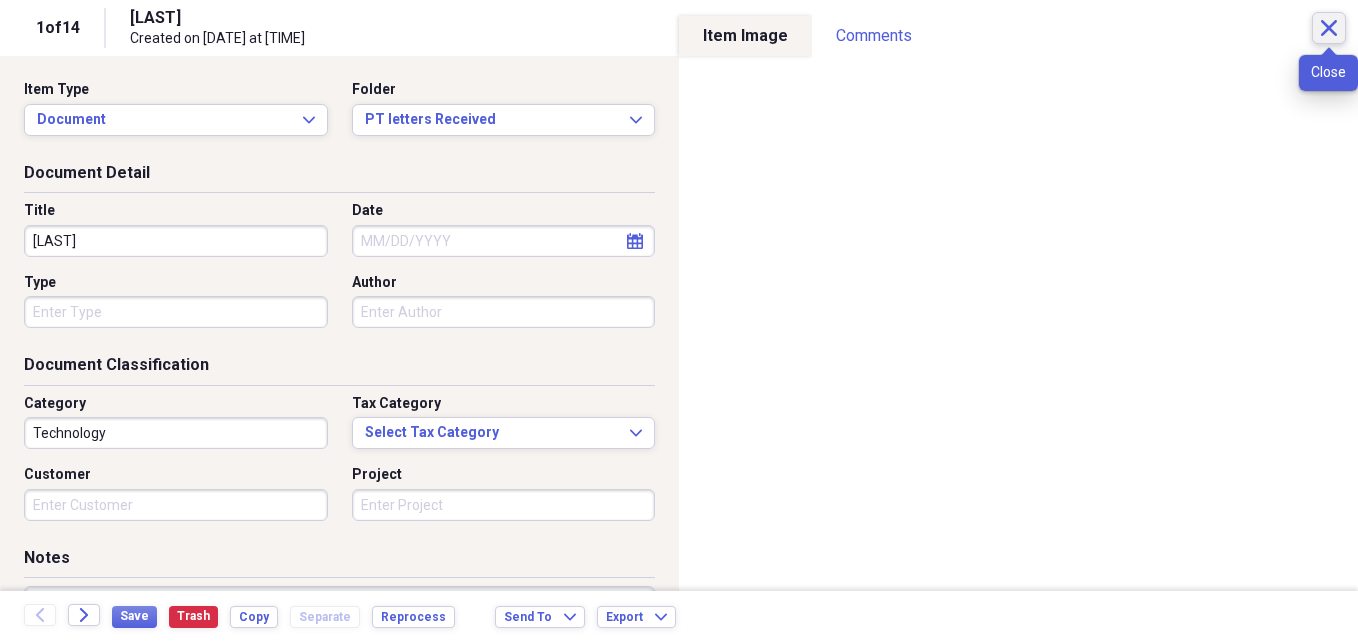 click on "Close" 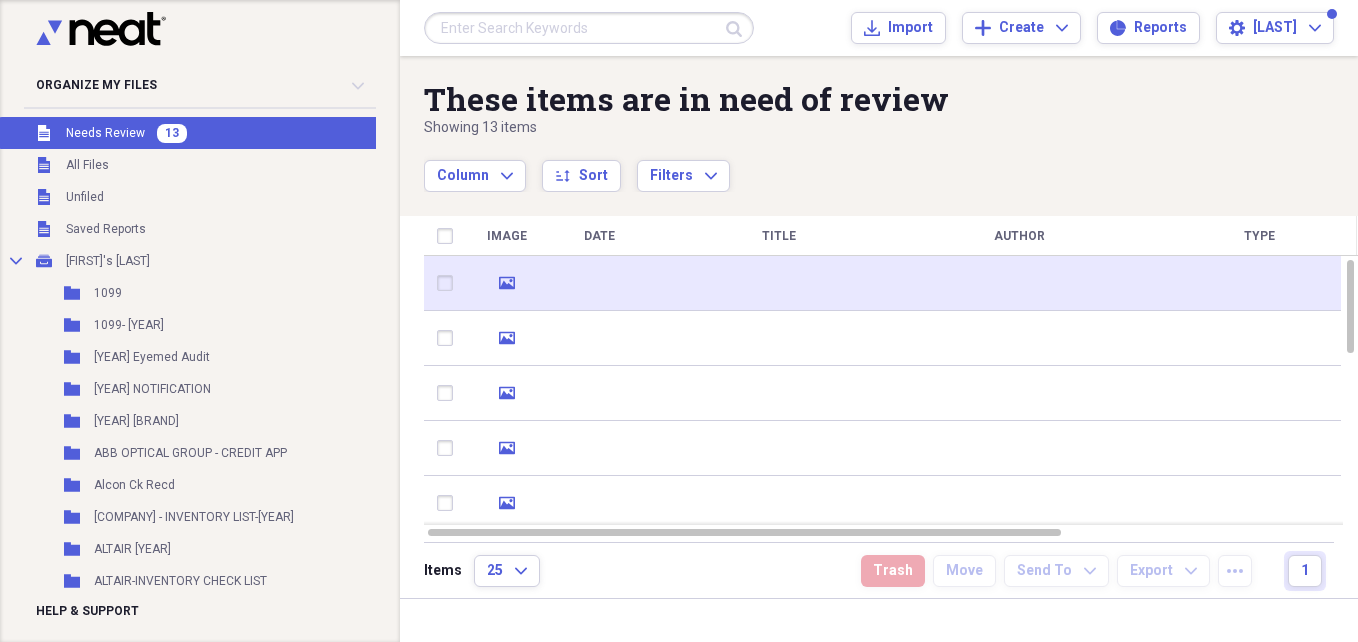 click at bounding box center (1019, 283) 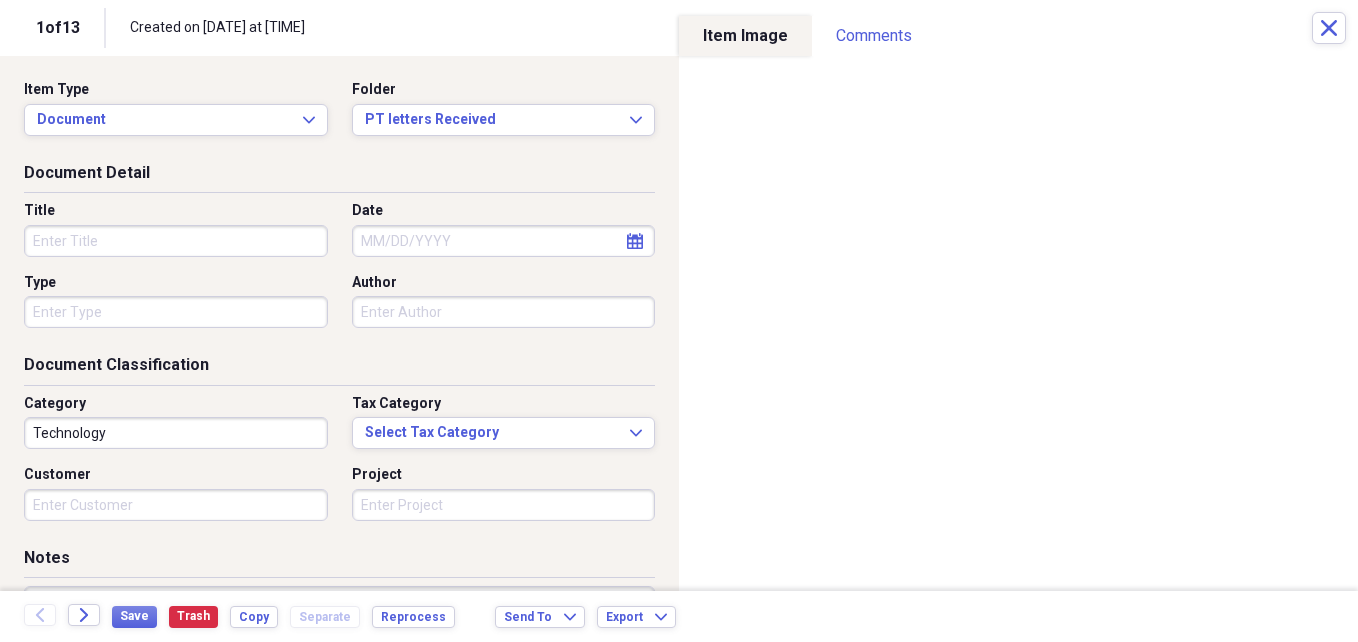 click on "Title" at bounding box center (176, 241) 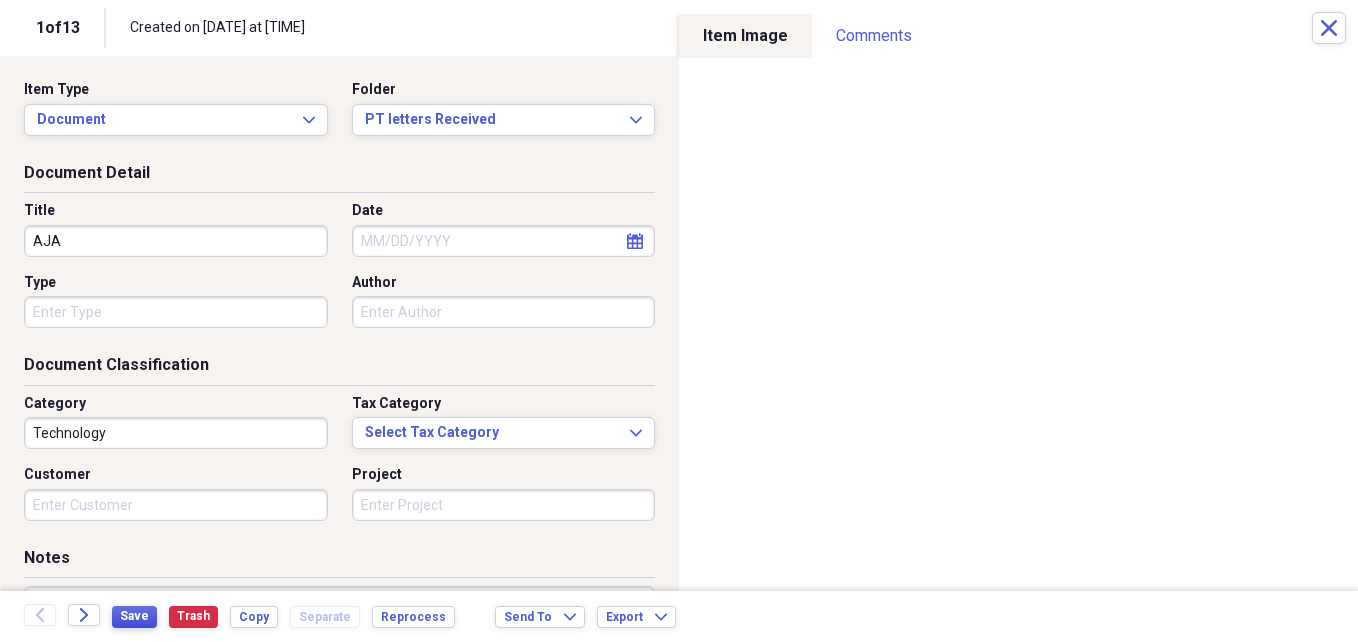 type on "AJA" 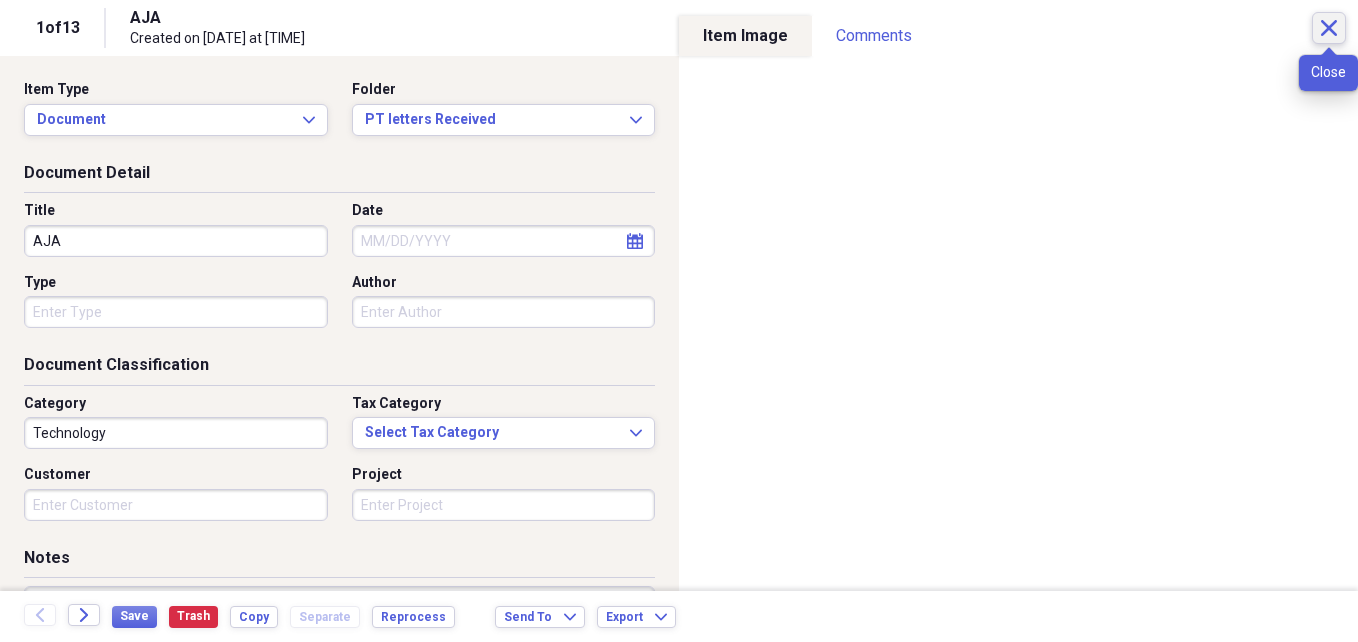 click 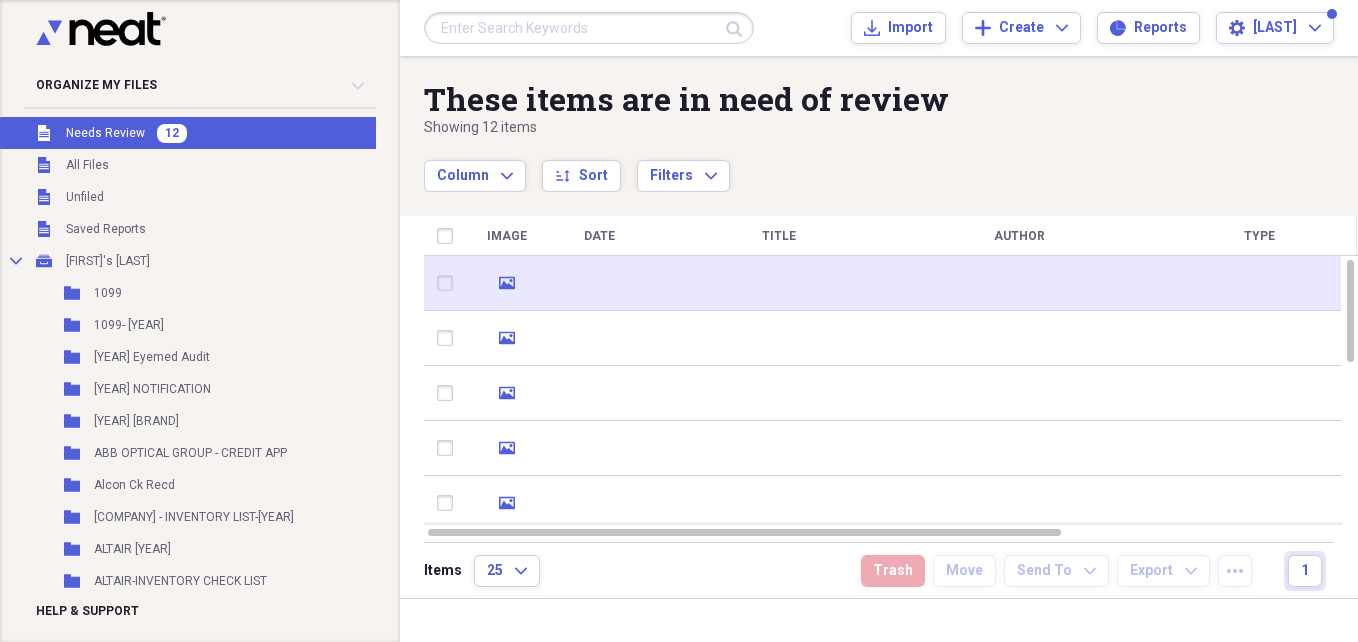 click at bounding box center [1019, 283] 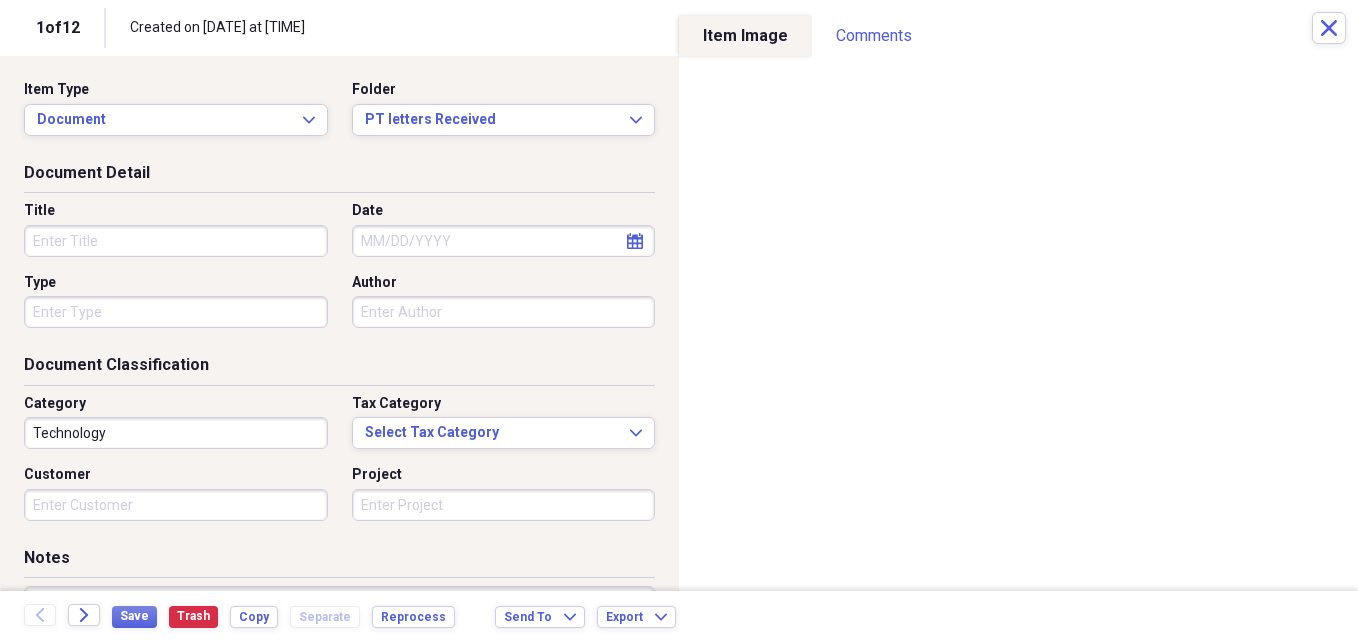 click on "Title" at bounding box center (176, 241) 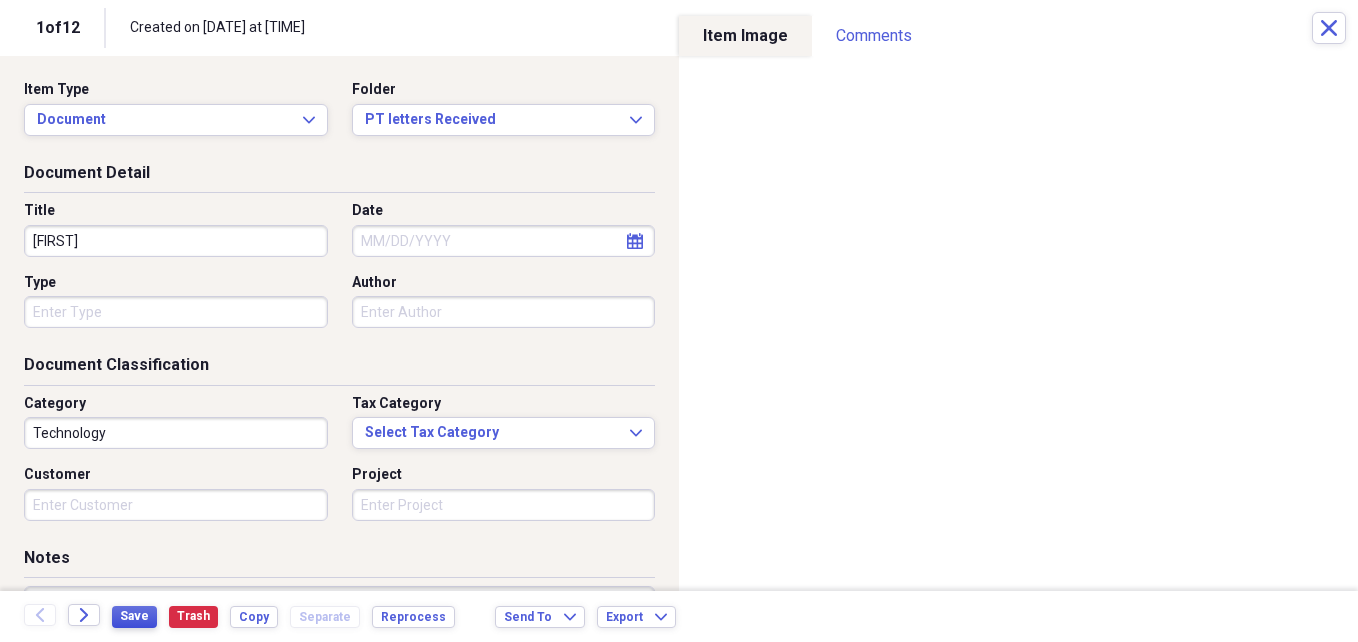 type on "[FIRST]" 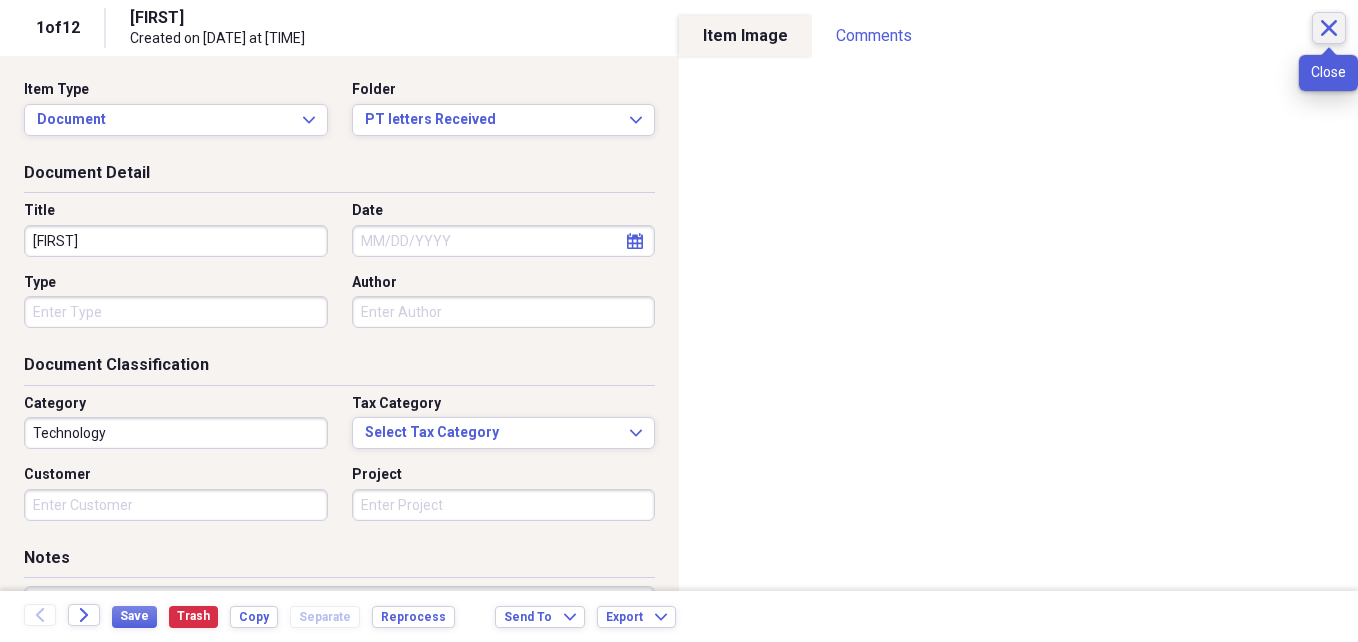 click on "Close" at bounding box center [1329, 28] 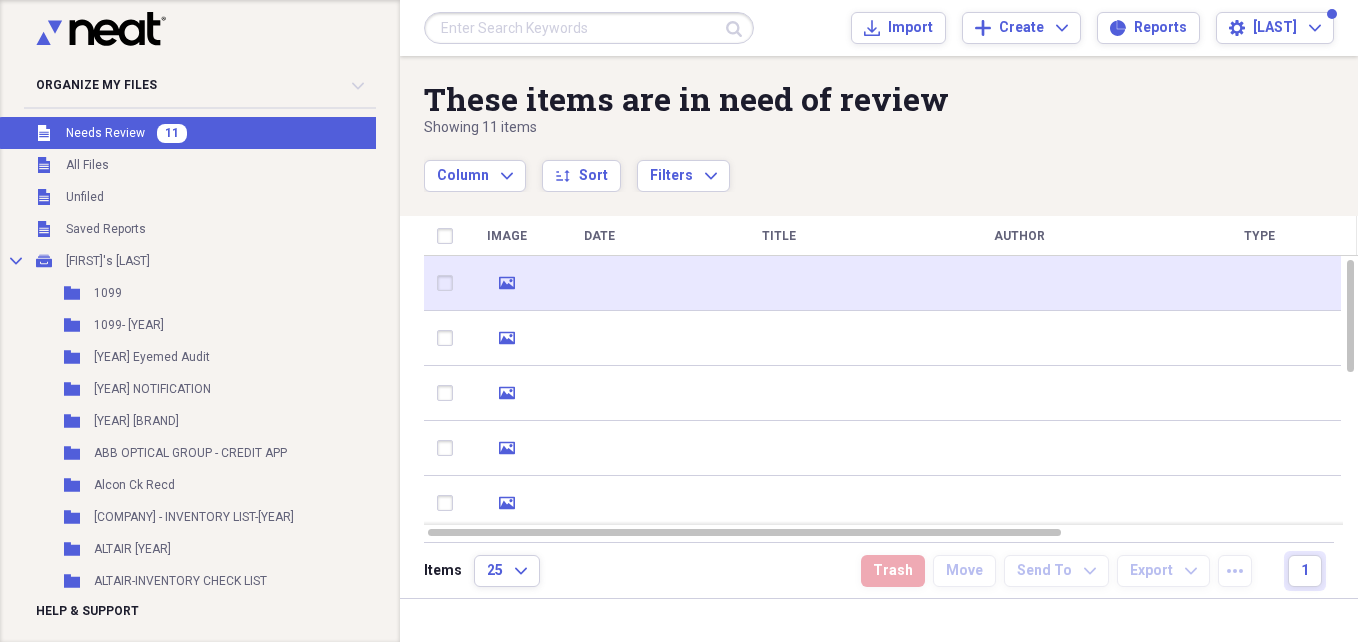 click at bounding box center [1019, 283] 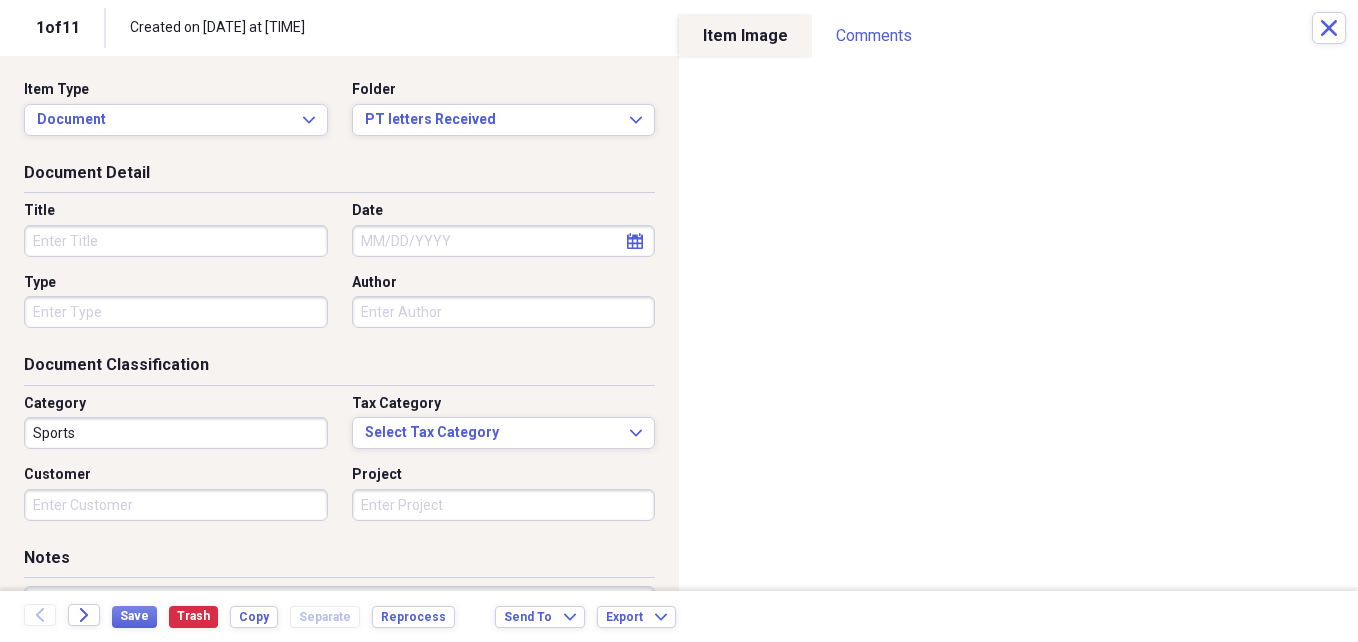click on "Title" at bounding box center [176, 241] 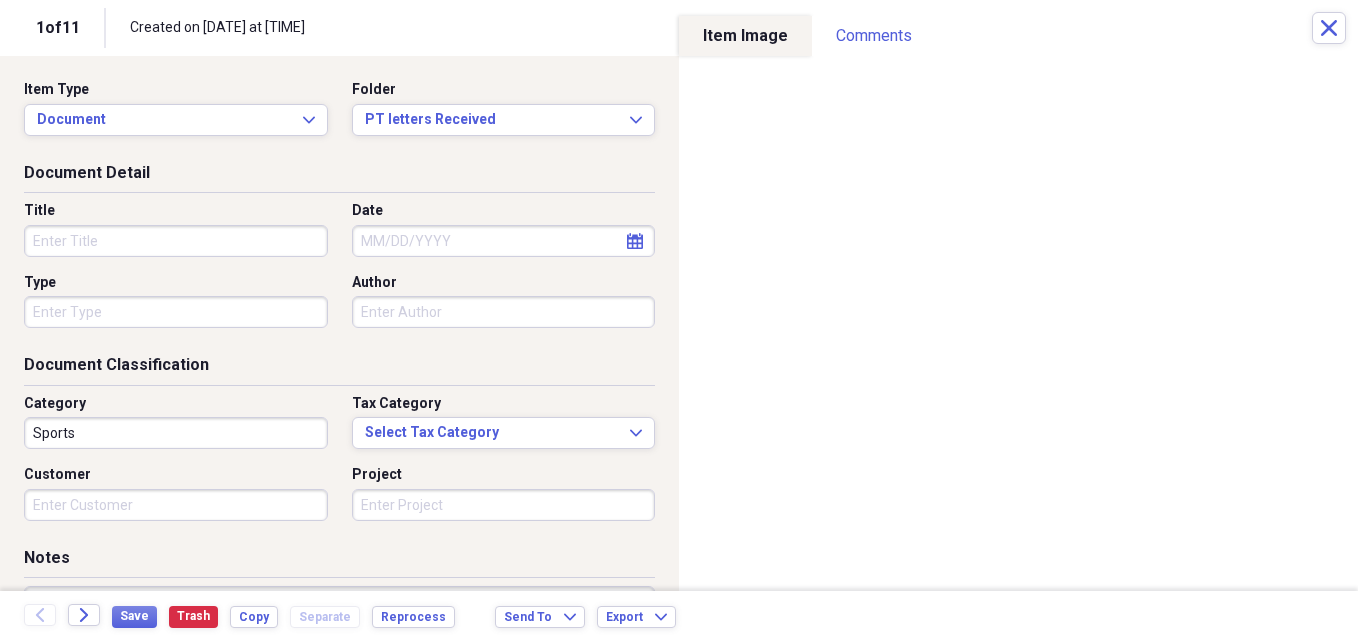 click on "Title" at bounding box center (176, 241) 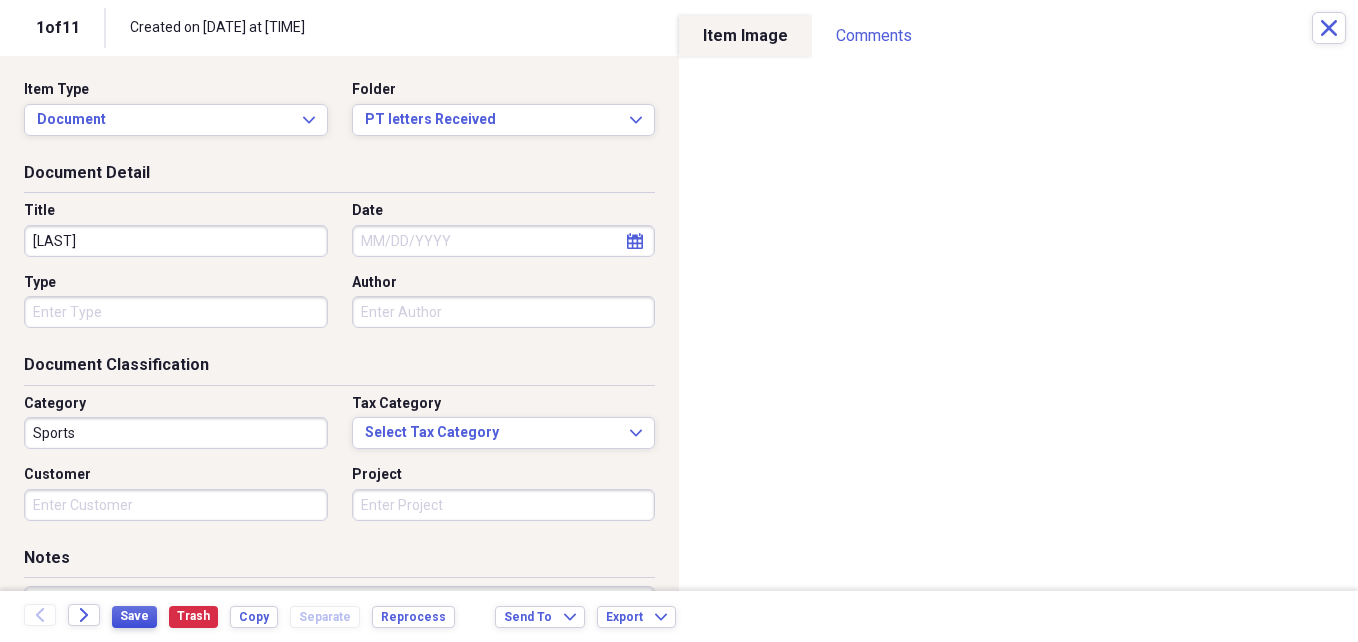 type on "[LAST]" 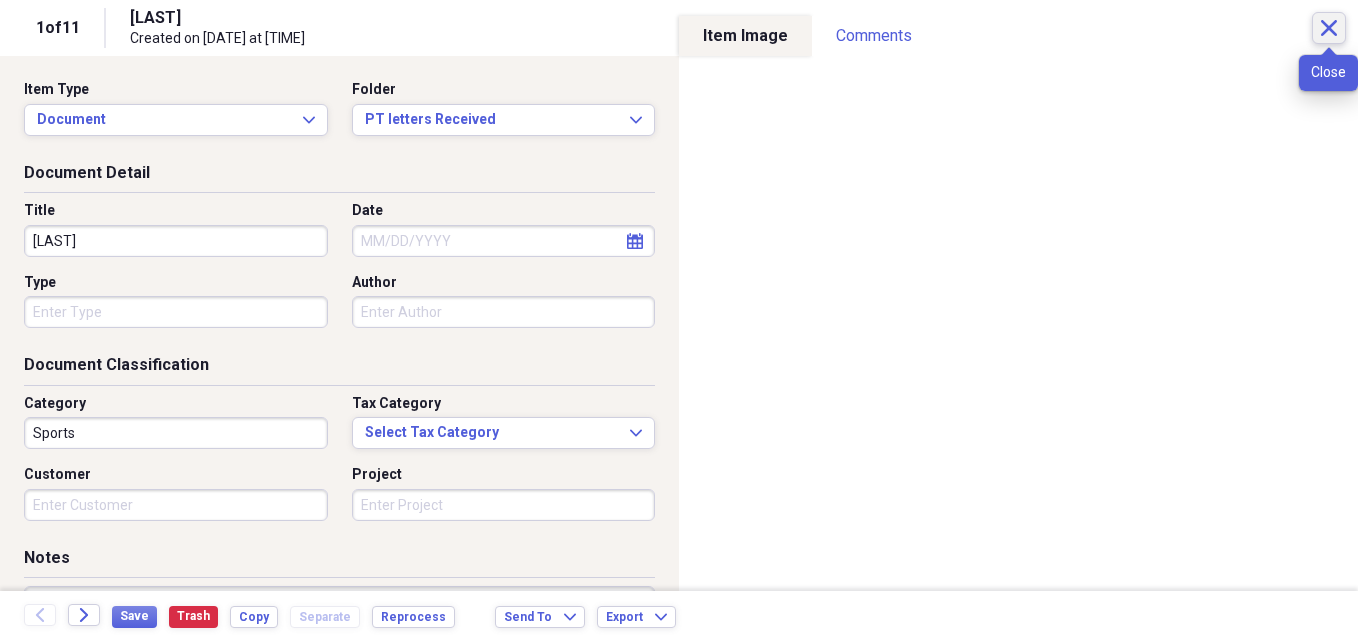 click on "Close" 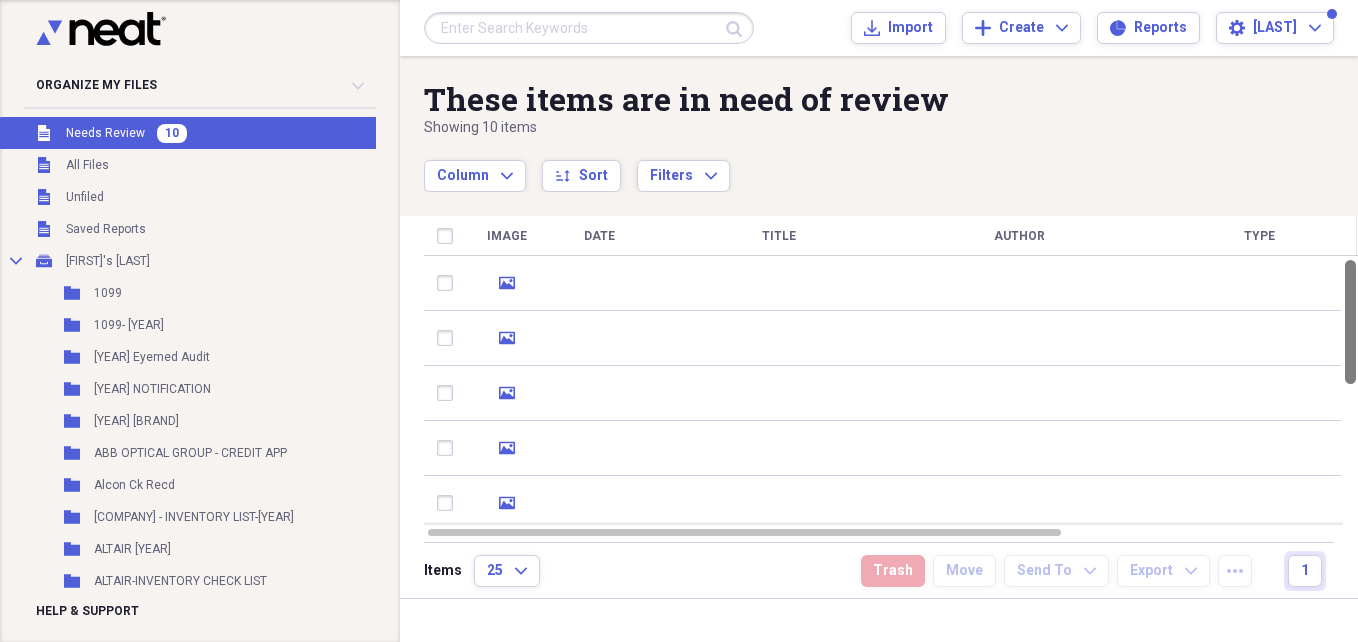 drag, startPoint x: 1350, startPoint y: 292, endPoint x: 1283, endPoint y: 248, distance: 80.1561 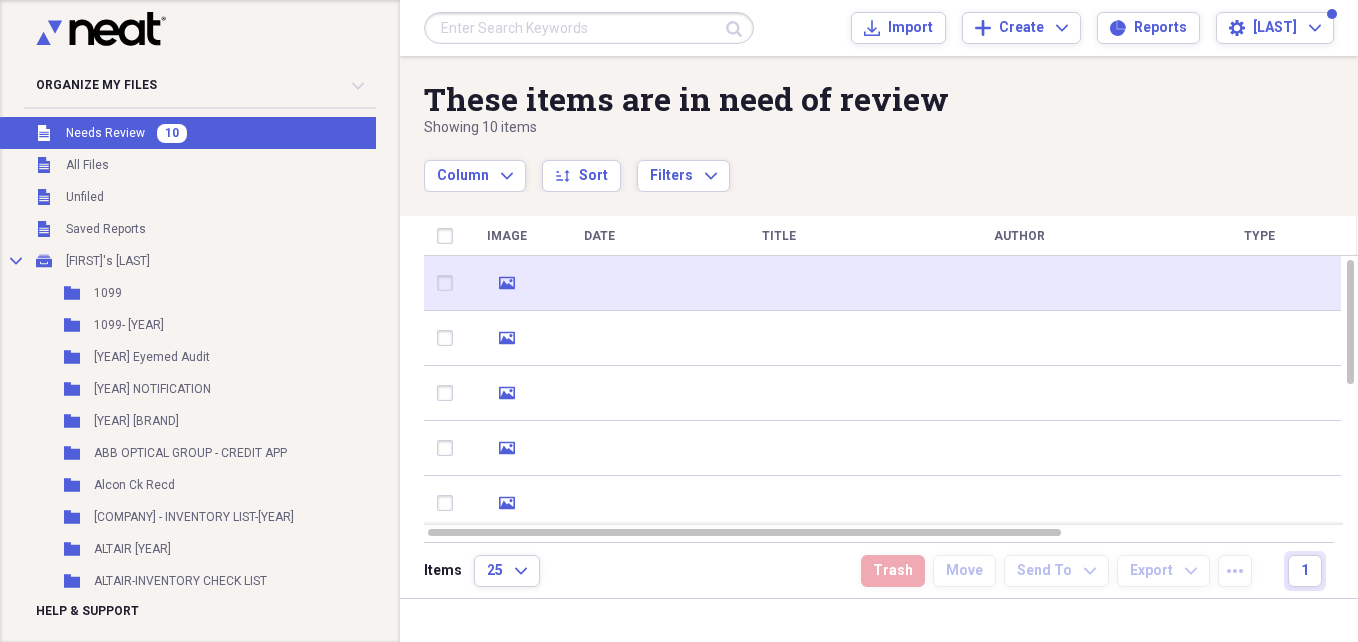 click at bounding box center (1019, 283) 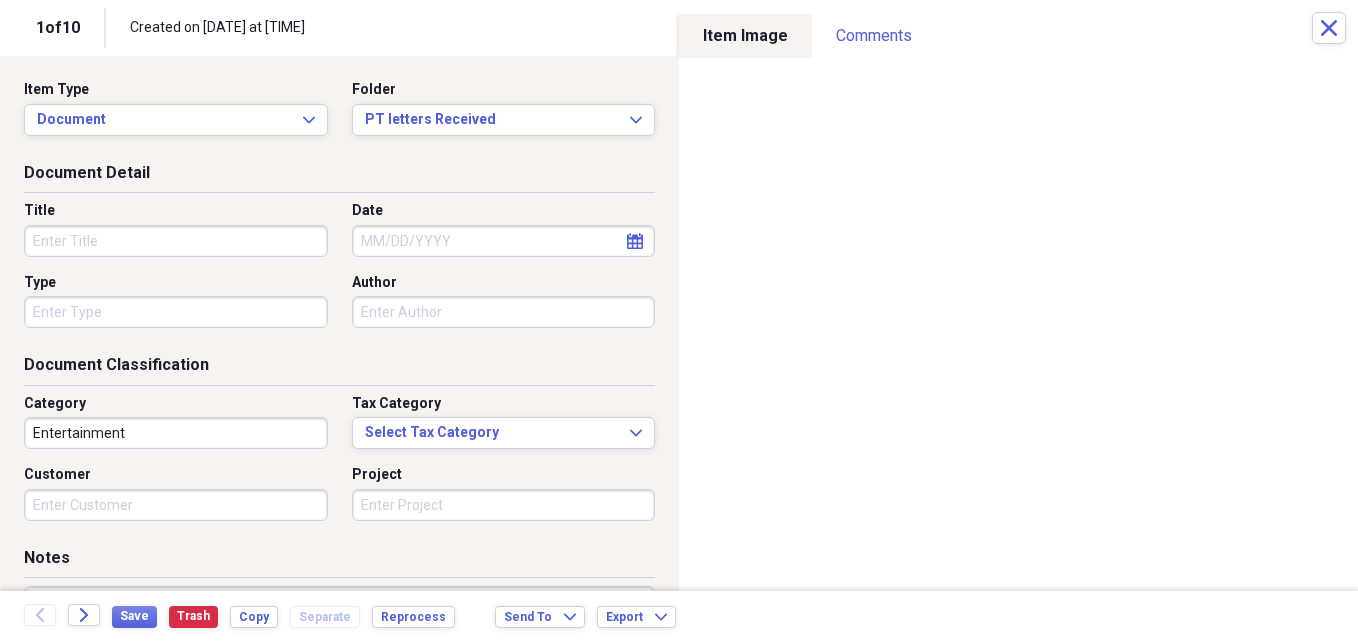 click on "Title" at bounding box center (176, 241) 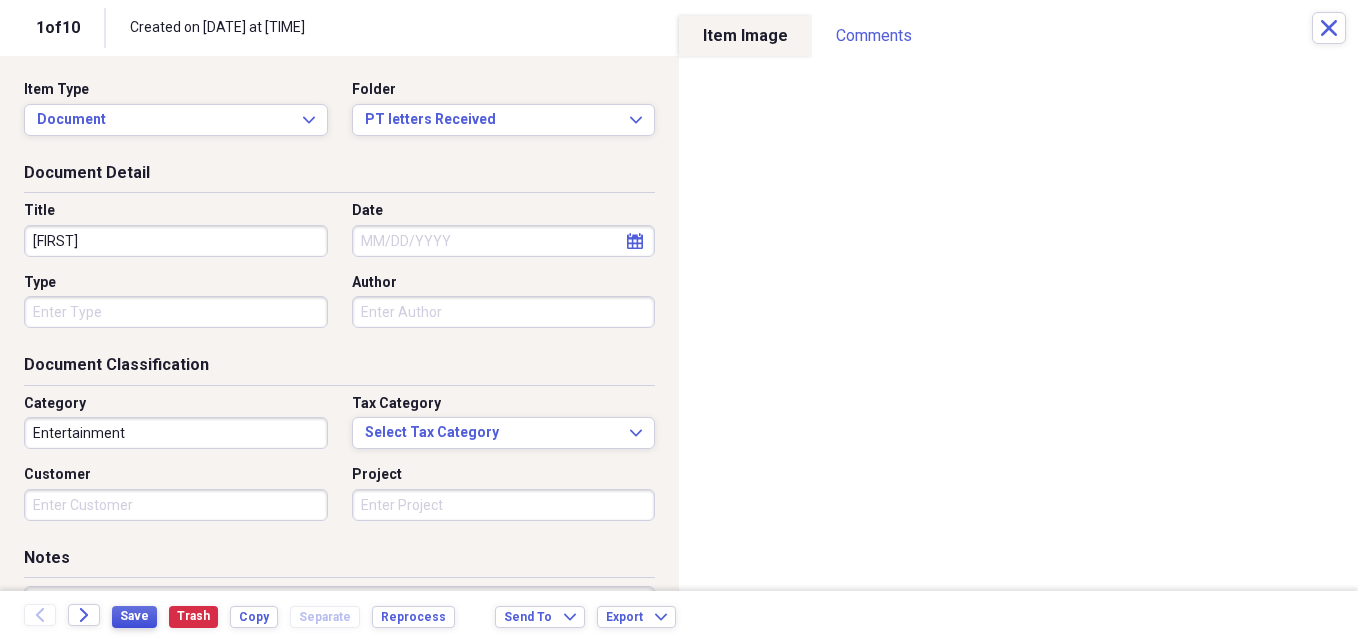 type on "[FIRST]" 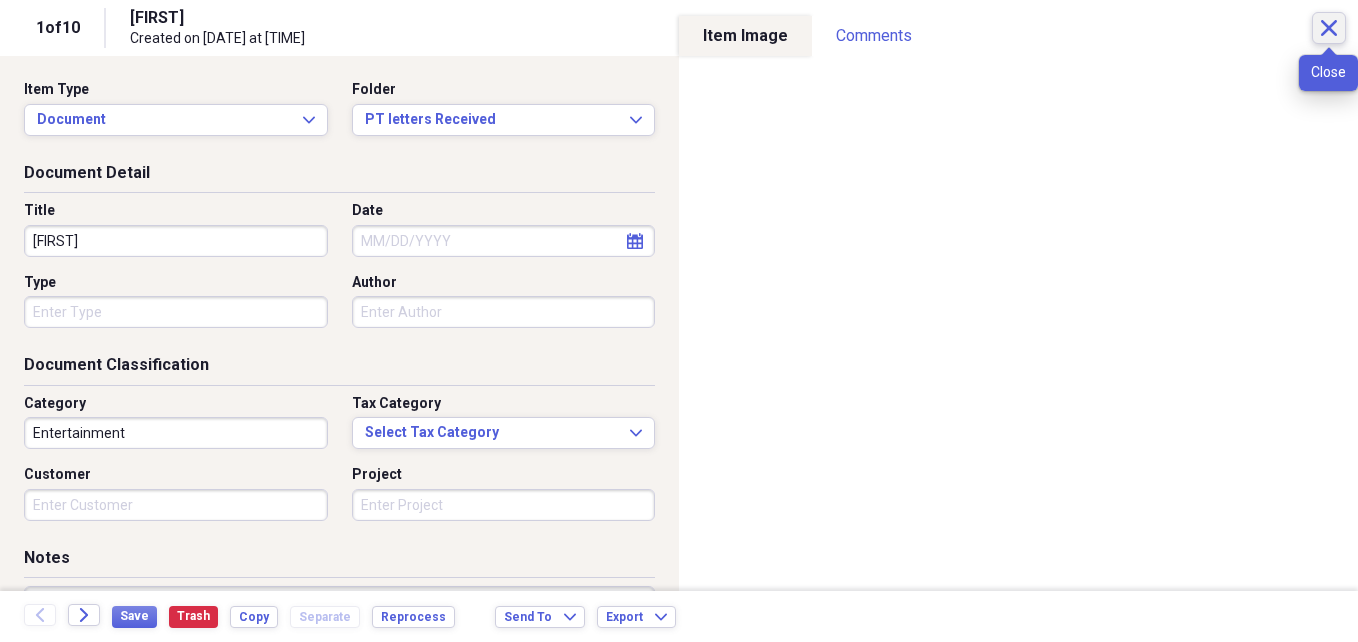 click on "Close" 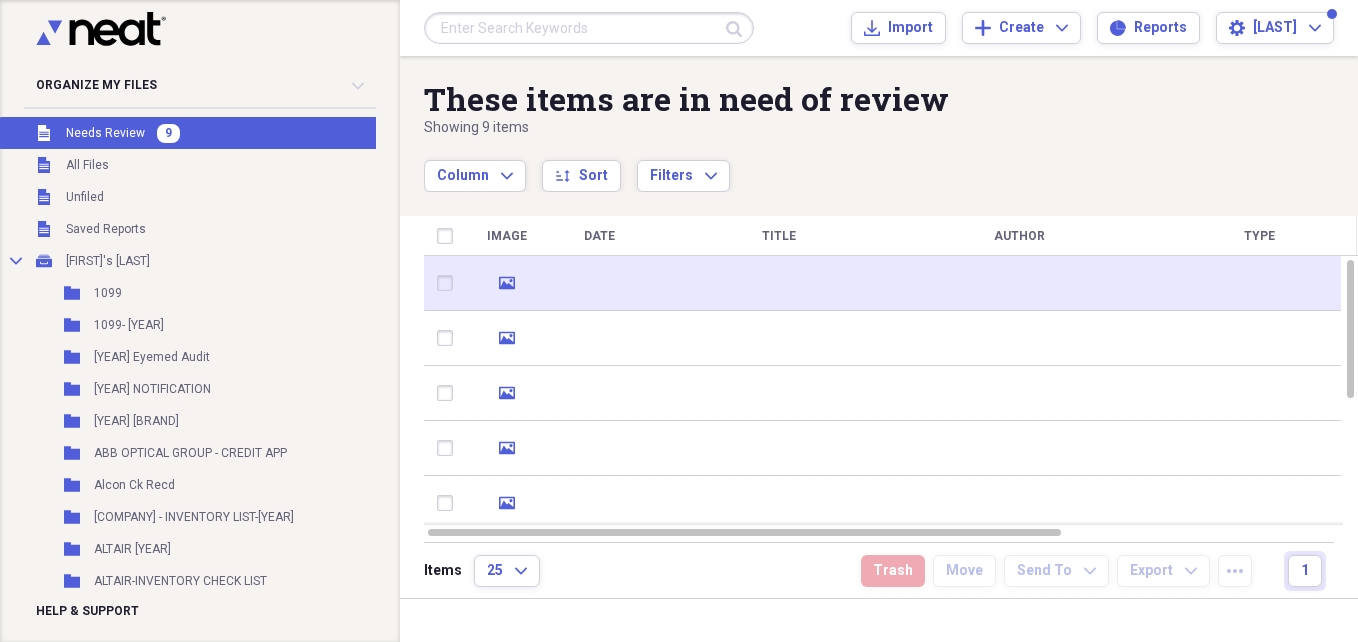click at bounding box center [1019, 283] 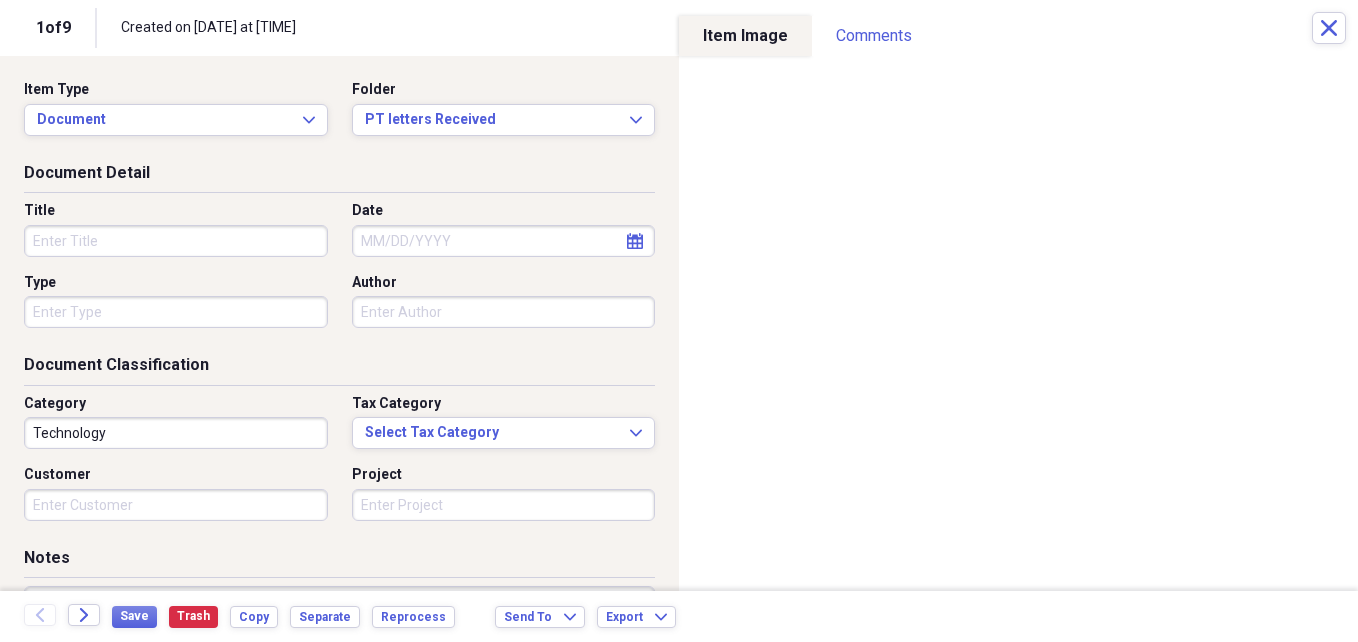 click on "Title" at bounding box center [176, 241] 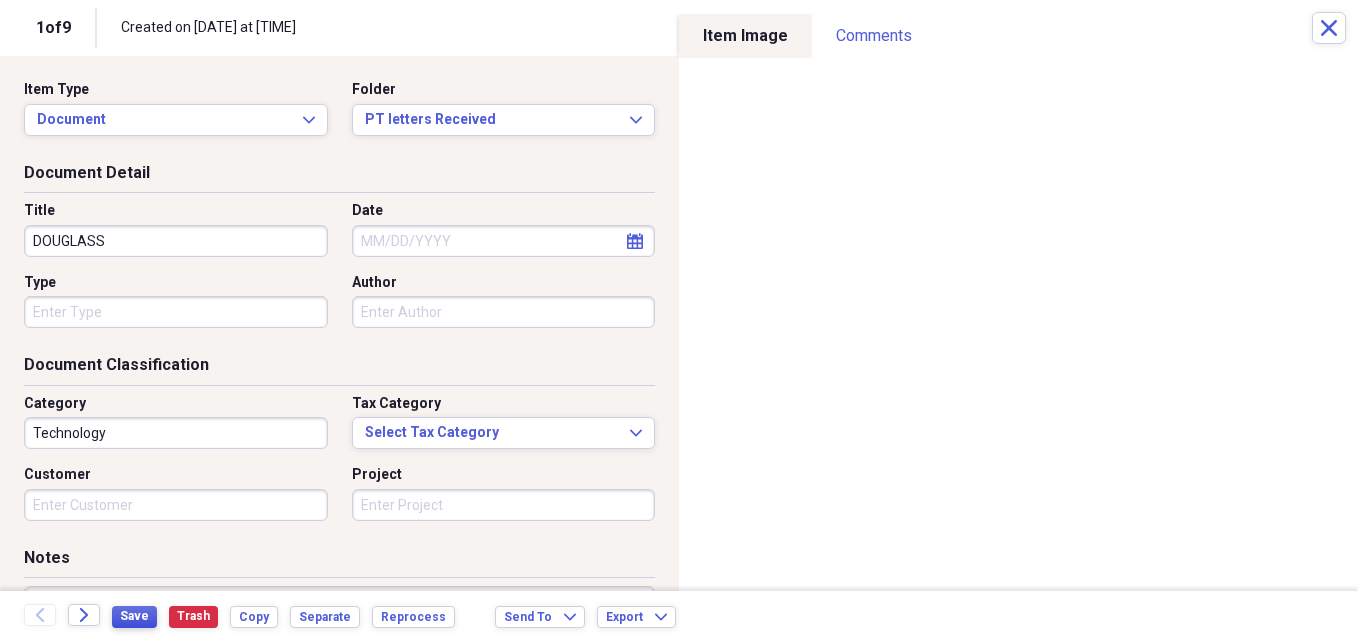 type on "DOUGLASS" 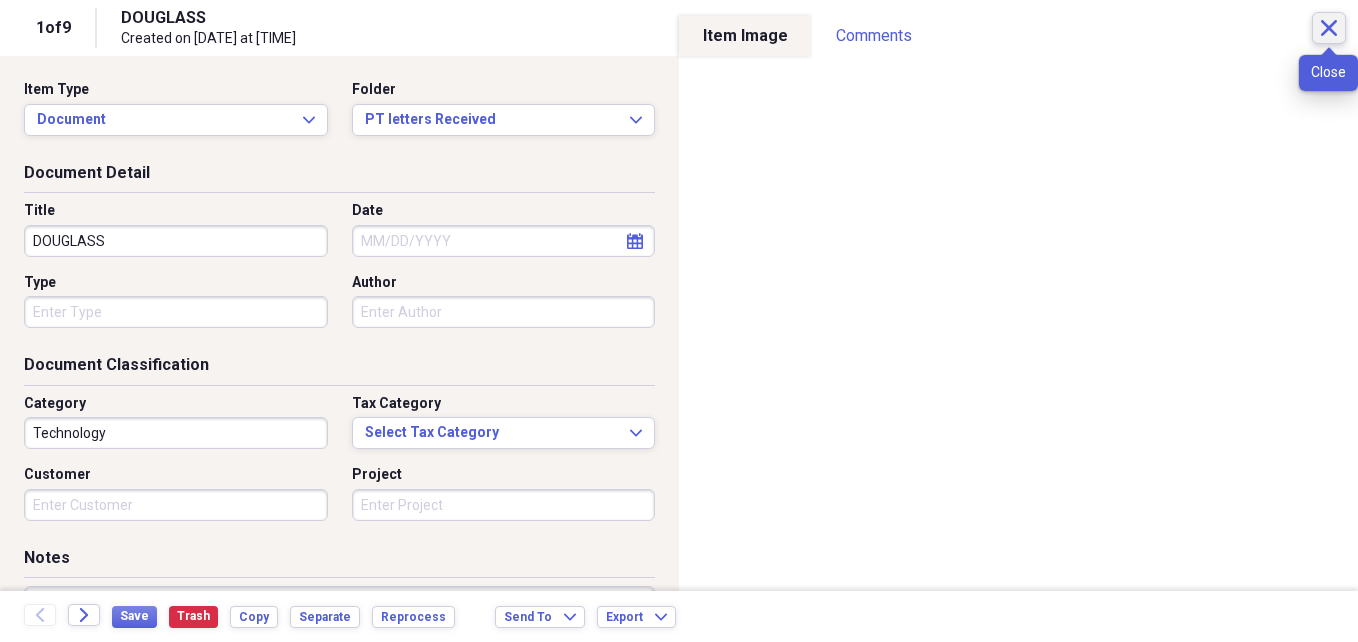 click on "Close" 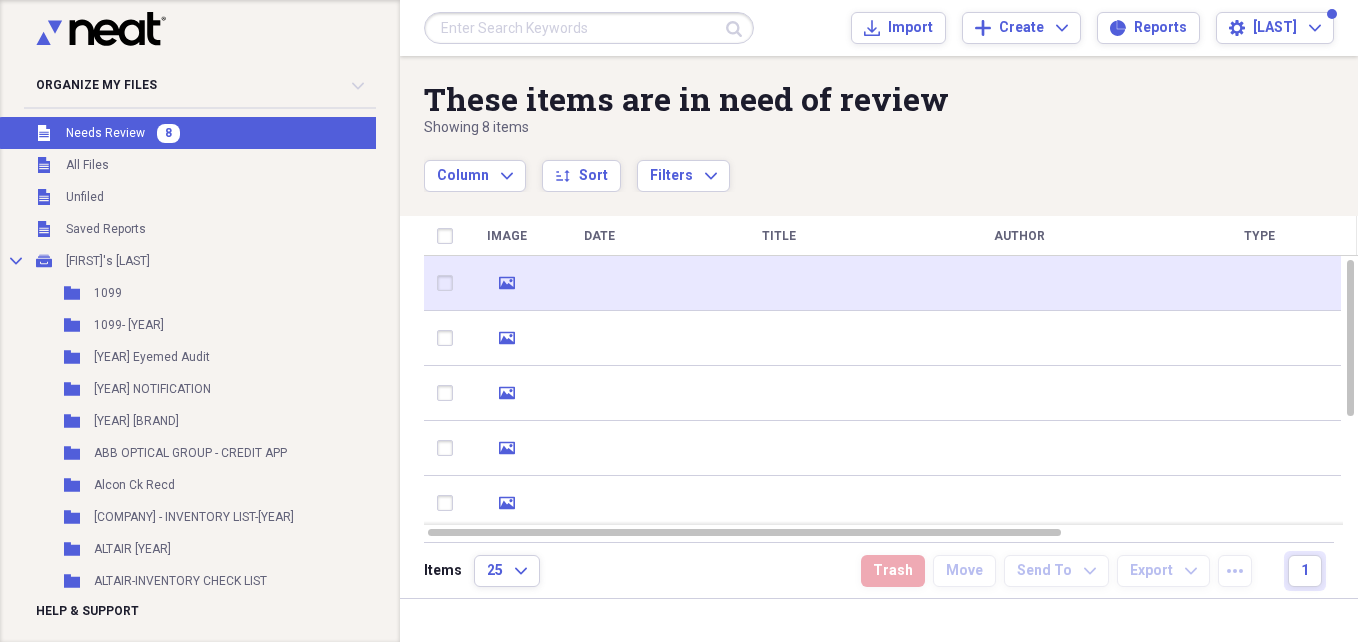 click at bounding box center (1019, 283) 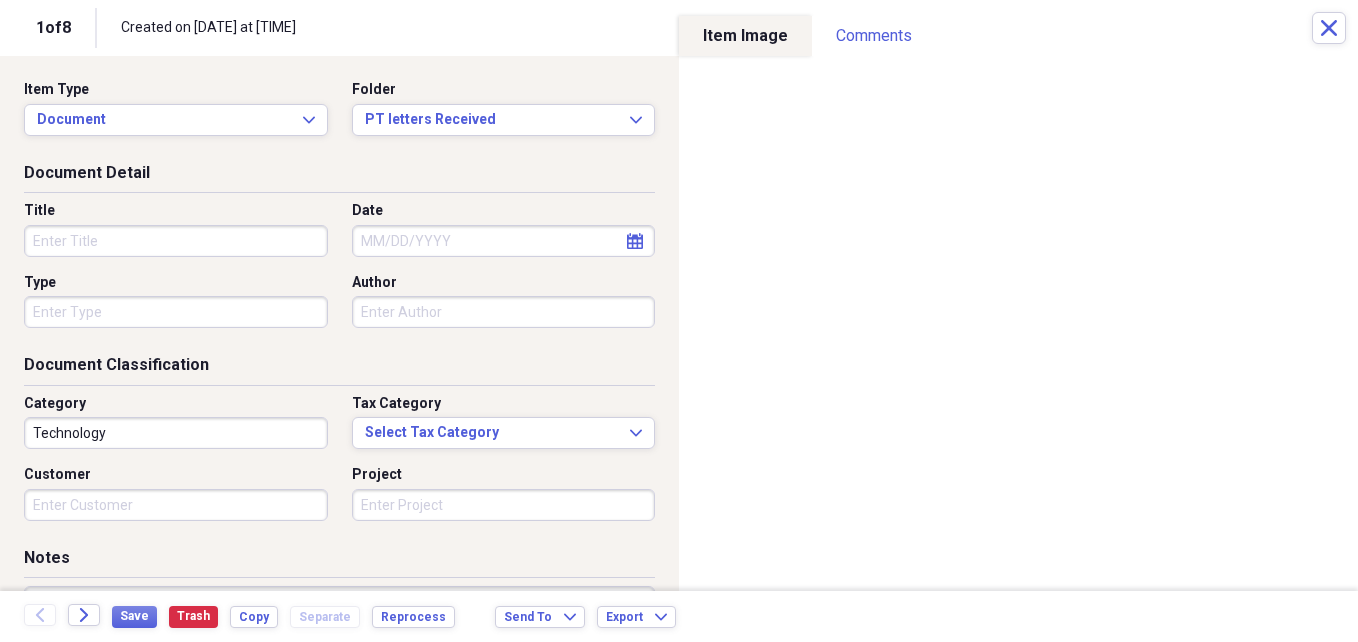 click on "Title" at bounding box center (176, 241) 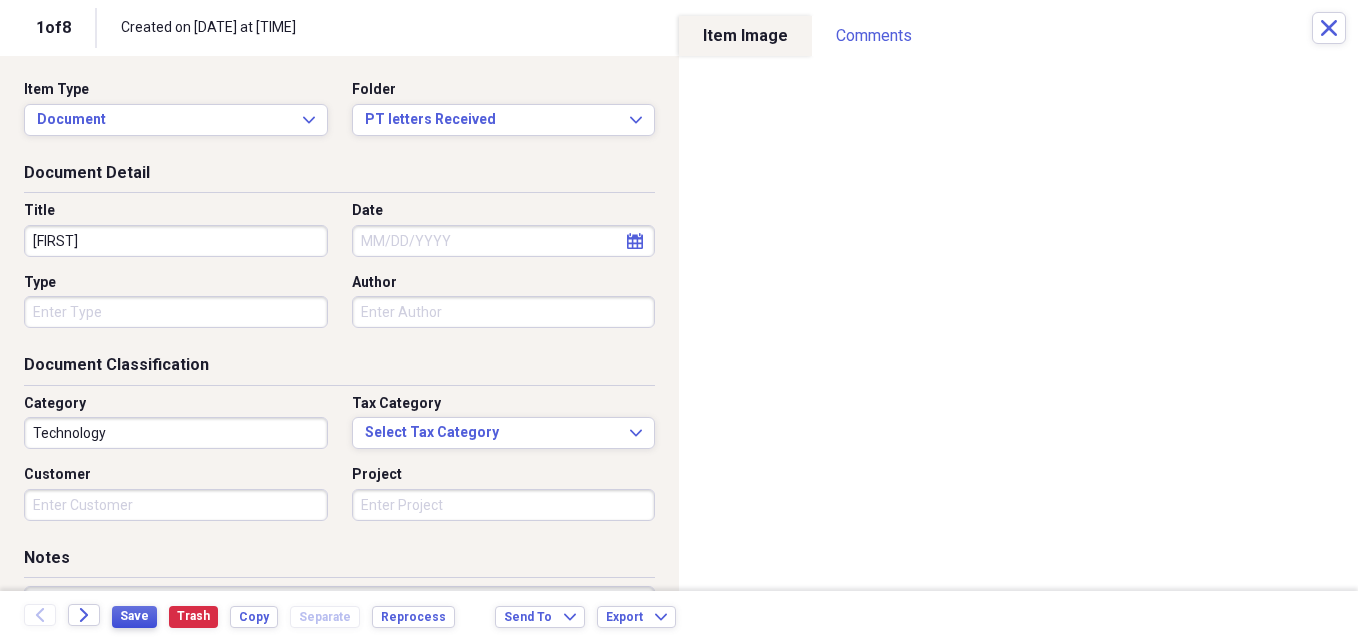 type on "[FIRST]" 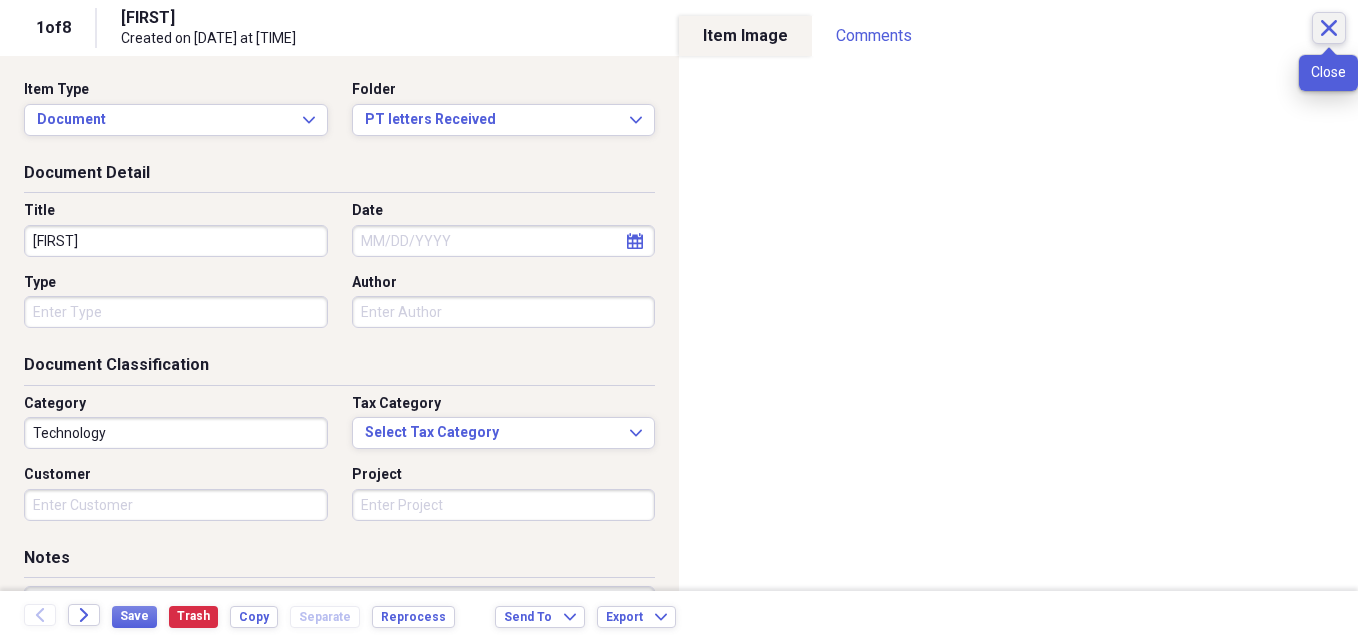 click on "Close" at bounding box center (1329, 28) 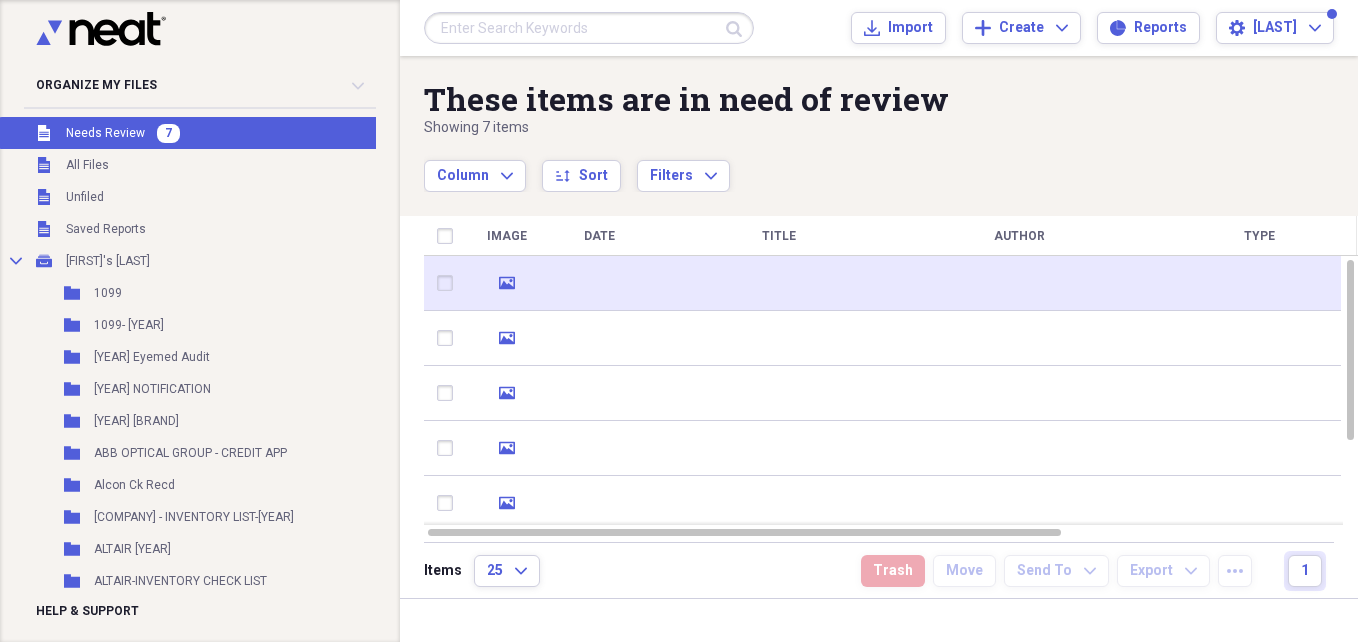 click at bounding box center [1019, 283] 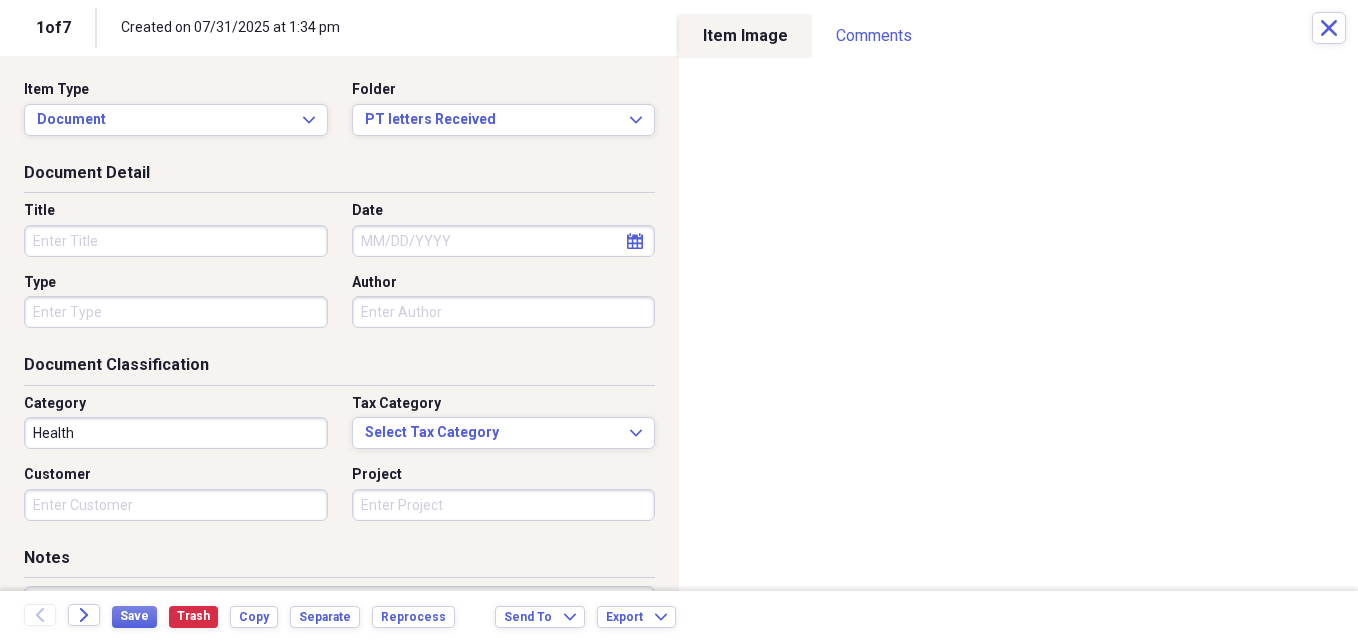 click on "Title" at bounding box center [176, 241] 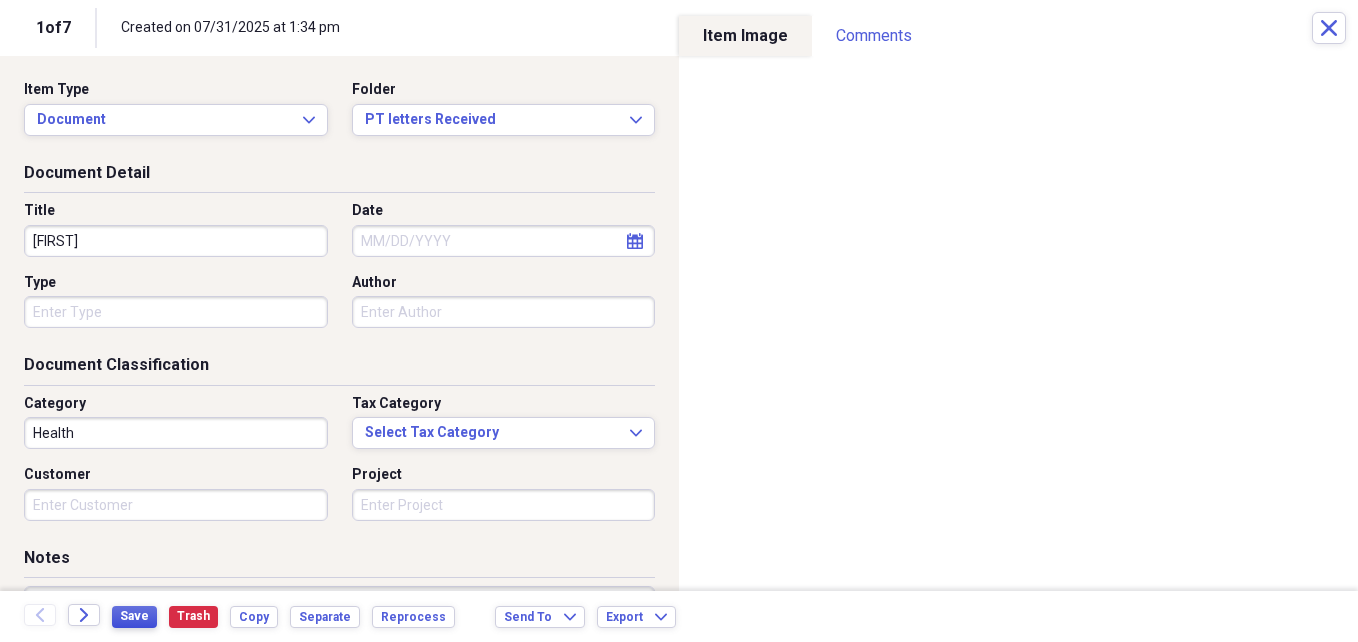 type on "[FIRST]" 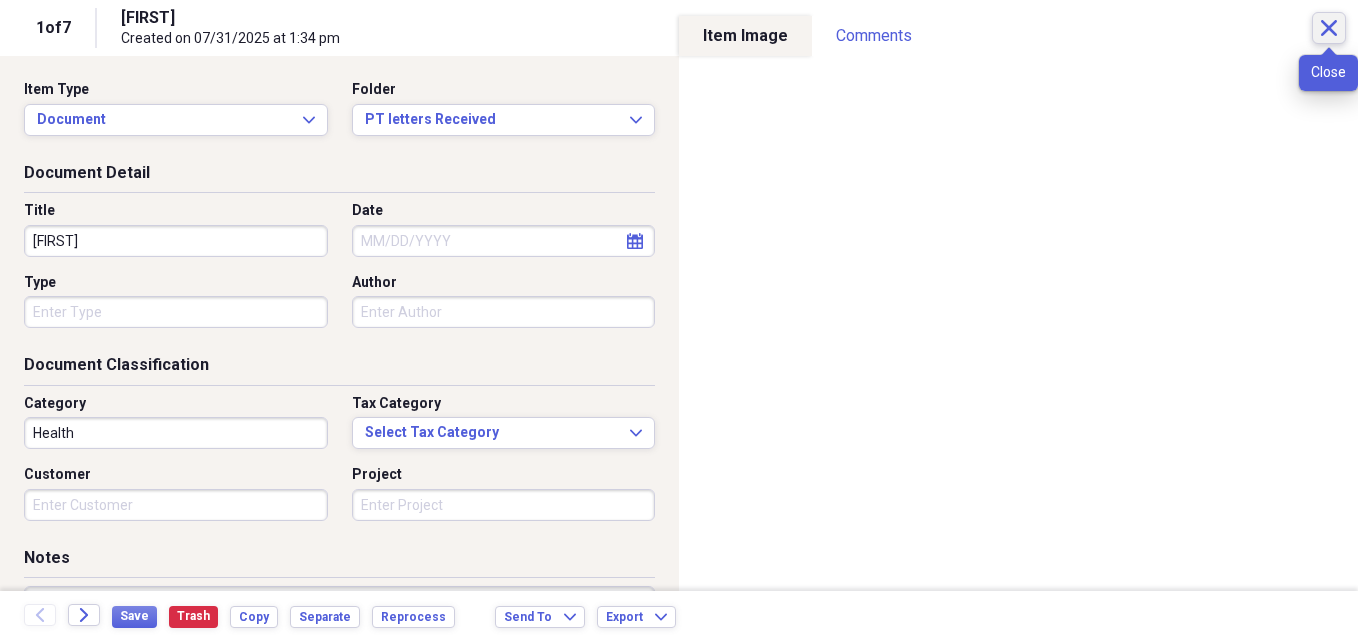 click on "Close" 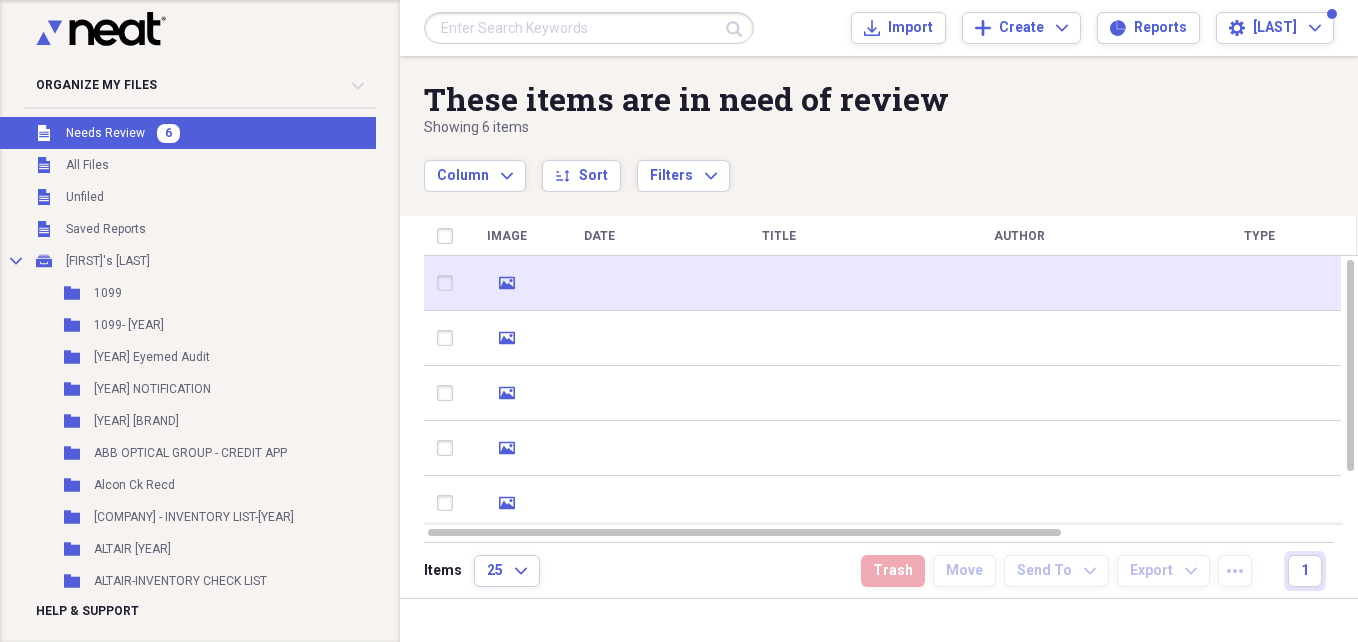 click at bounding box center (1019, 283) 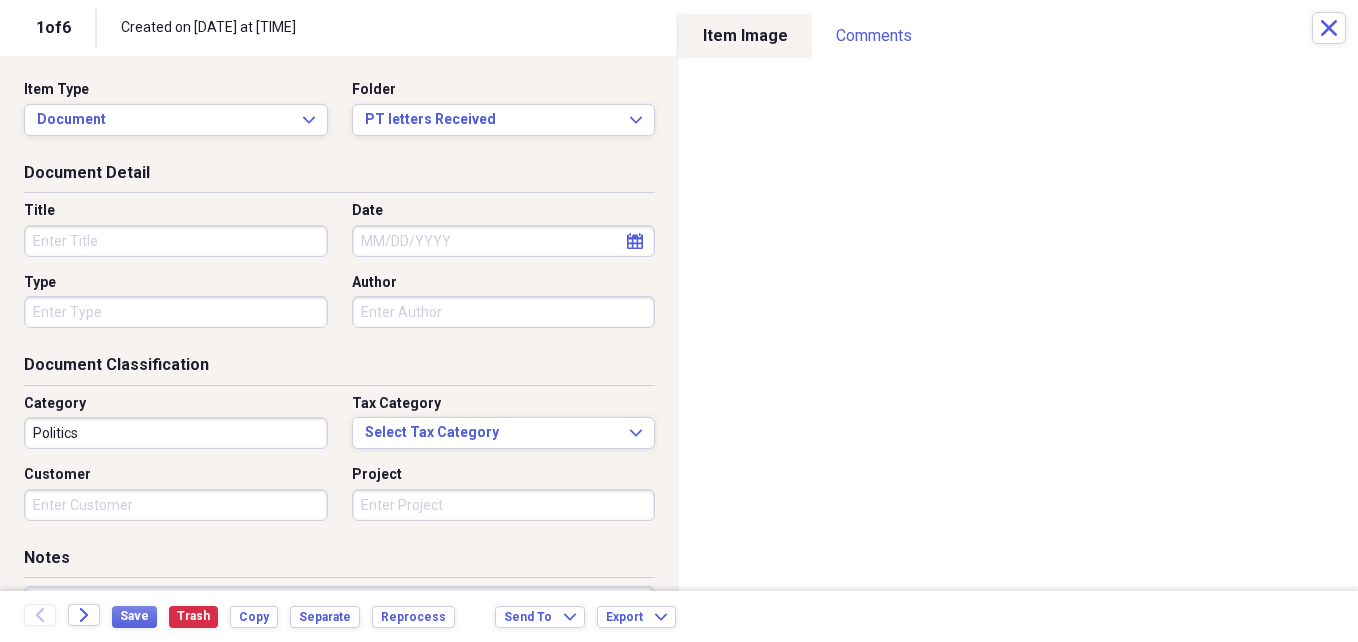click on "Title" at bounding box center [176, 241] 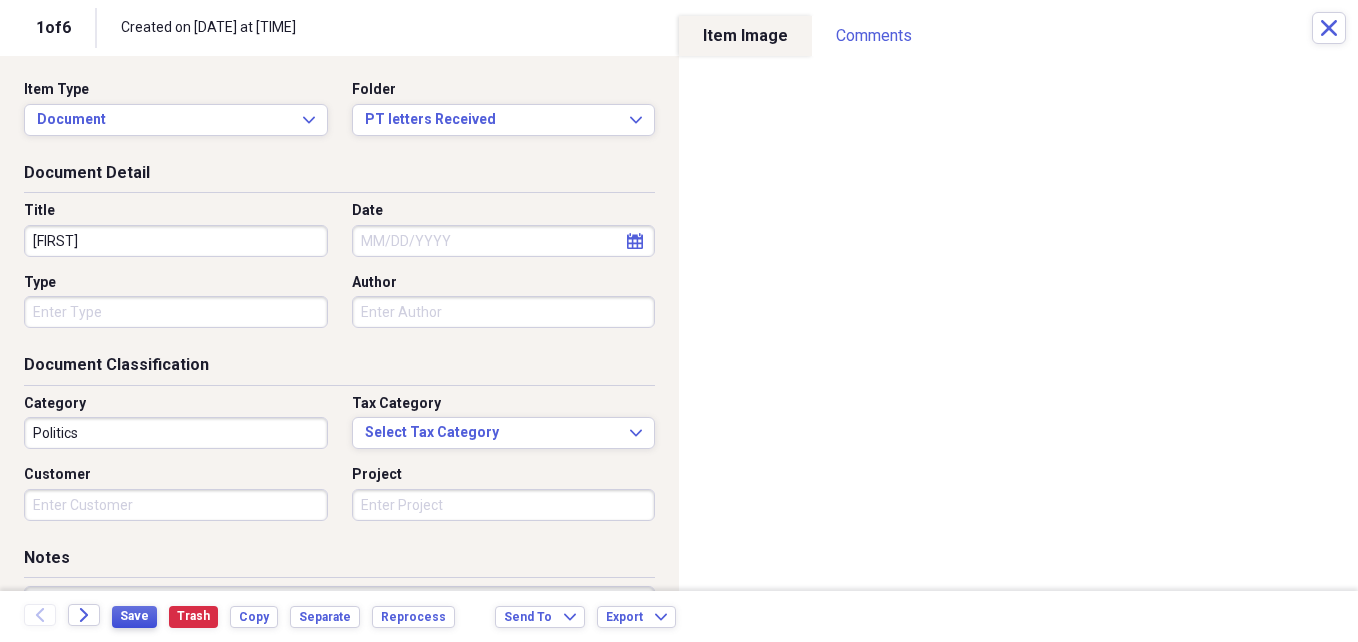type on "[FIRST]" 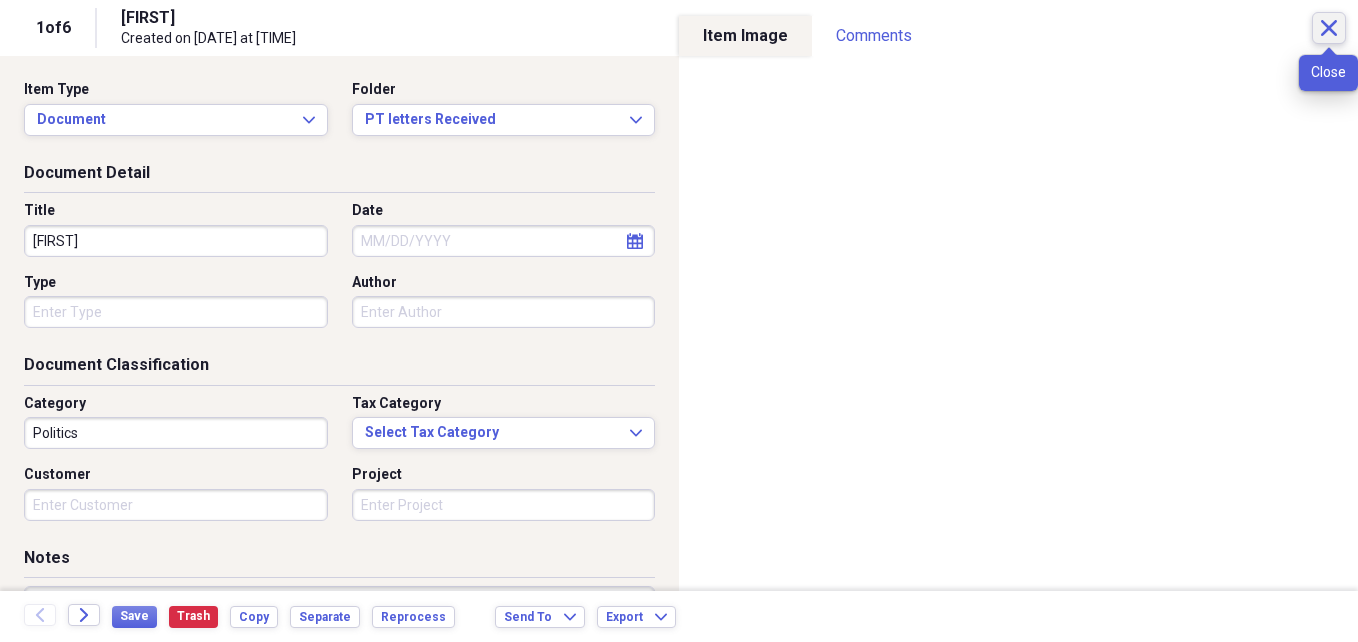 click on "Close" at bounding box center [1329, 28] 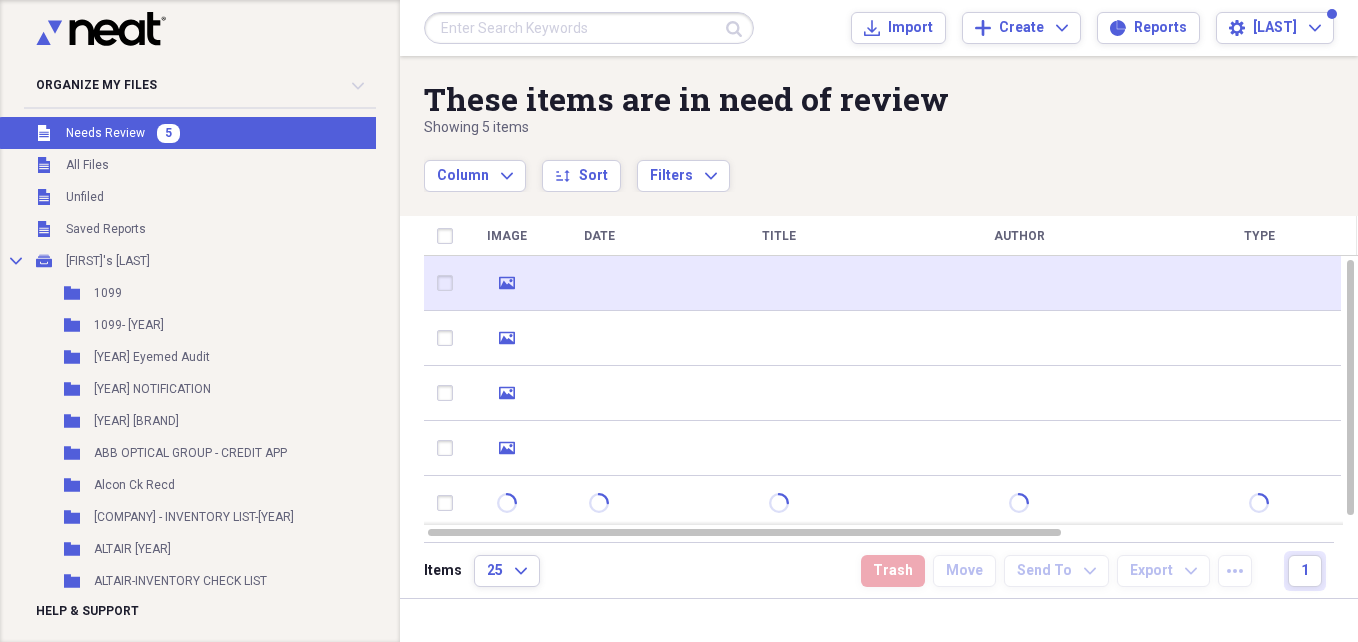 click at bounding box center (1019, 283) 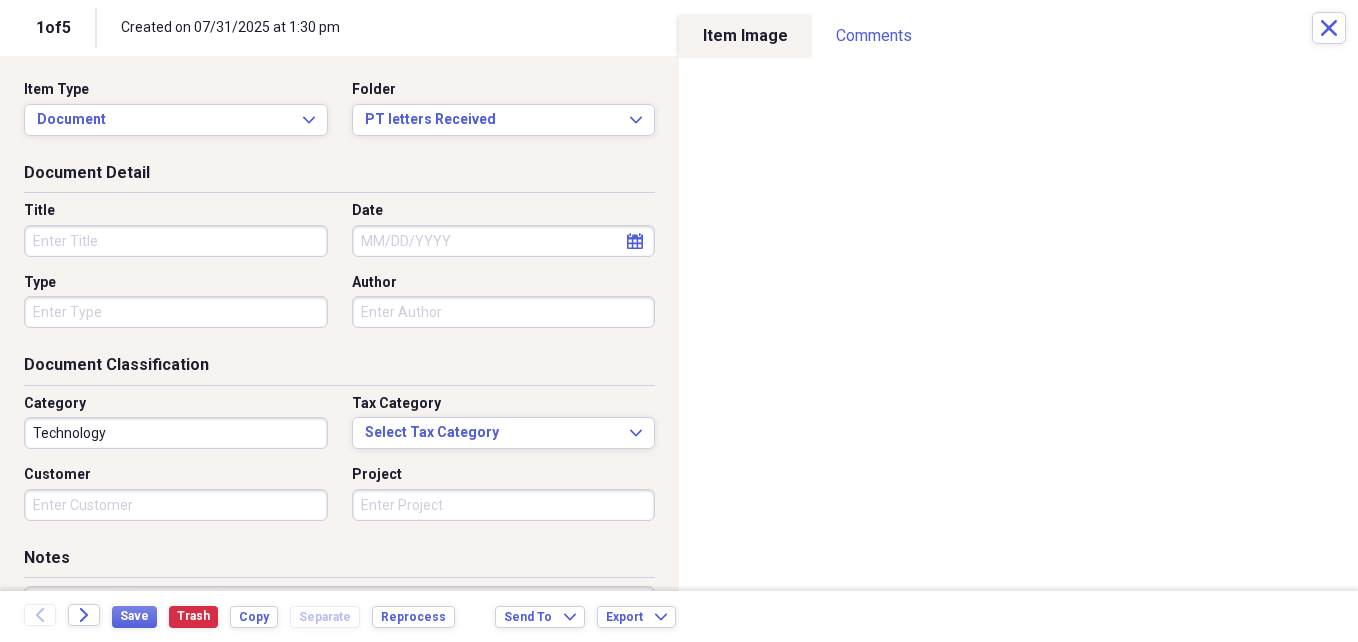 click on "Title" at bounding box center (176, 241) 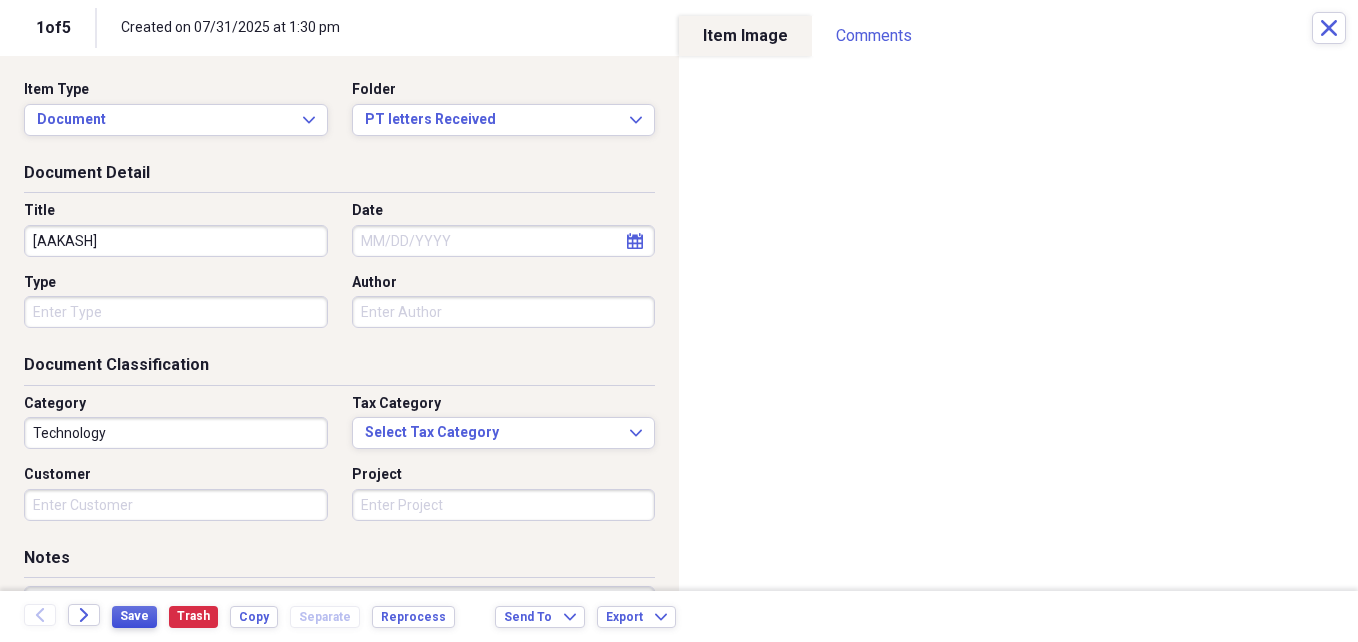 click on "Save" at bounding box center [134, 616] 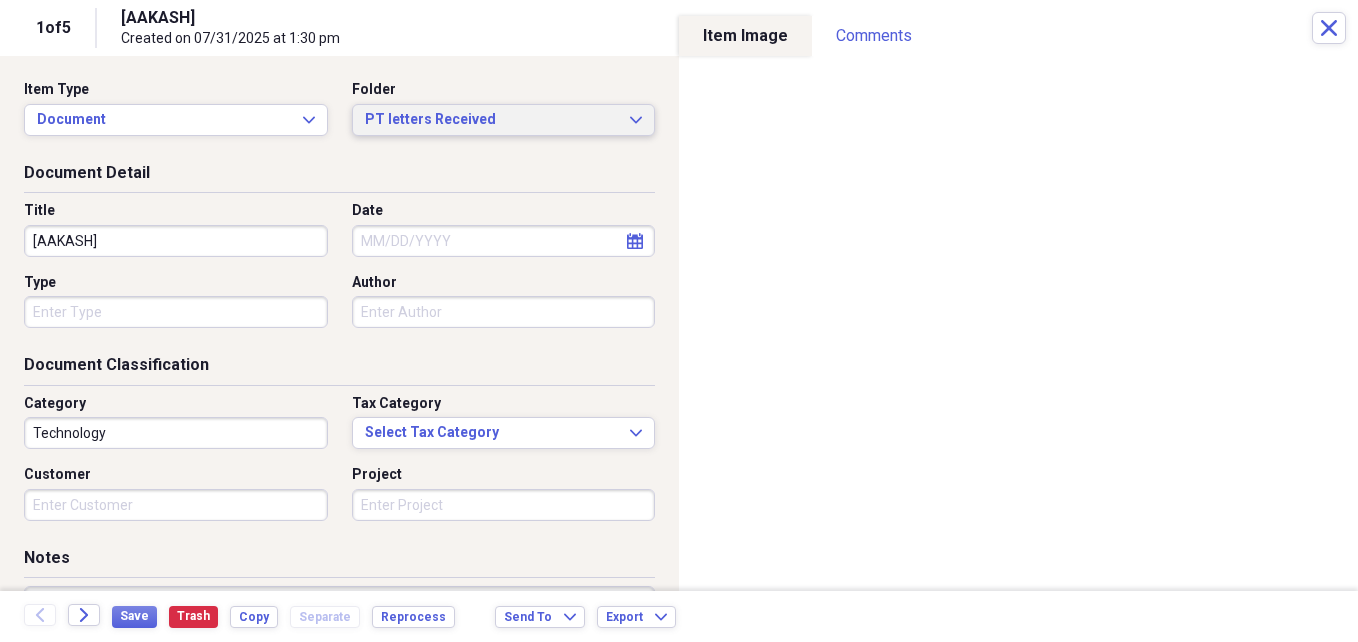 click on "Expand" 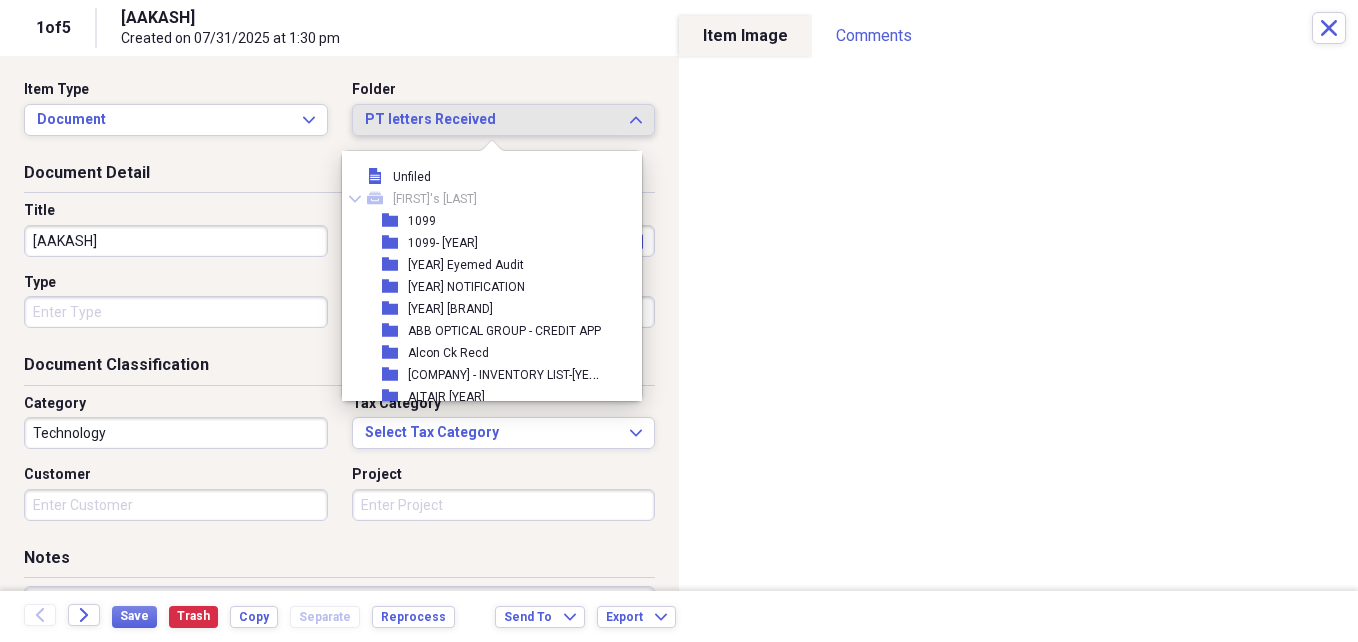 scroll, scrollTop: 6655, scrollLeft: 0, axis: vertical 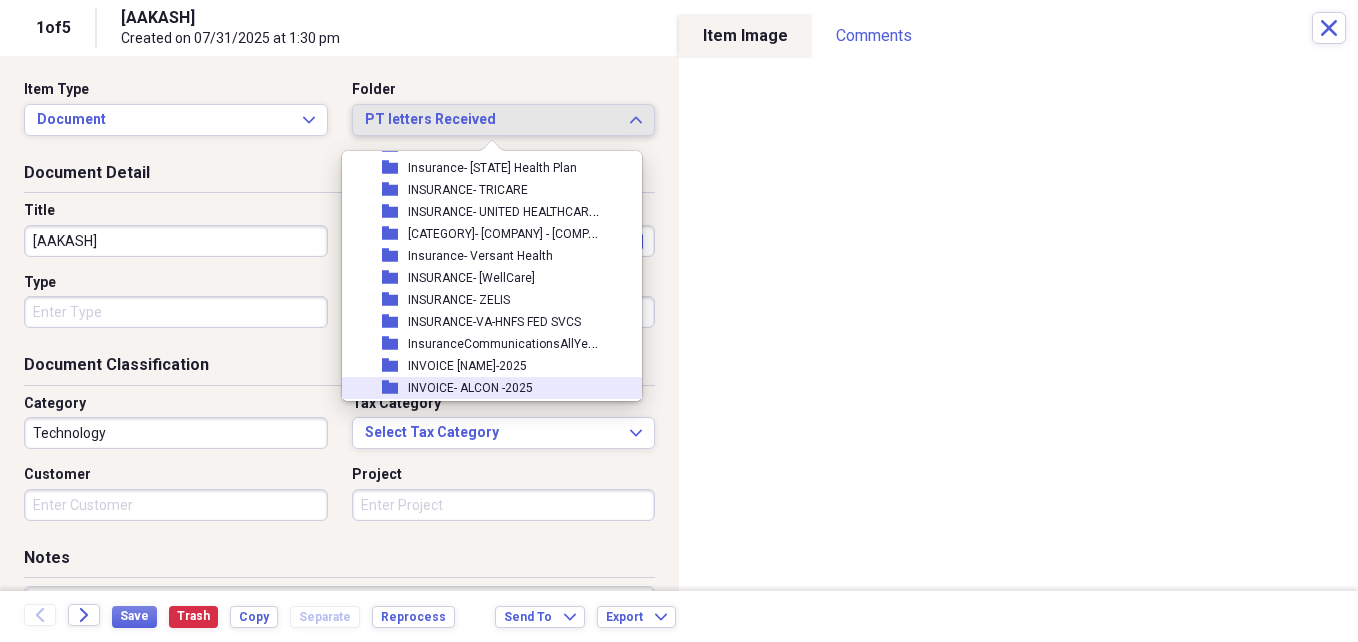 click on "INVOICE- ALCON -2025" at bounding box center (470, 388) 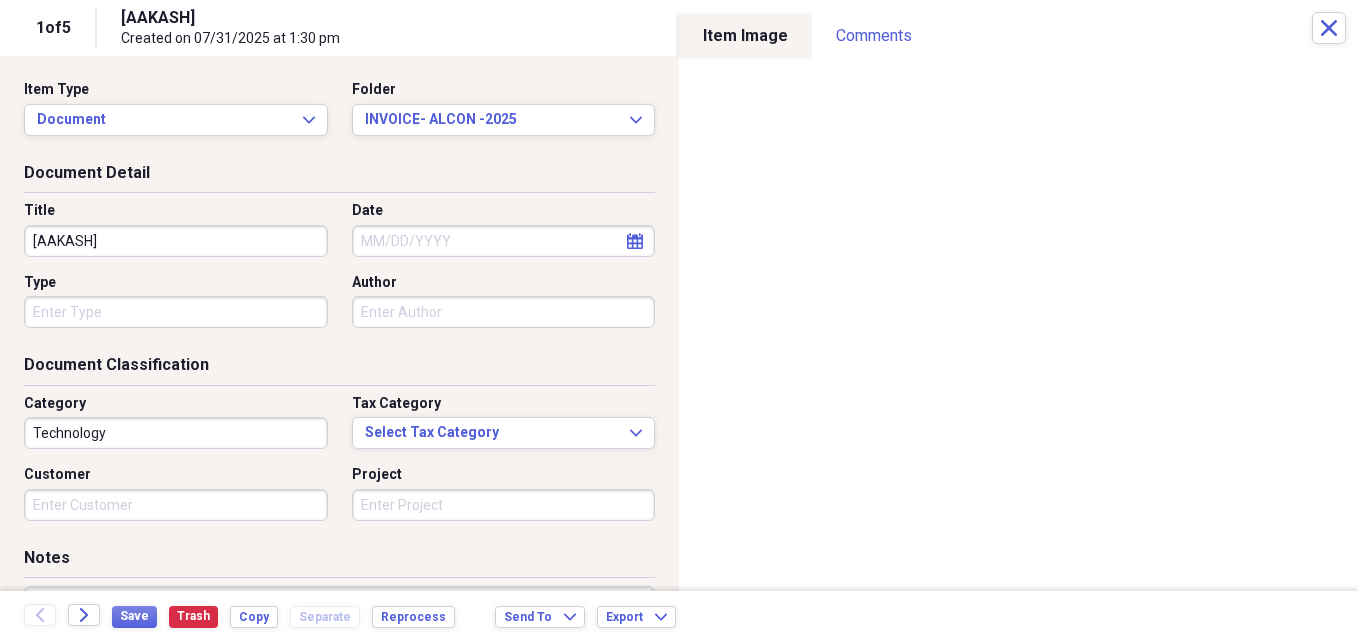 click on "[AAKASH]" at bounding box center (176, 241) 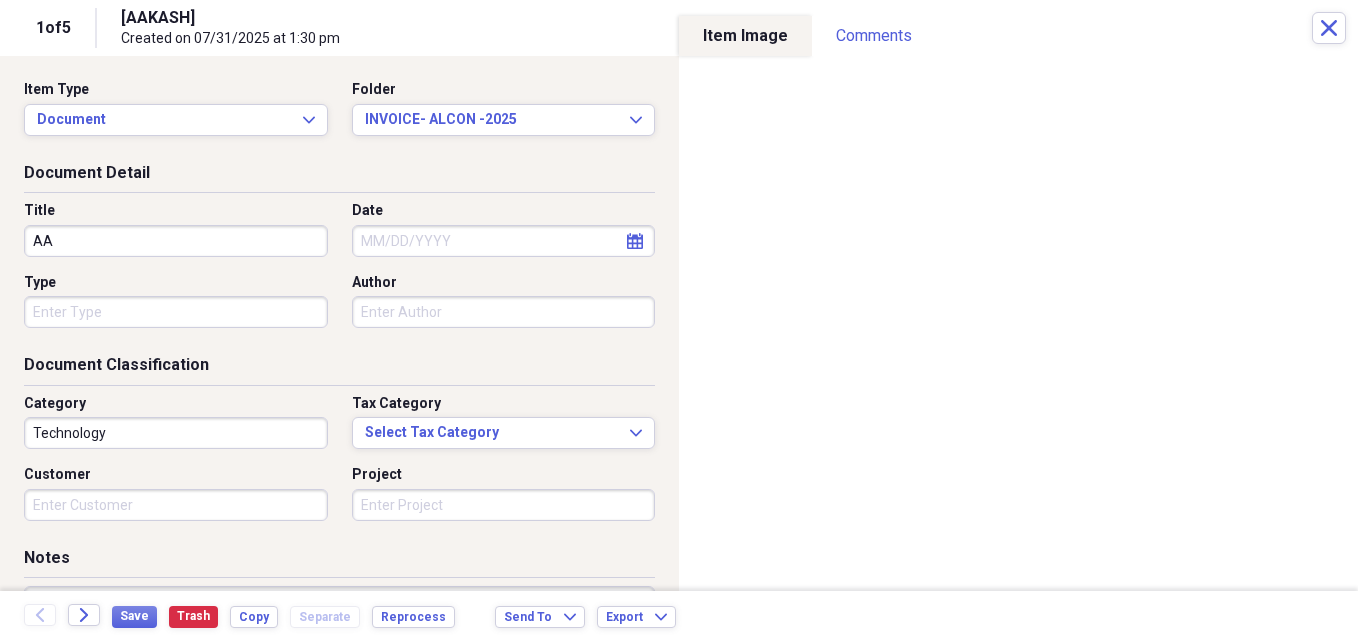 type on "A" 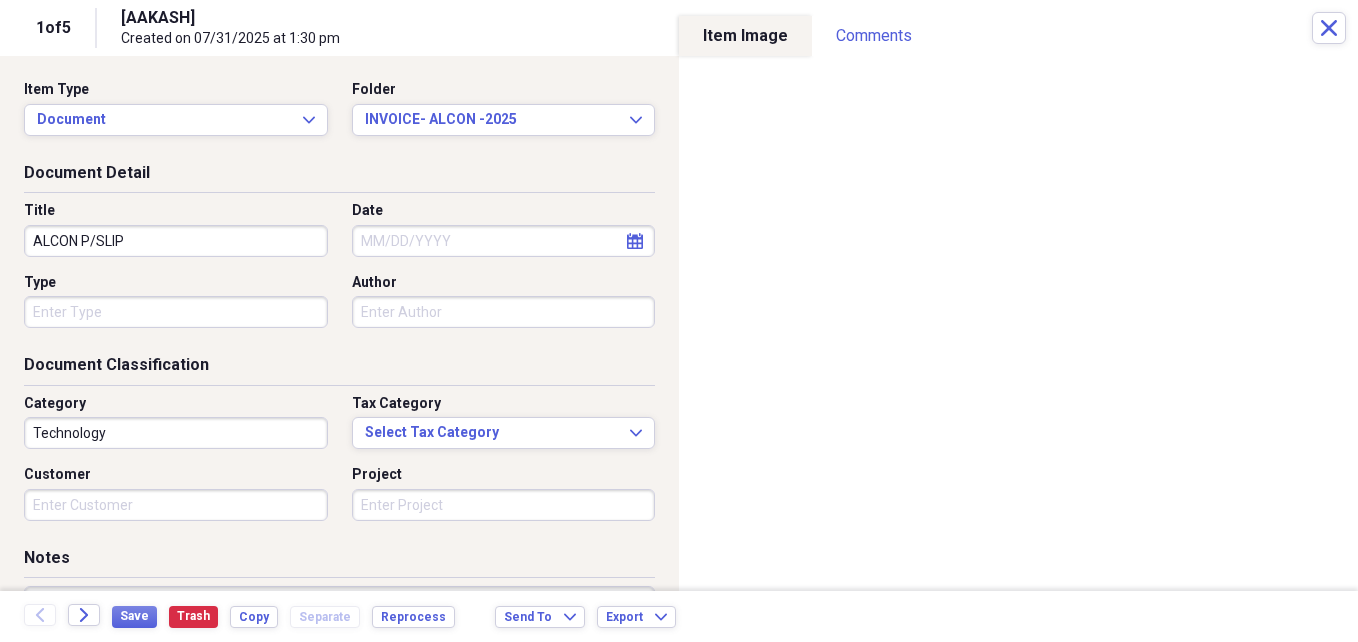 type on "ALCON P/SLIP" 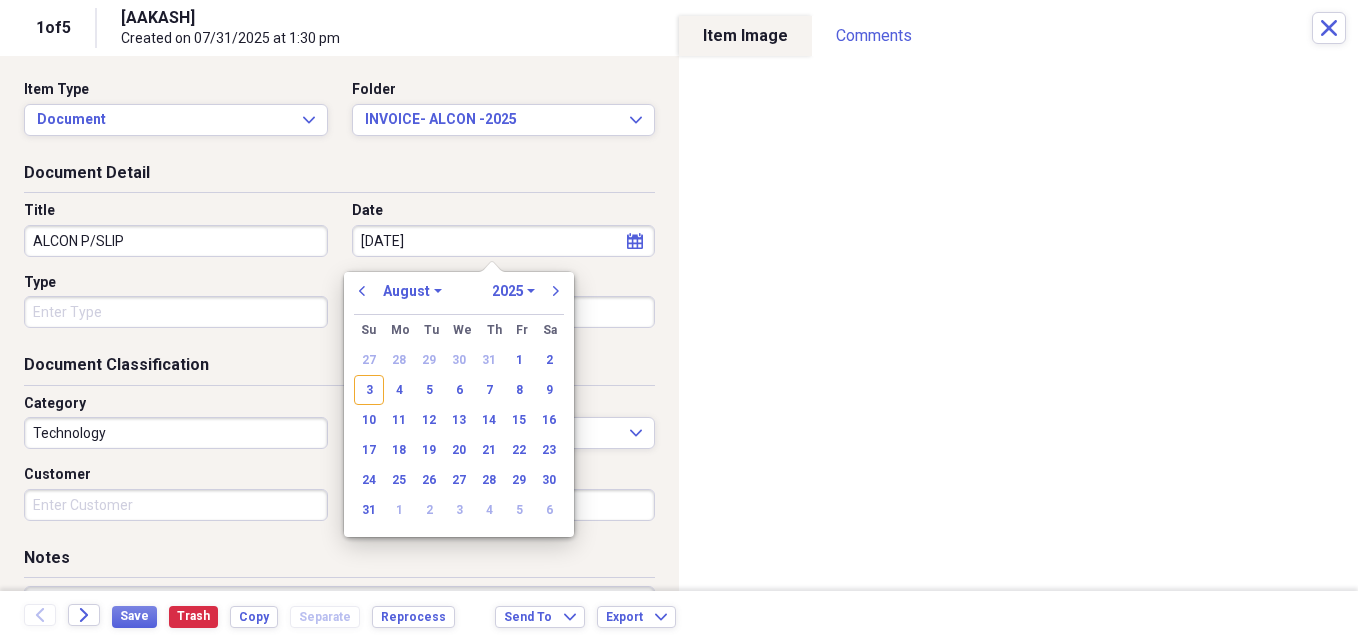 type on "7/24/25" 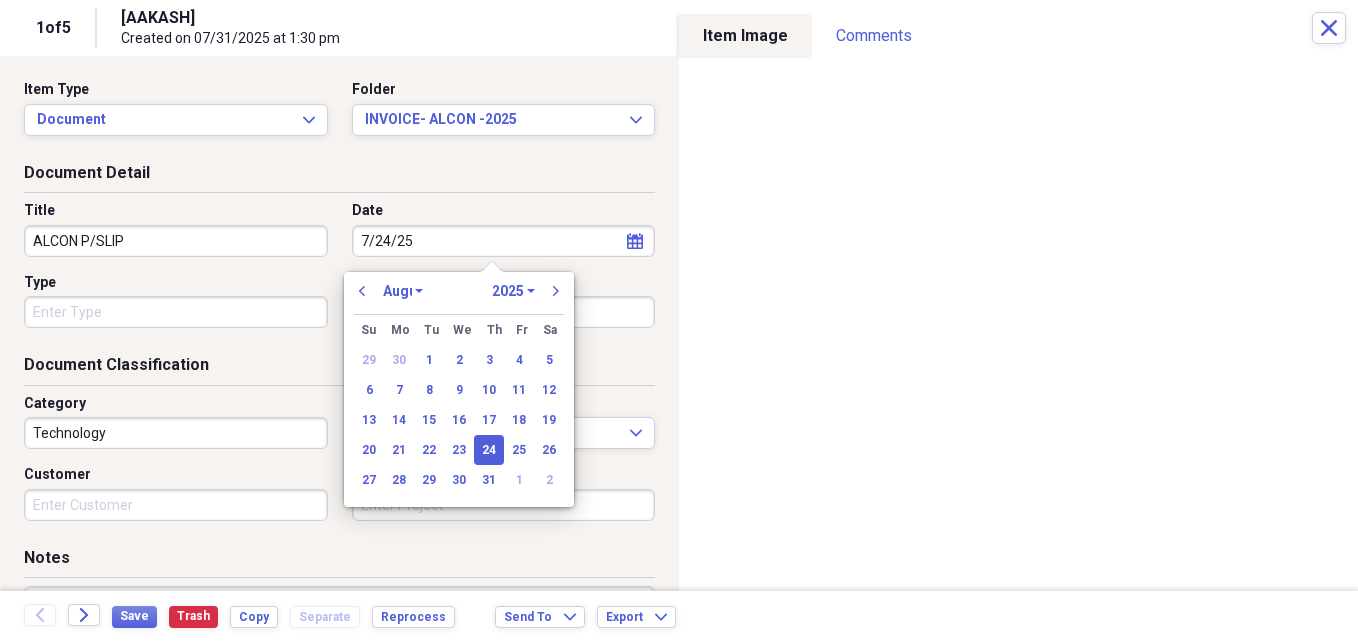 select on "6" 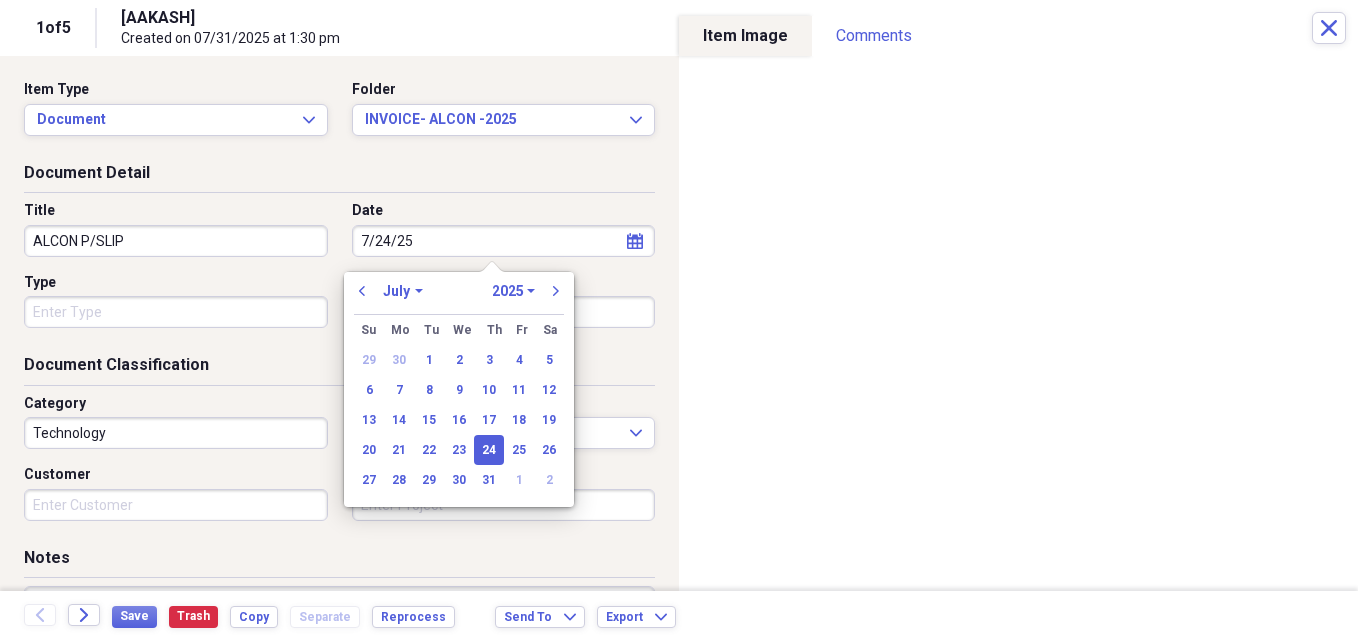 type on "07/24/2025" 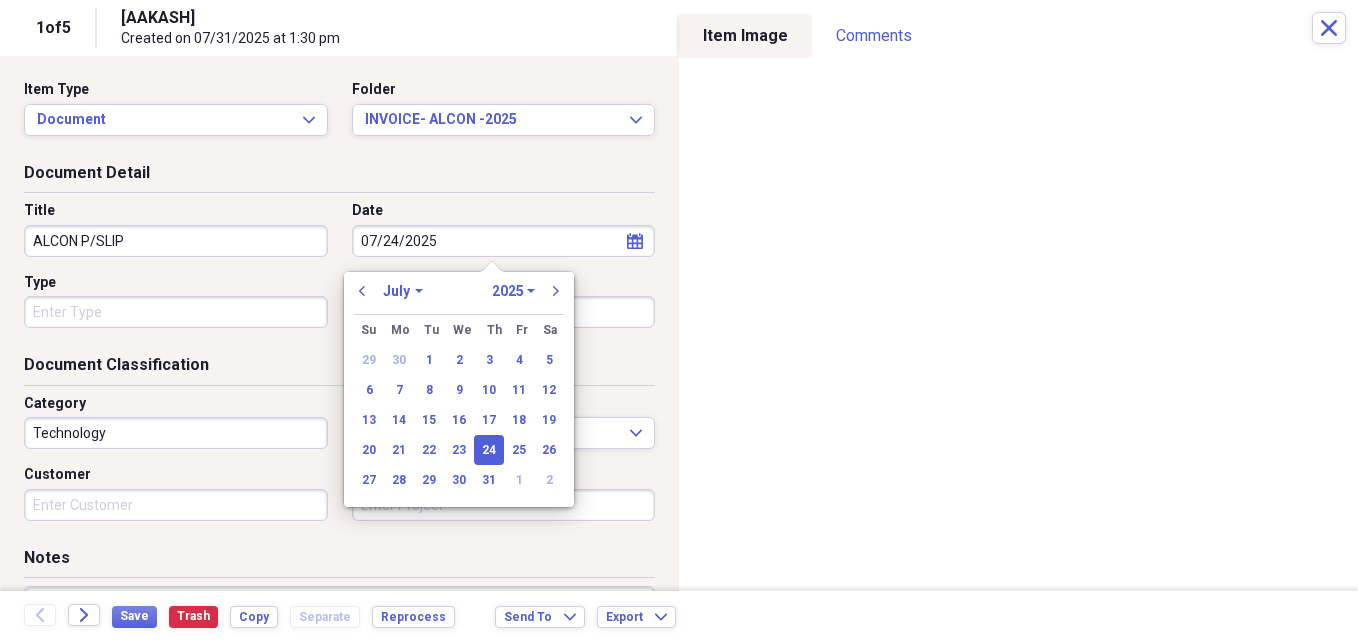 click on "Technology" at bounding box center (176, 433) 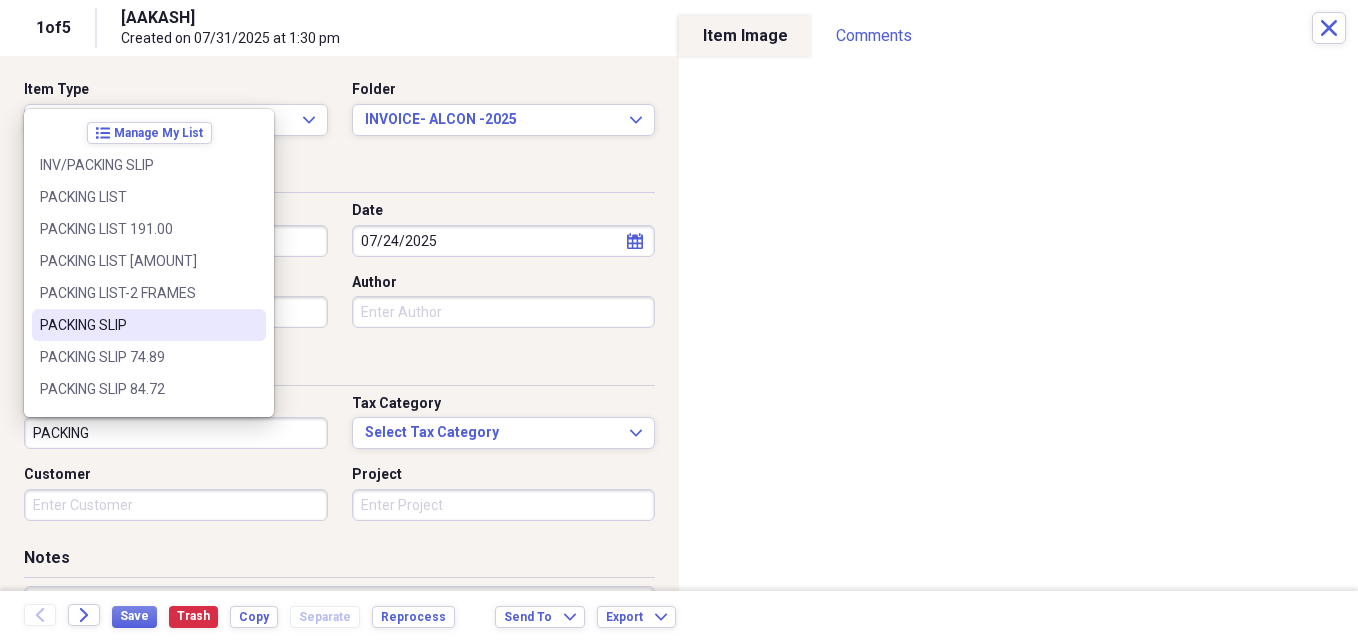 click on "PACKING SLIP" at bounding box center [137, 325] 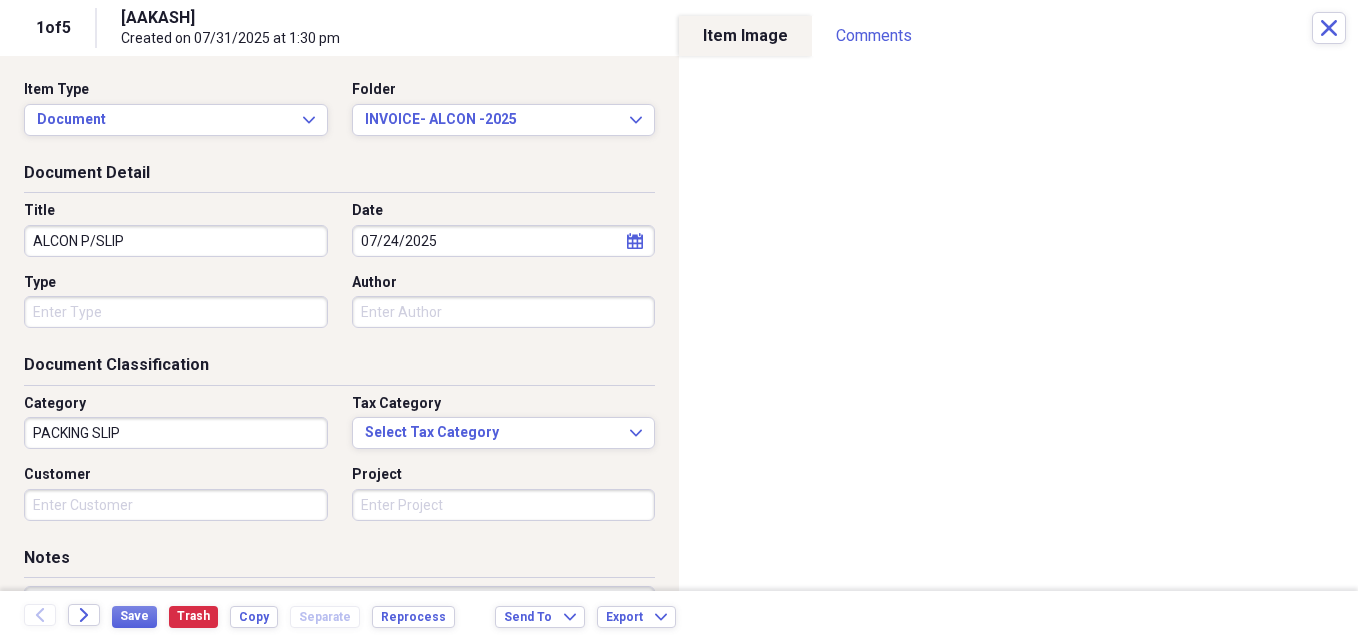 click on "Customer" at bounding box center (176, 505) 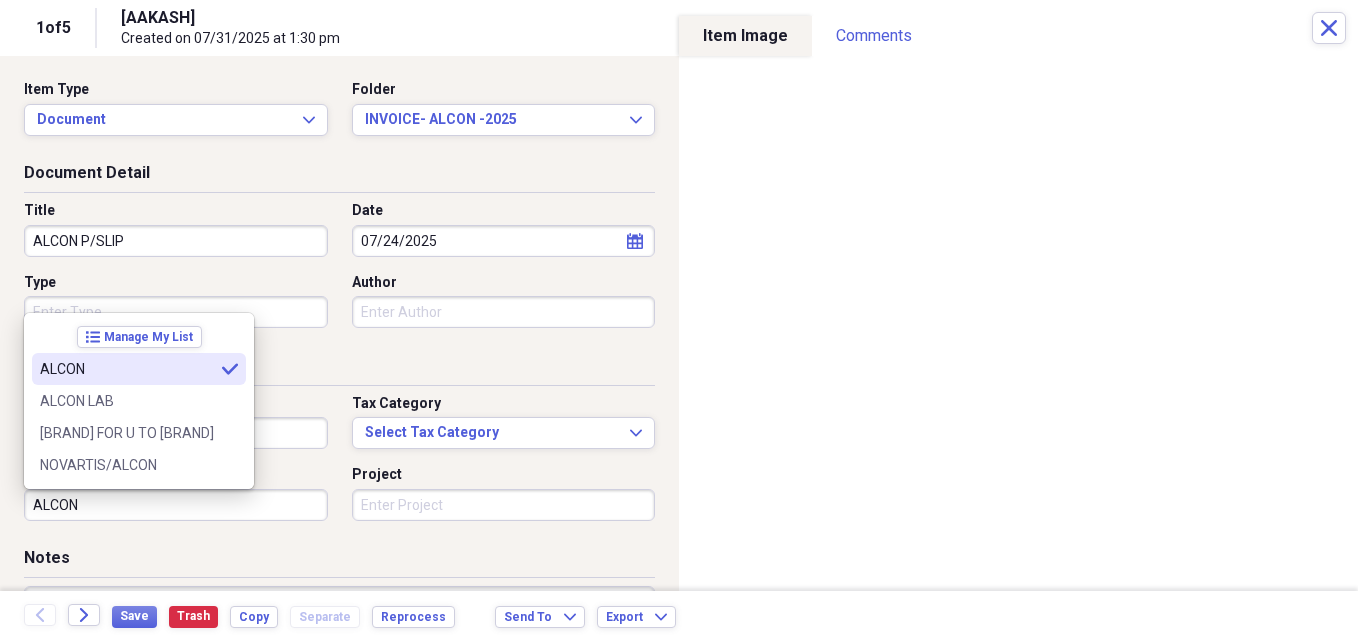 type on "ALCON" 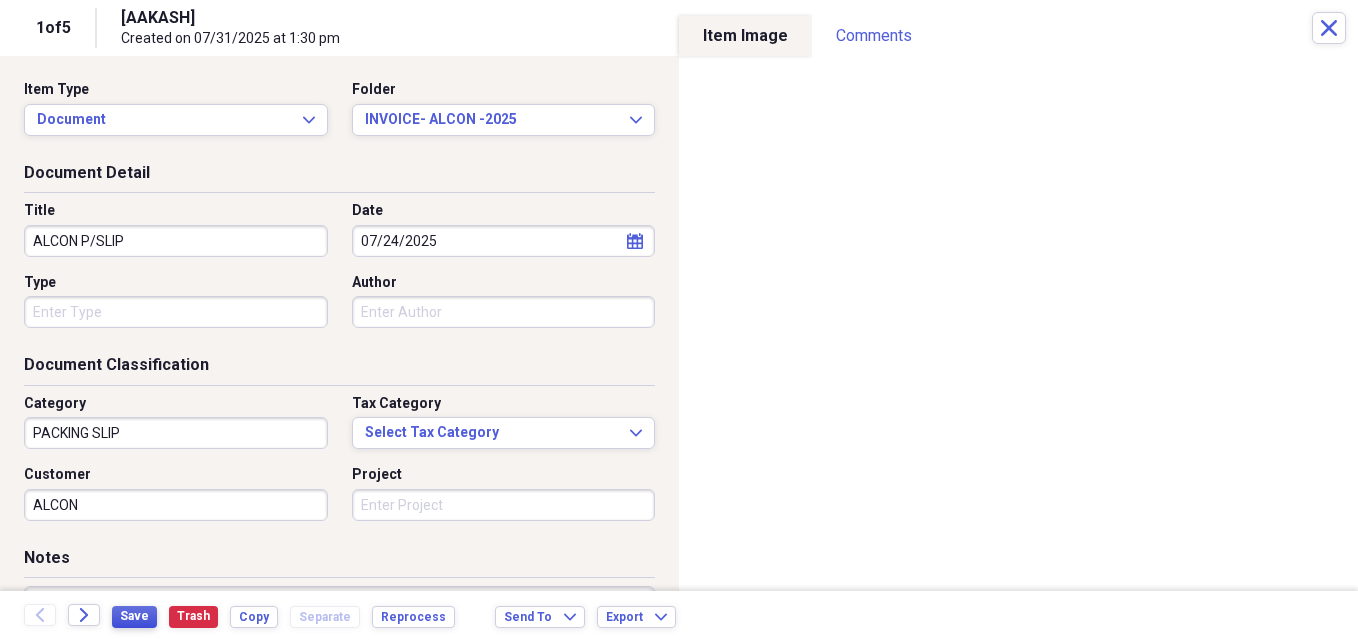 click on "Save" at bounding box center [134, 616] 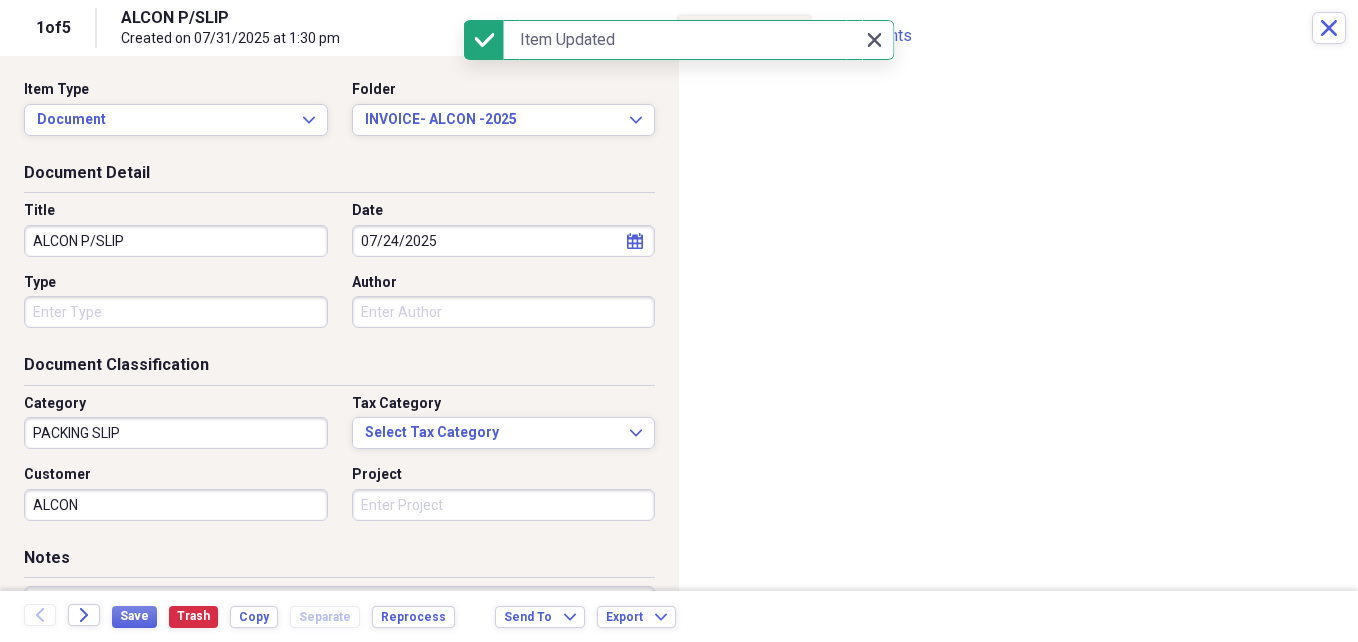 click 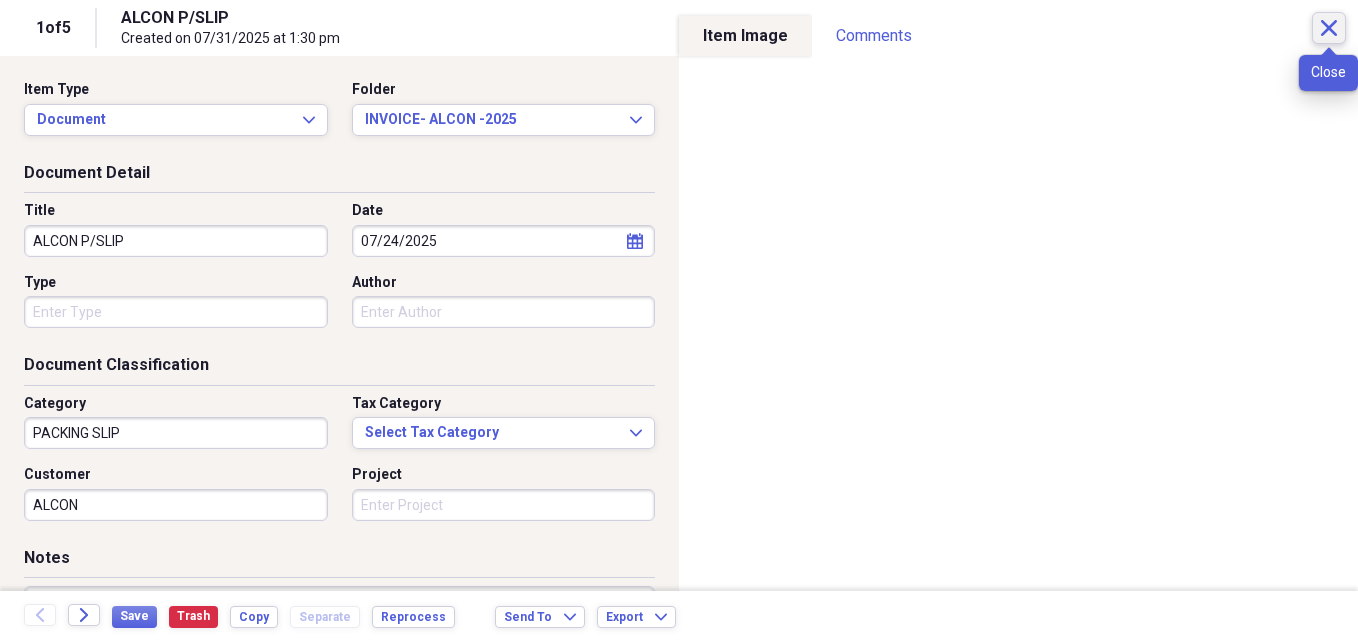 click on "Close" at bounding box center (1329, 28) 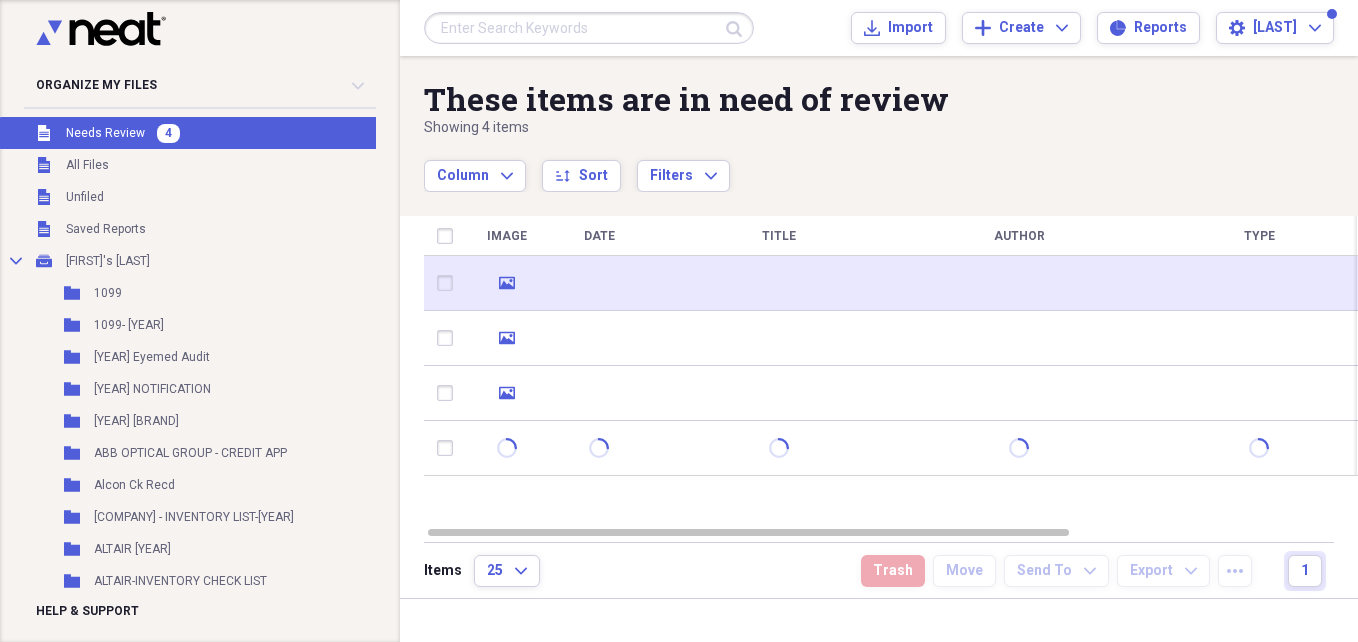 click at bounding box center [1019, 283] 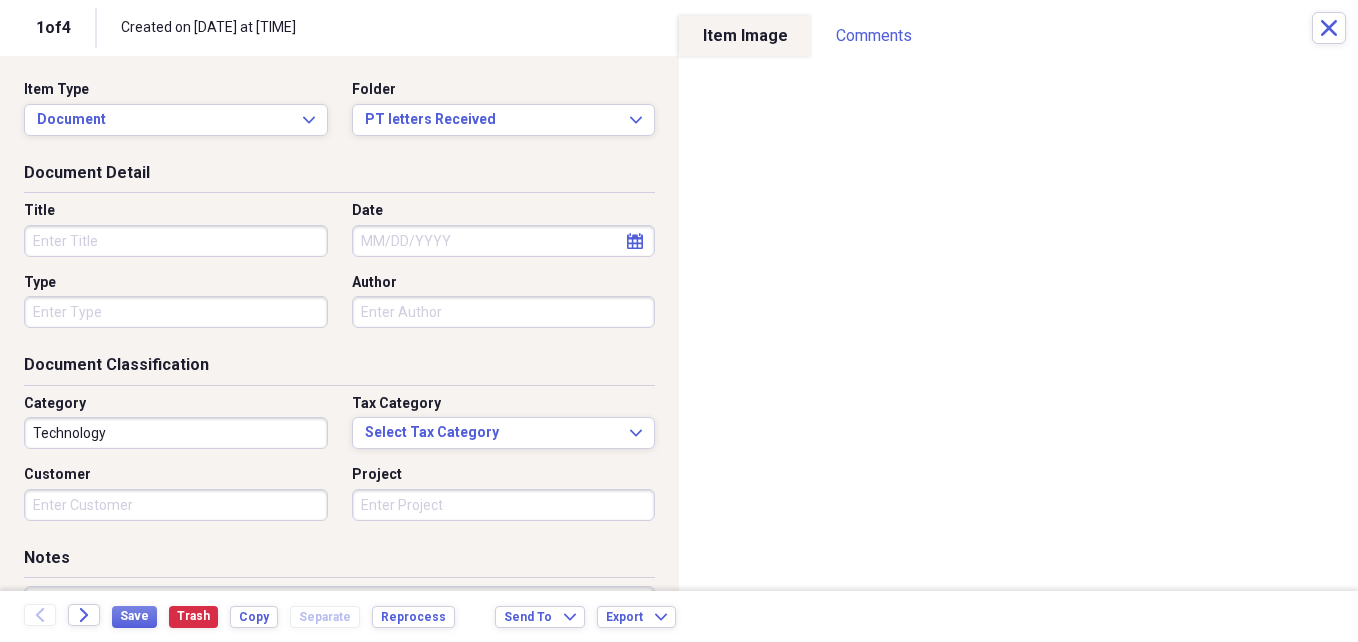 click on "Title" at bounding box center [176, 241] 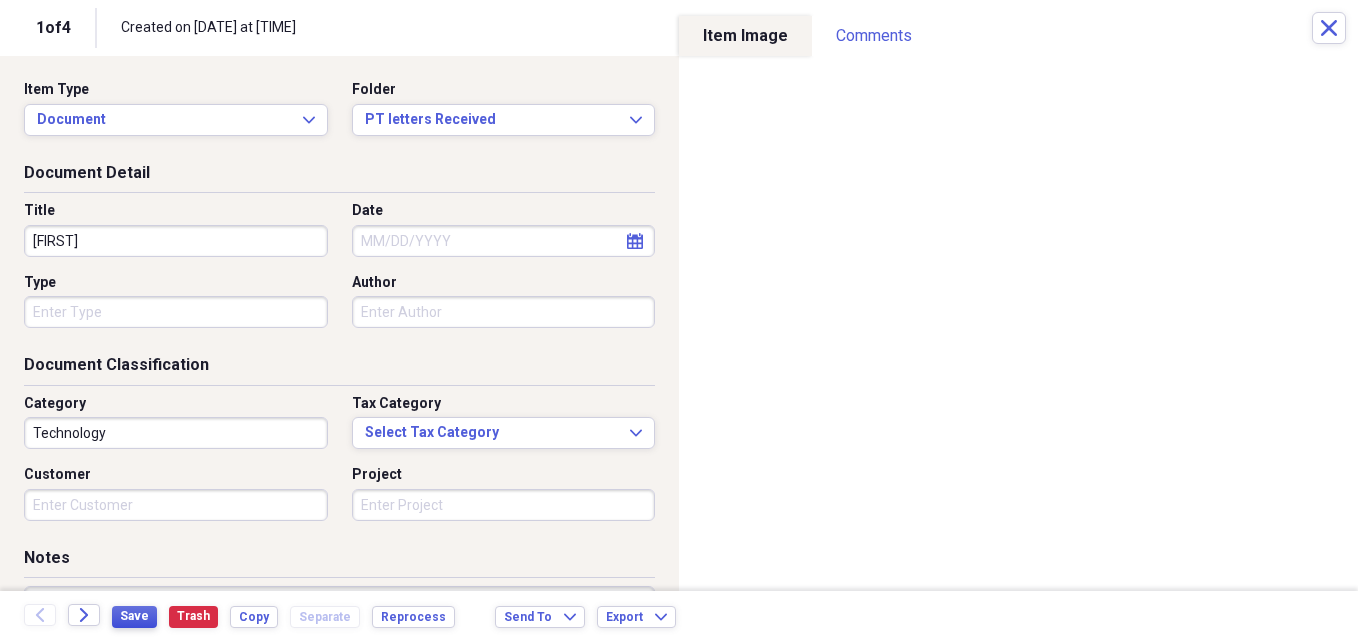 click on "Save" at bounding box center (134, 616) 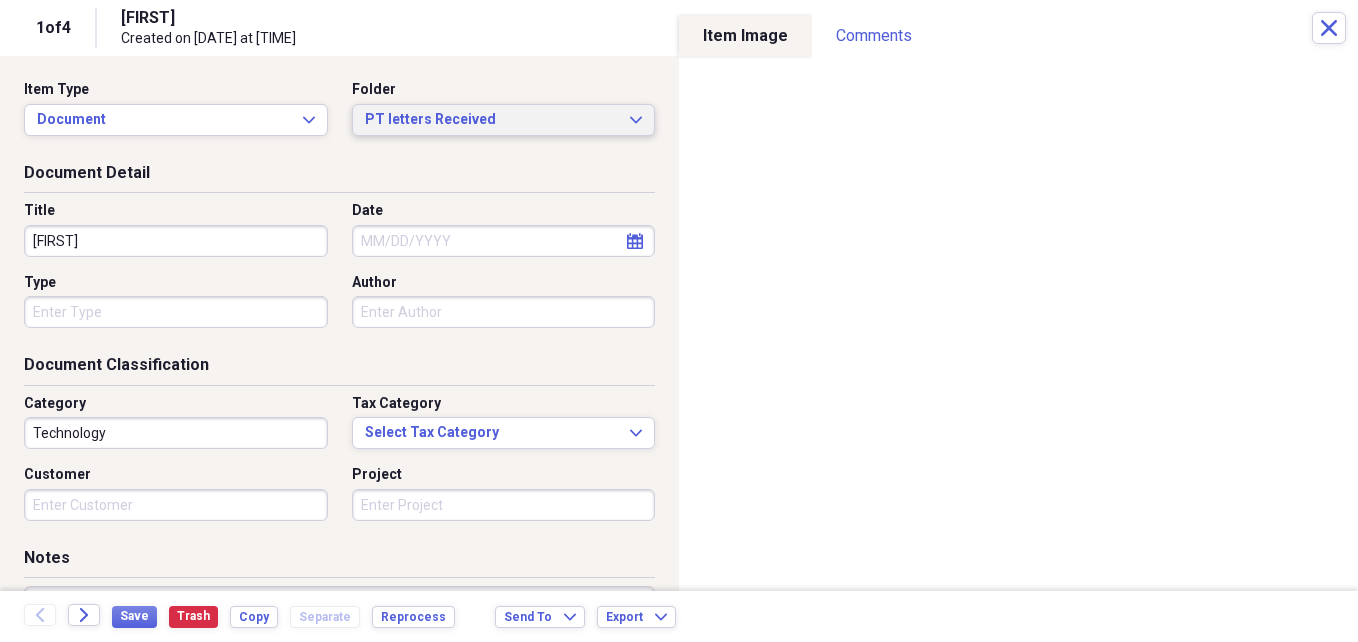 click on "Expand" 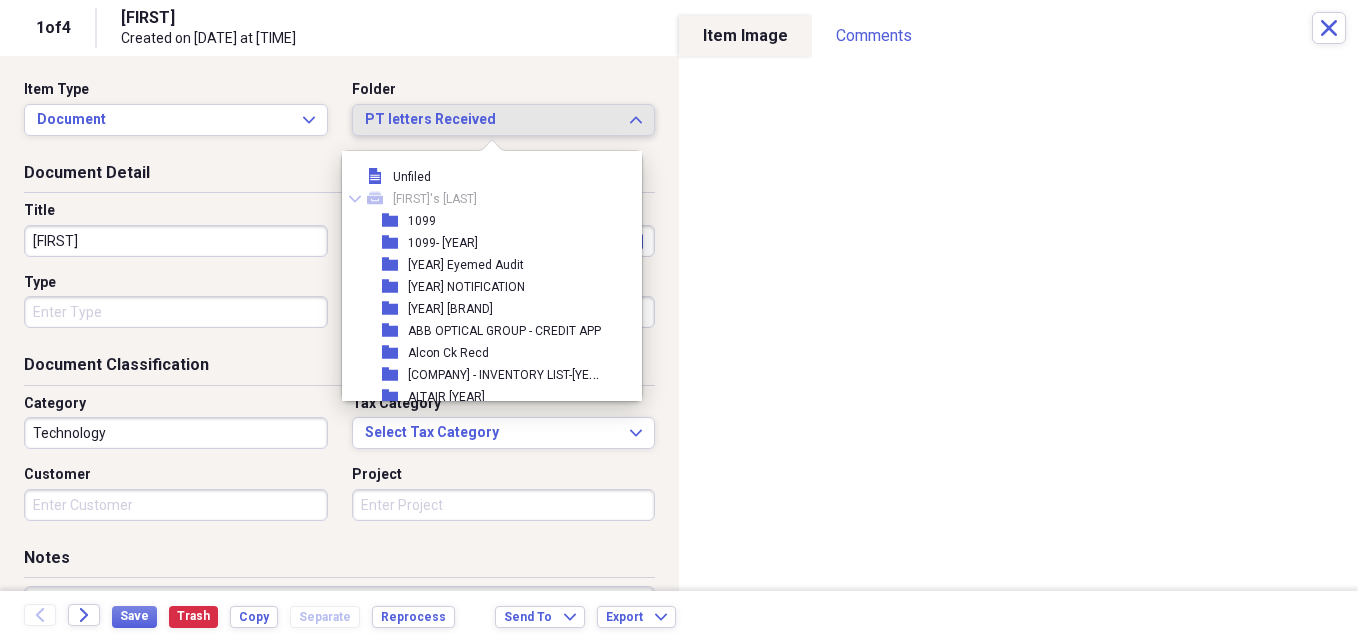 scroll, scrollTop: 6655, scrollLeft: 0, axis: vertical 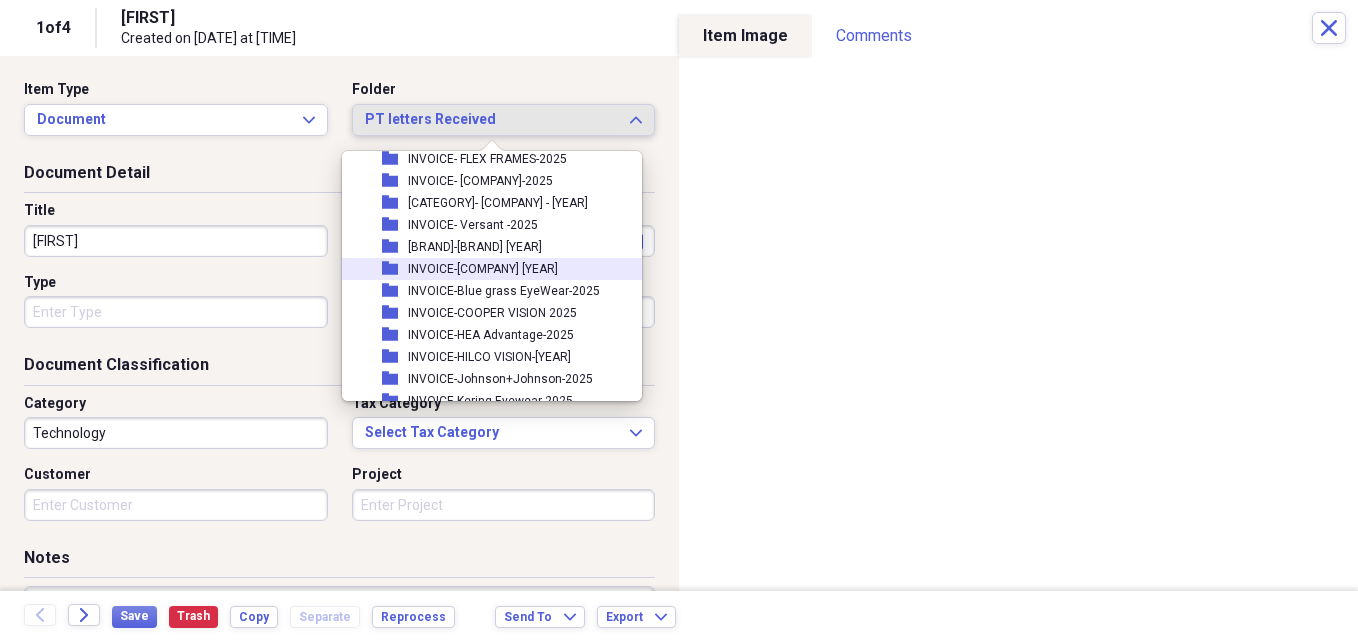 click on "INVOICE-[COMPANY] [YEAR]" at bounding box center (483, 269) 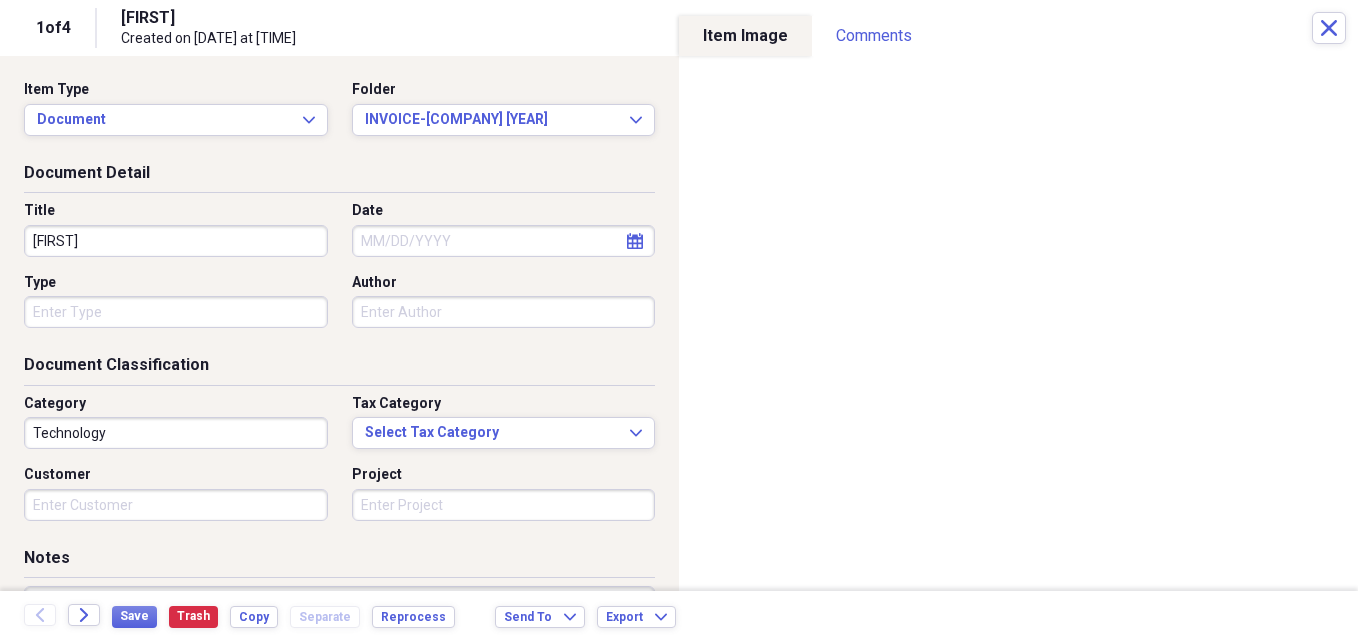 click on "[FIRST]" at bounding box center (176, 241) 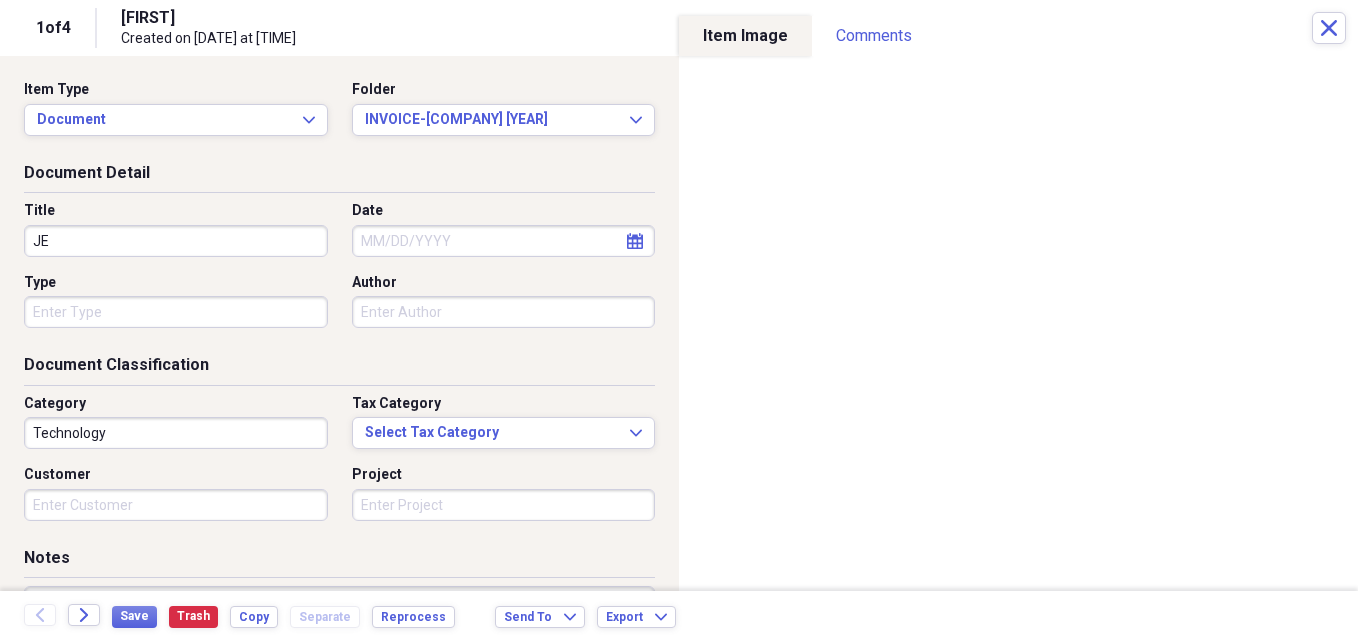 type on "J" 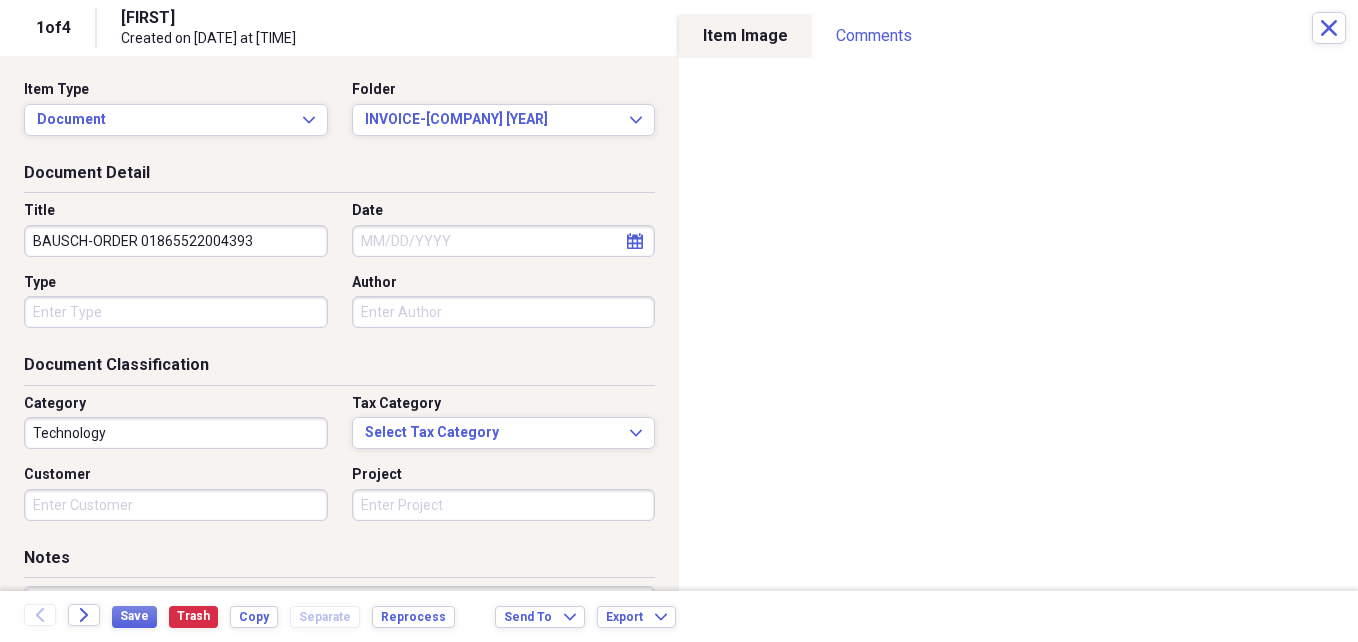 type on "BAUSCH-ORDER 01865522004393" 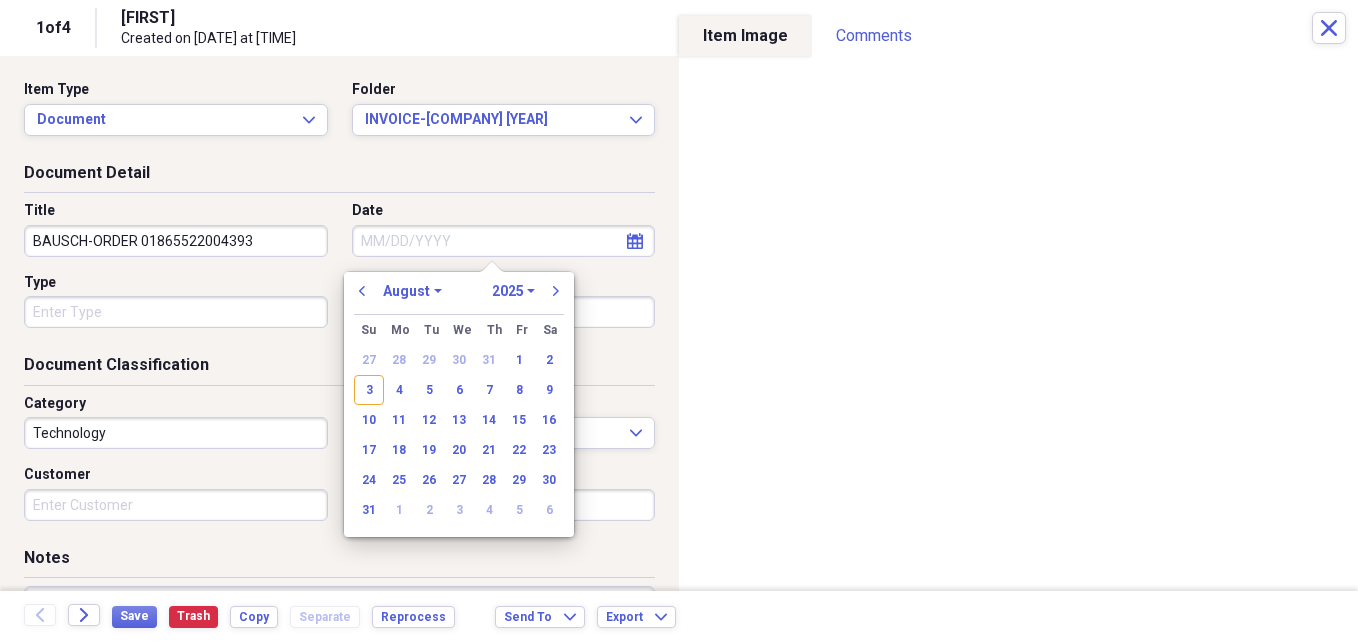 click on "Date" at bounding box center (504, 241) 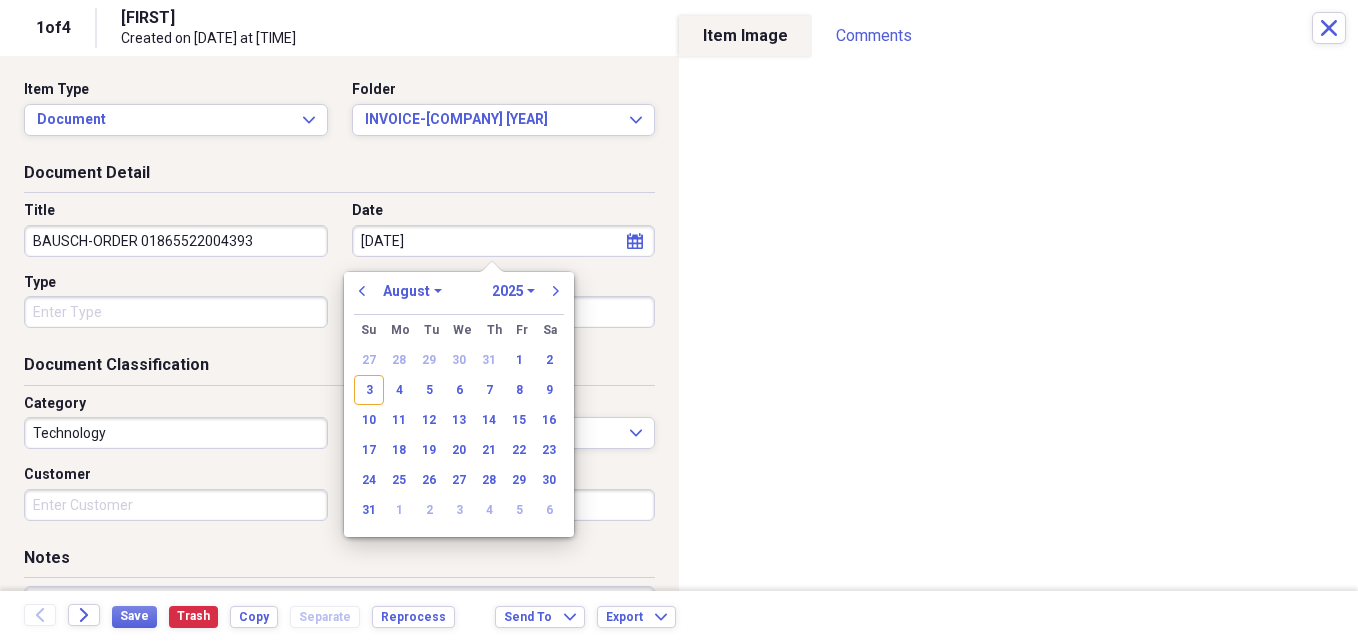 type on "7/22/25" 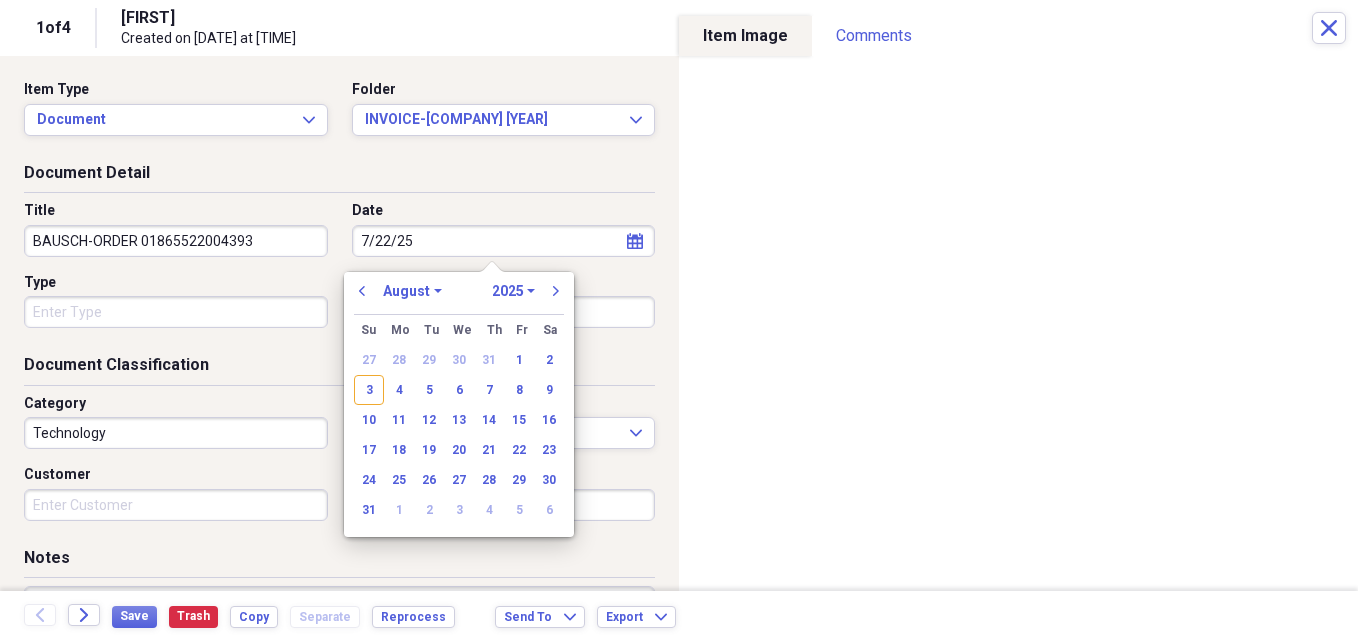 select on "6" 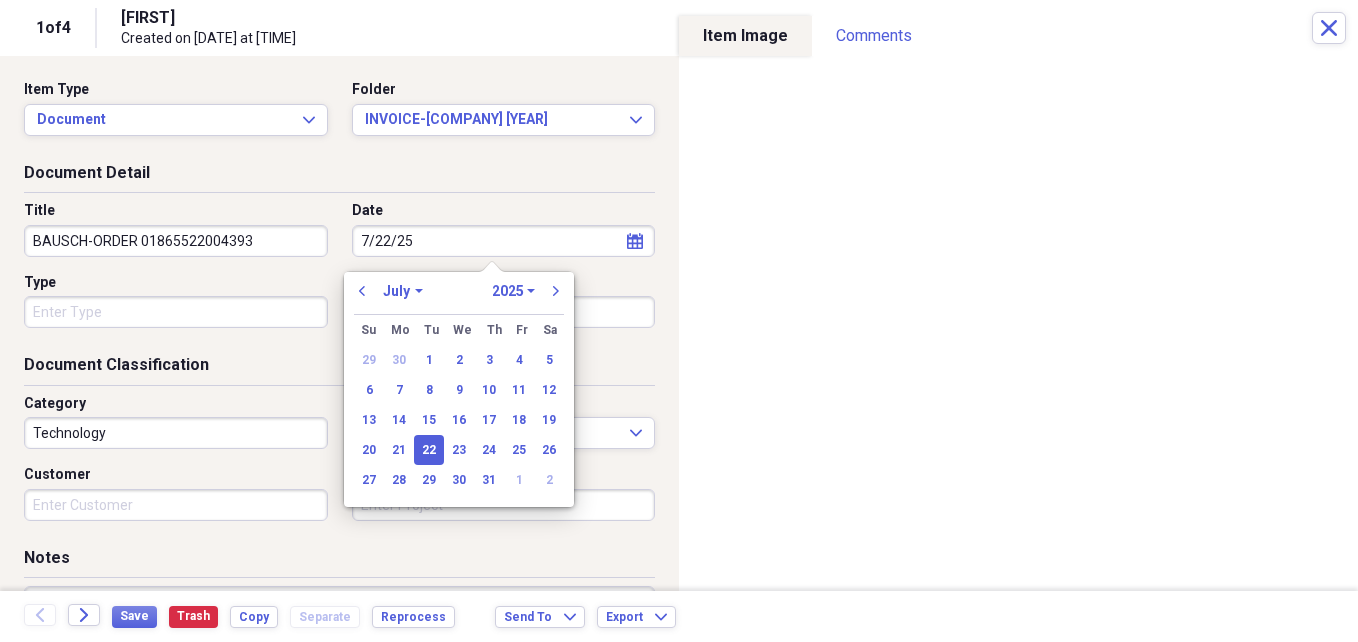 click on "Technology" at bounding box center (176, 433) 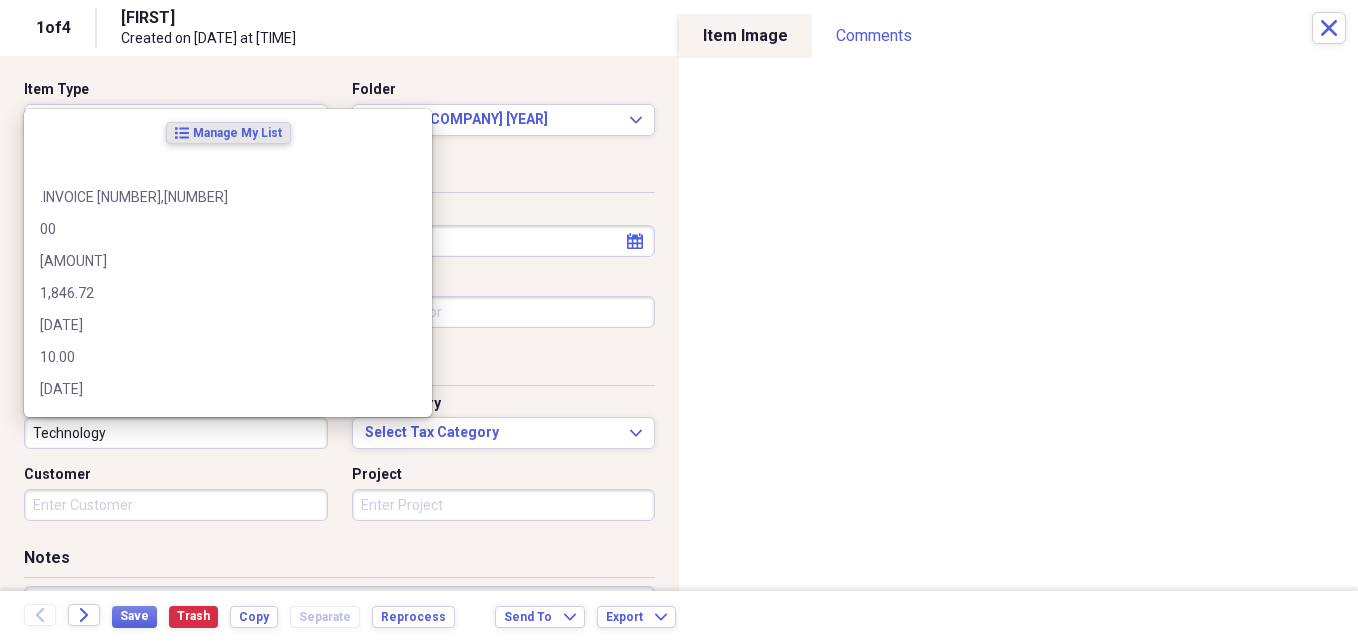 type on "07/22/2025" 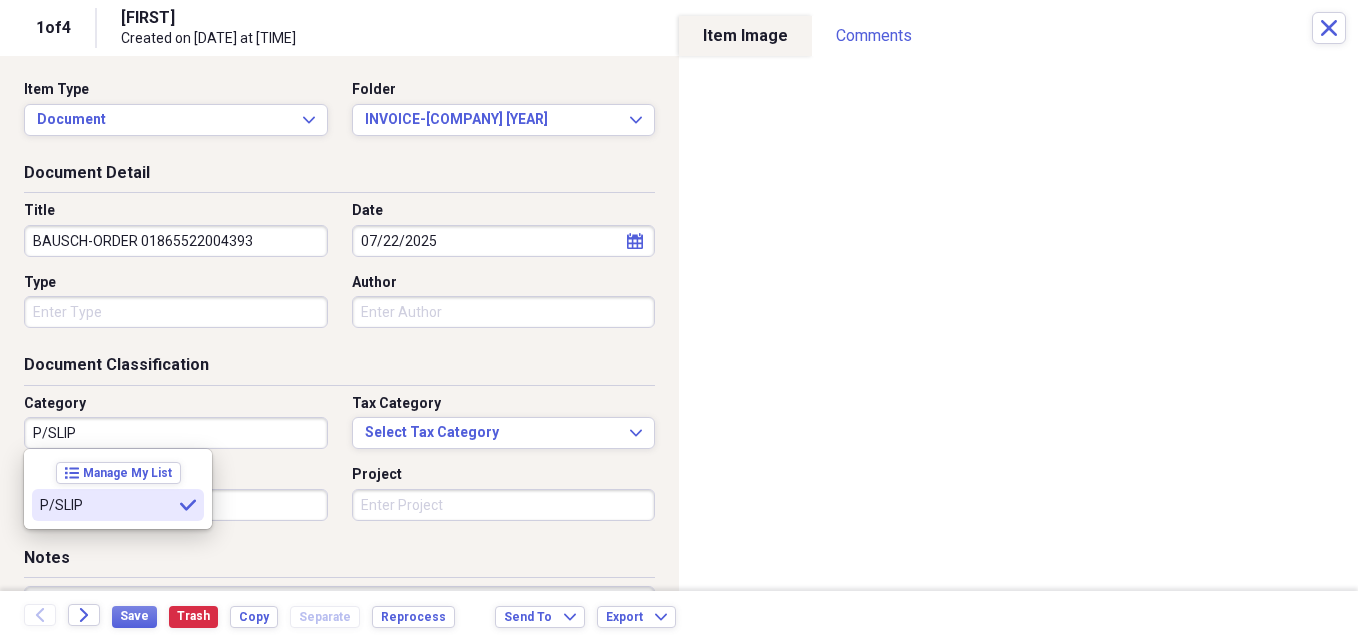 type on "P/SLIP" 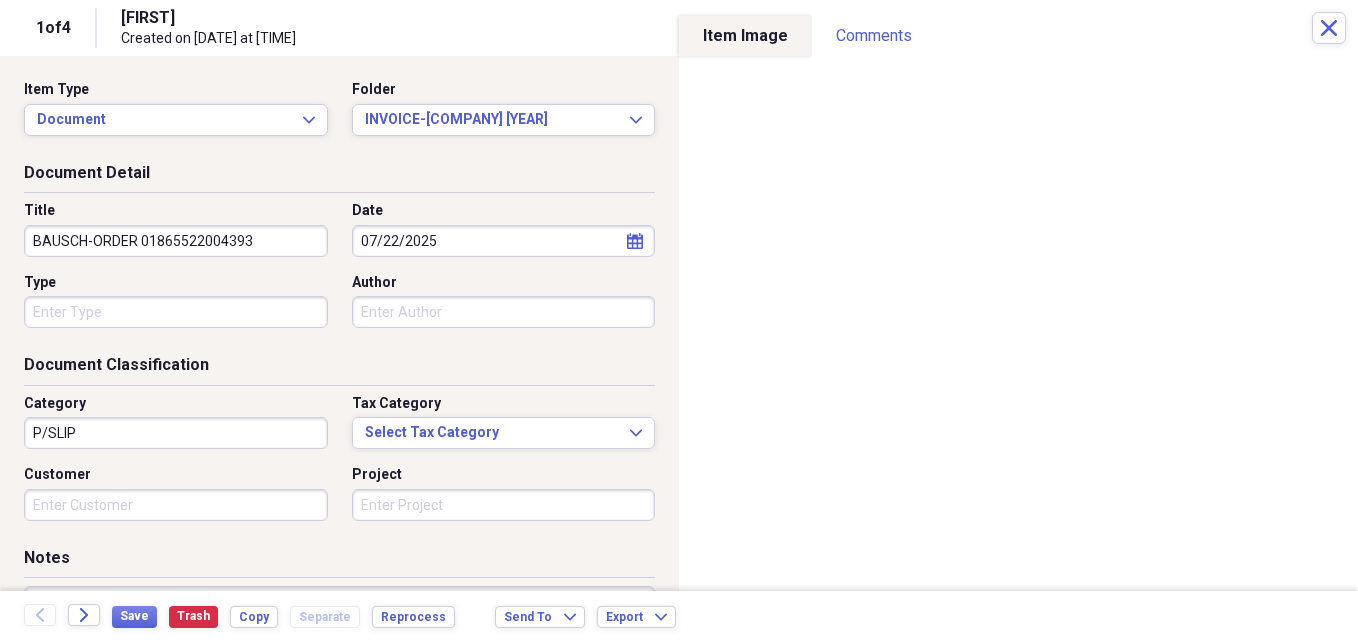 click on "Customer" at bounding box center [176, 505] 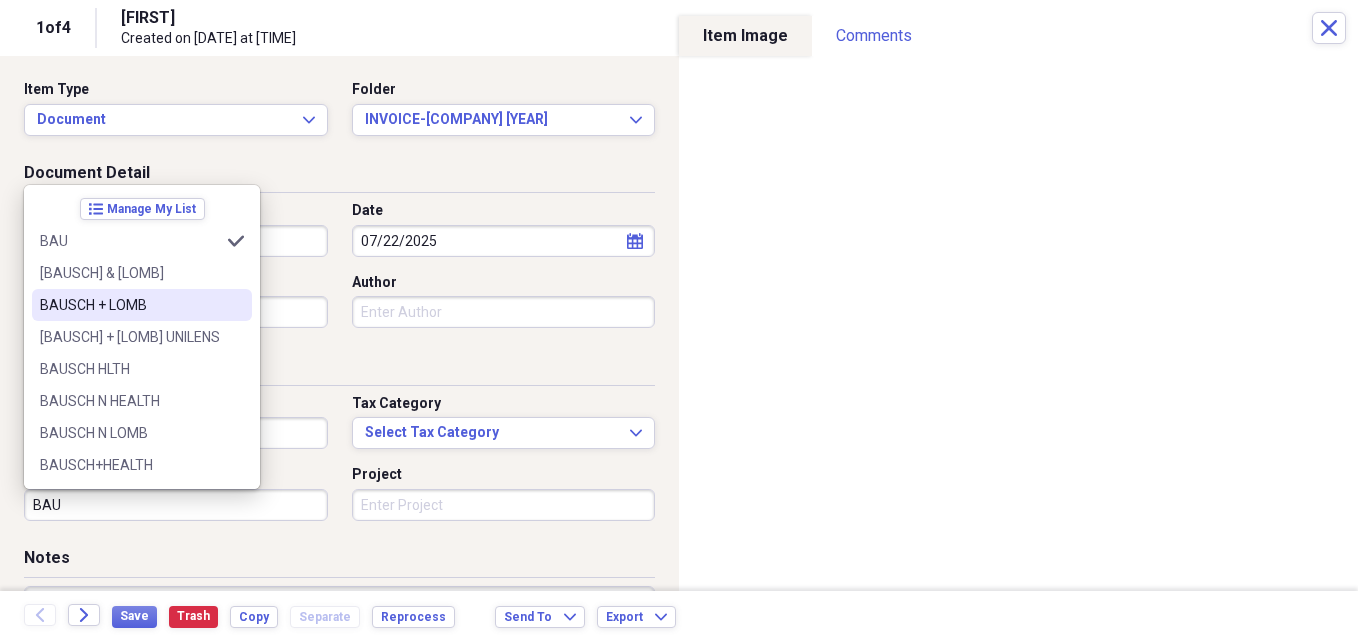 click on "BAUSCH + LOMB" at bounding box center [130, 305] 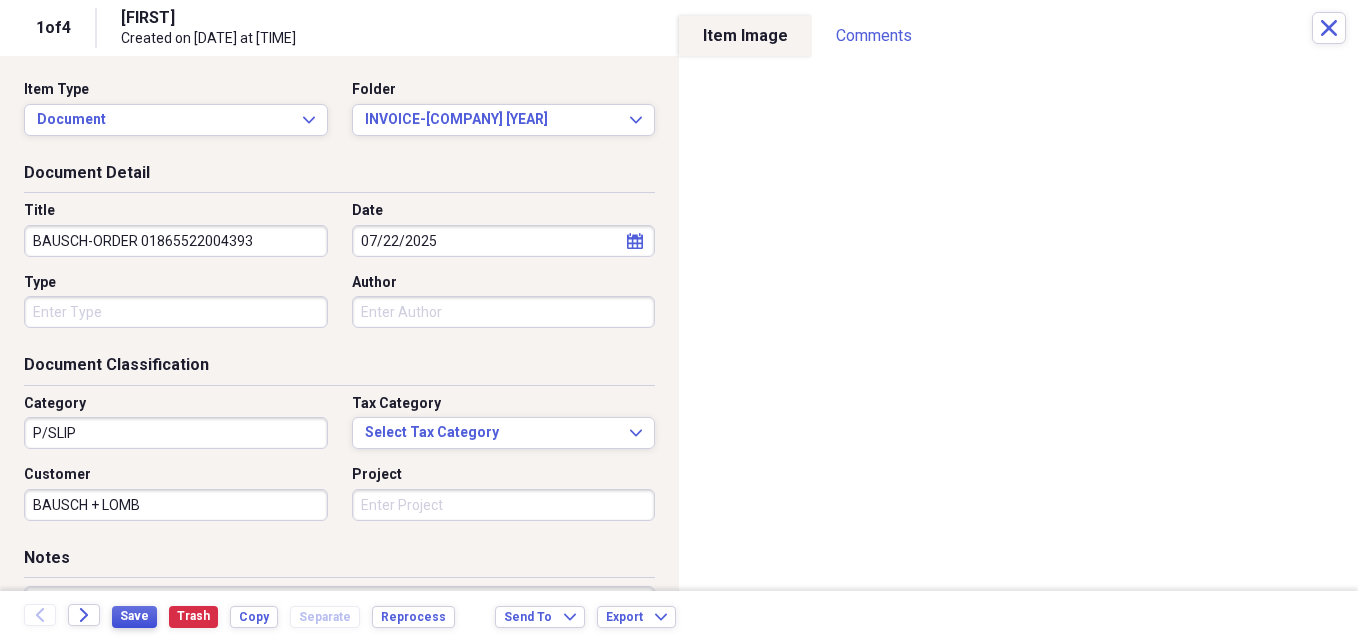 click on "Save" at bounding box center (134, 616) 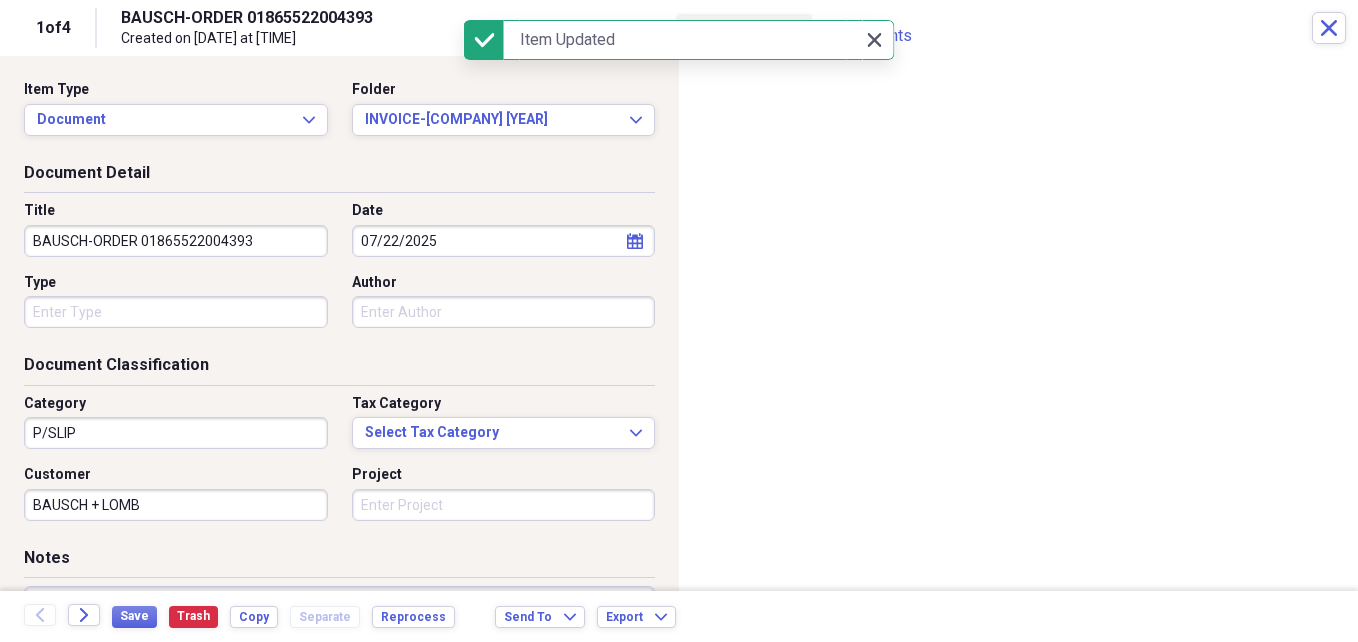 click on "Close Close" at bounding box center [874, 40] 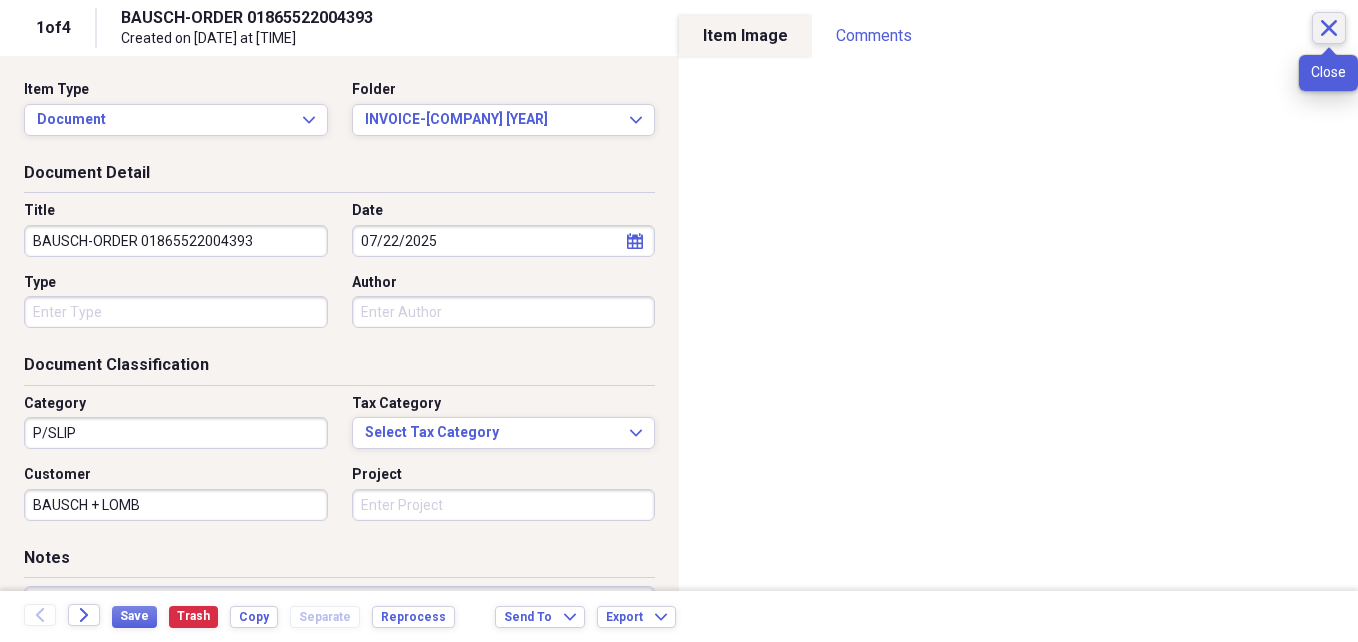 click on "Close" 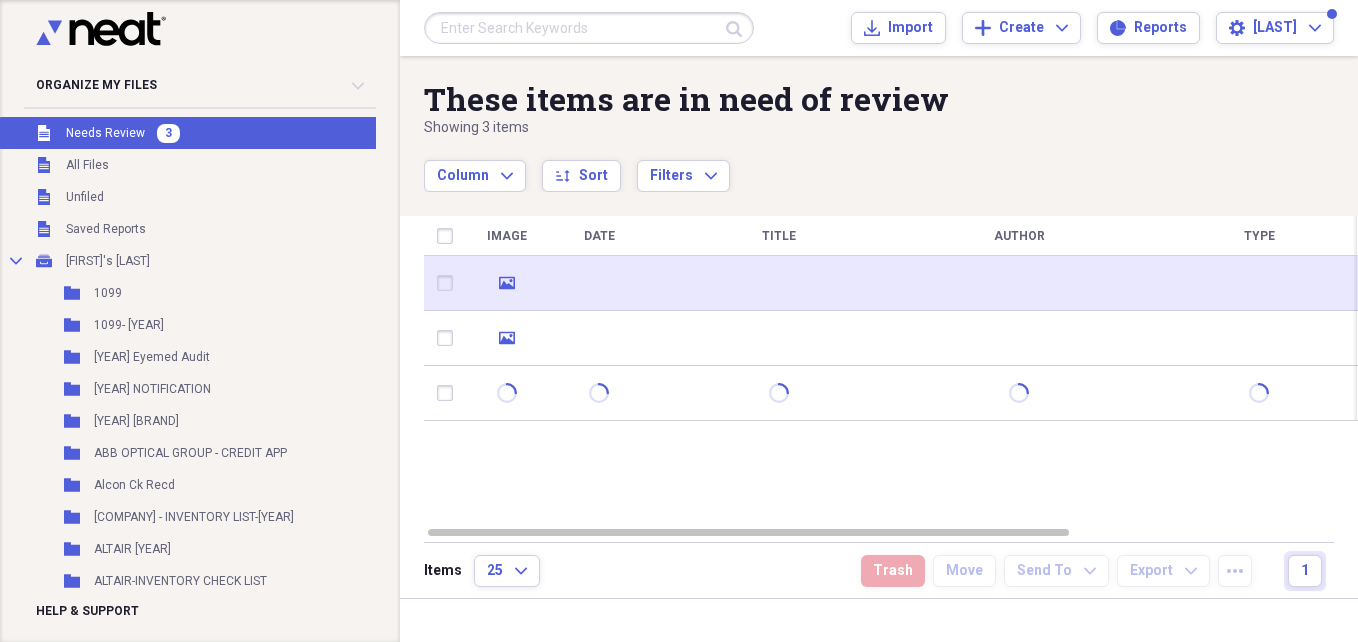 click at bounding box center [1019, 283] 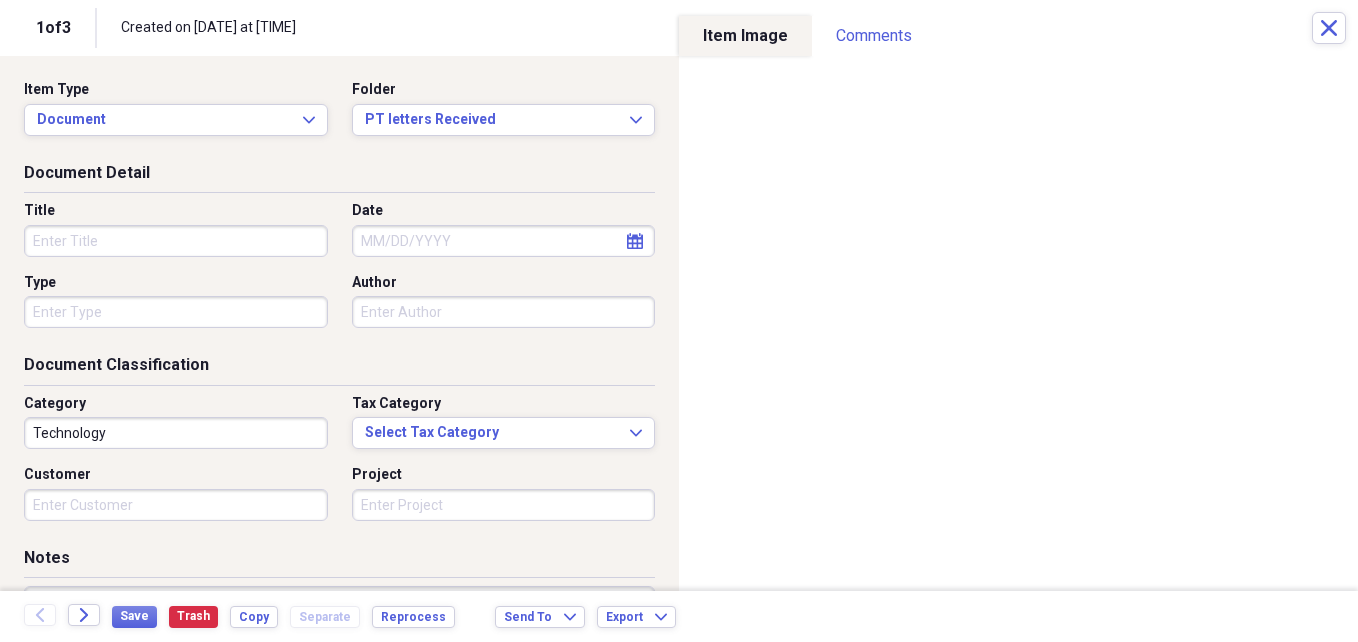 click on "Title" at bounding box center (176, 241) 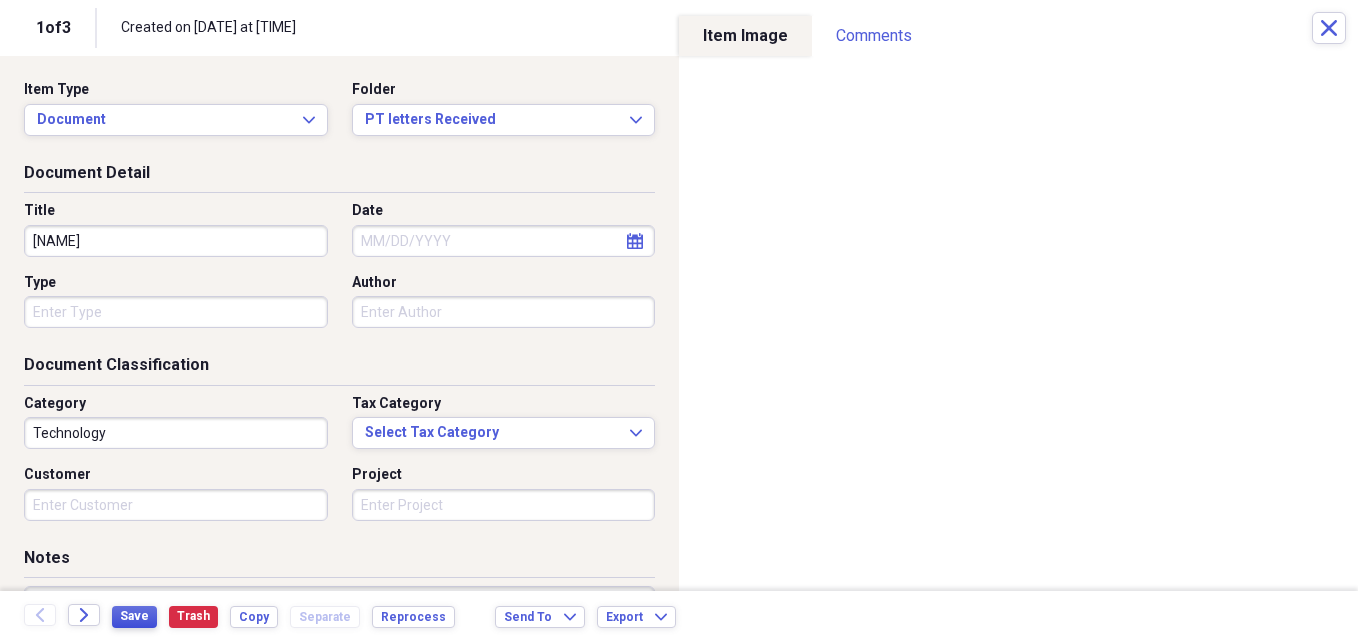 type on "[NAME]" 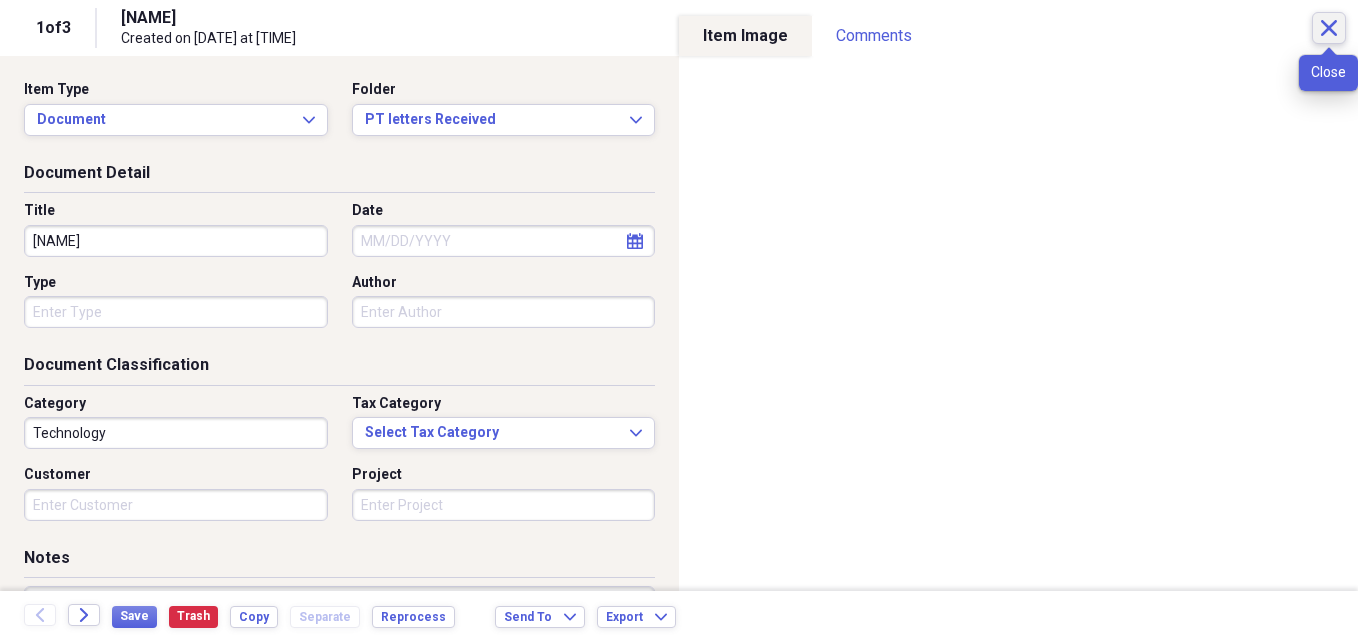 click on "Close" at bounding box center (1329, 28) 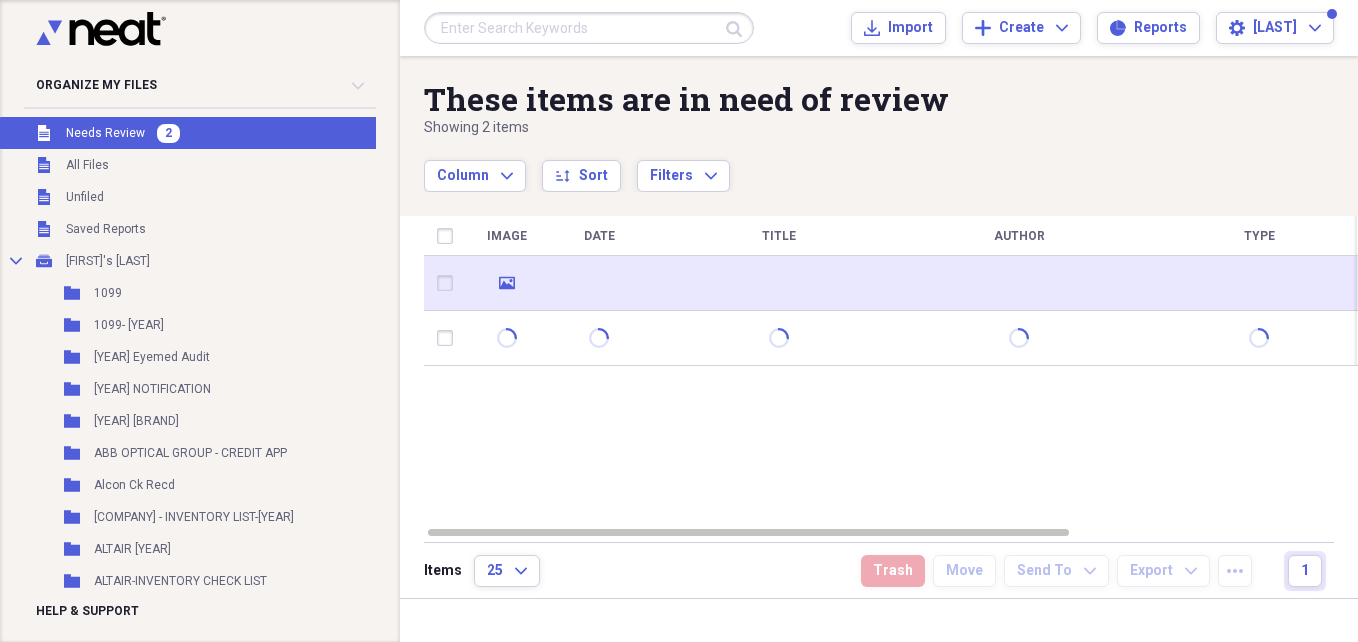 click at bounding box center (1019, 283) 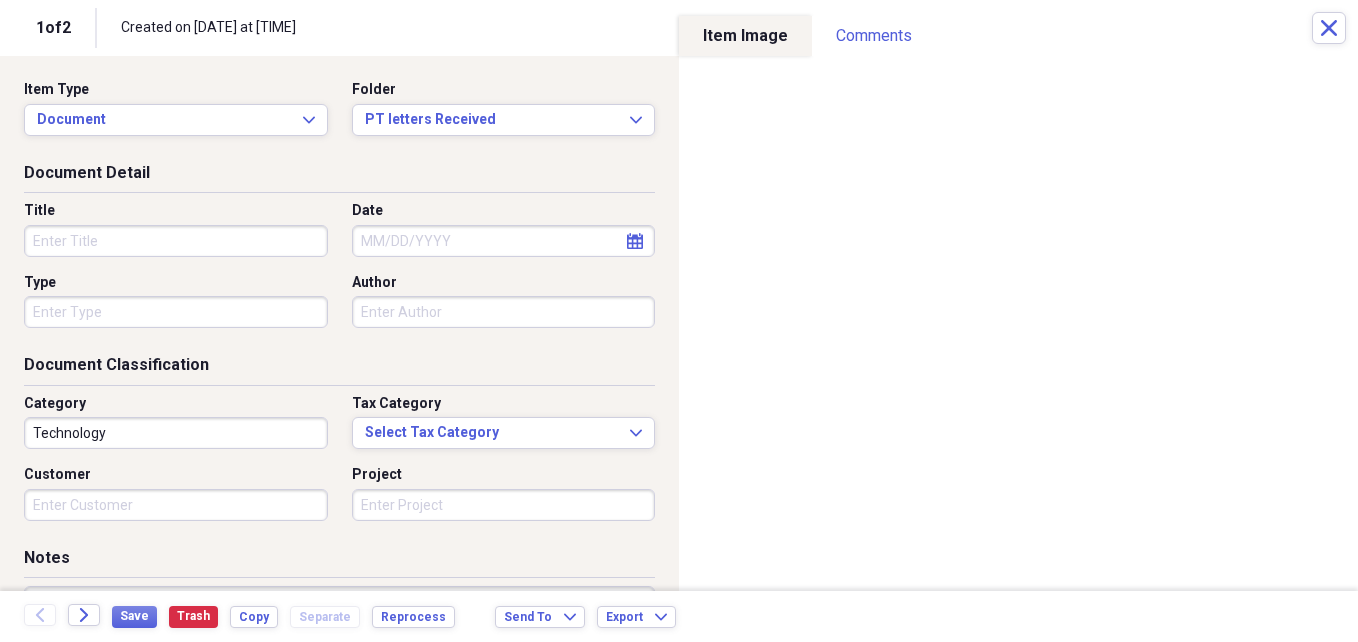 click on "Title" at bounding box center [176, 241] 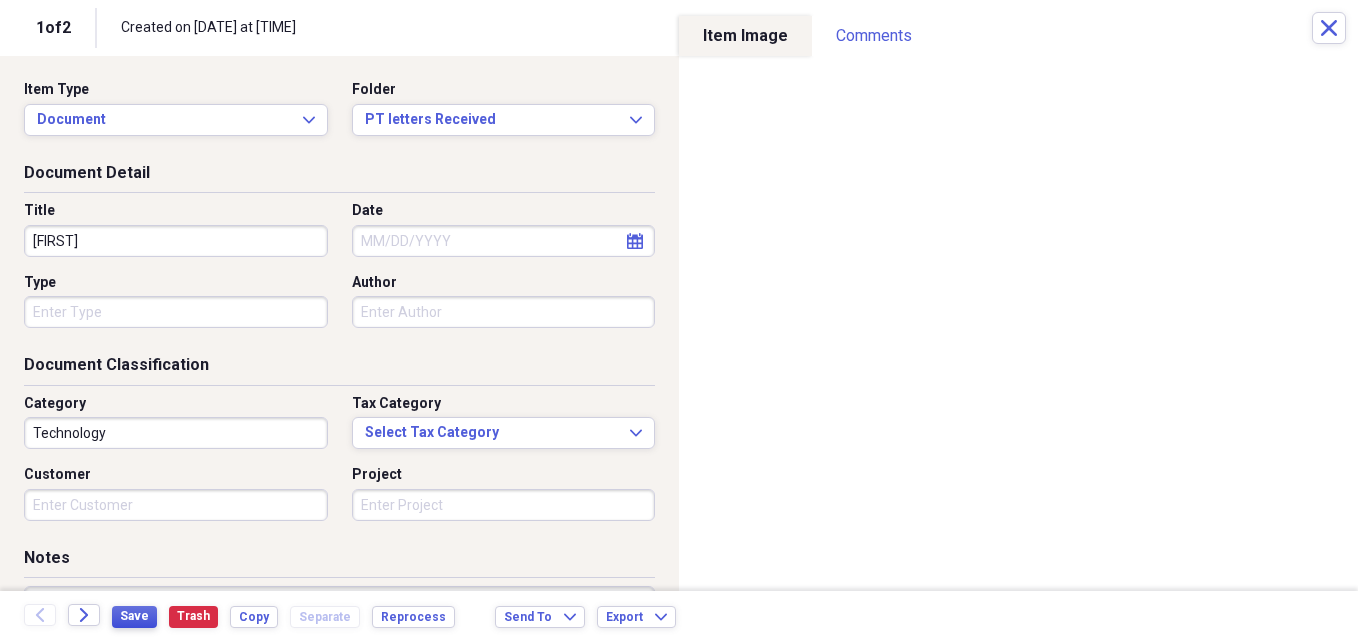 type on "[FIRST]" 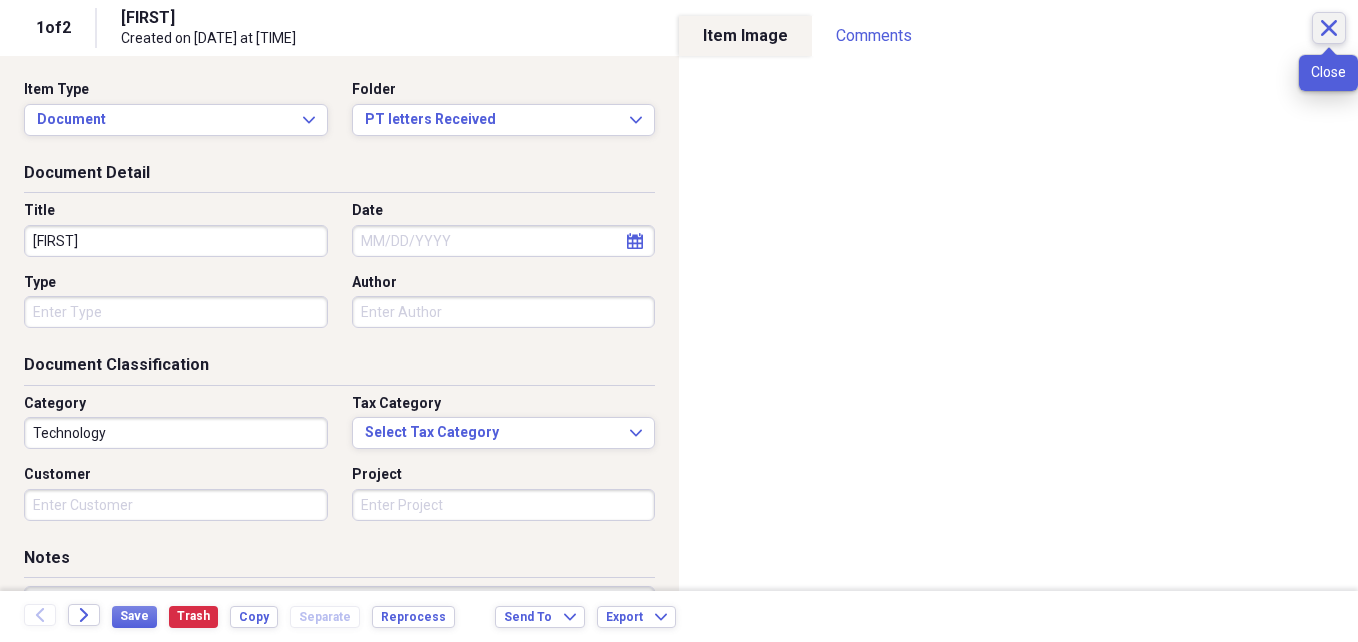 click 